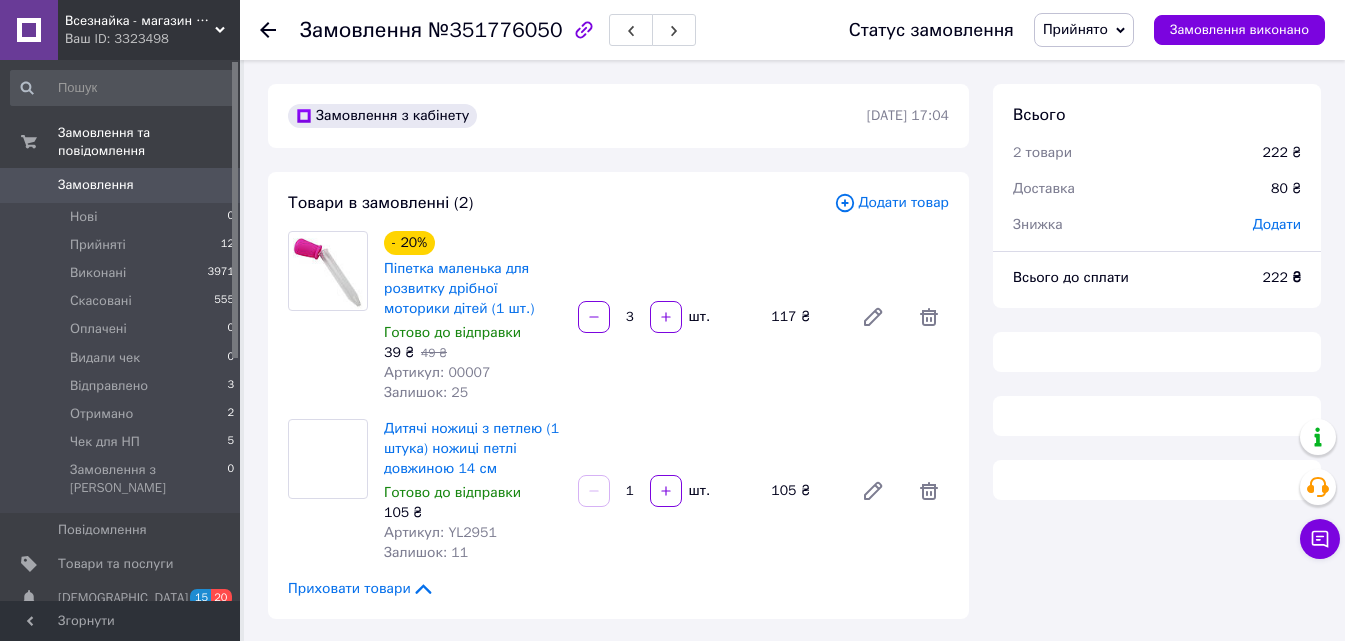 scroll, scrollTop: 476, scrollLeft: 0, axis: vertical 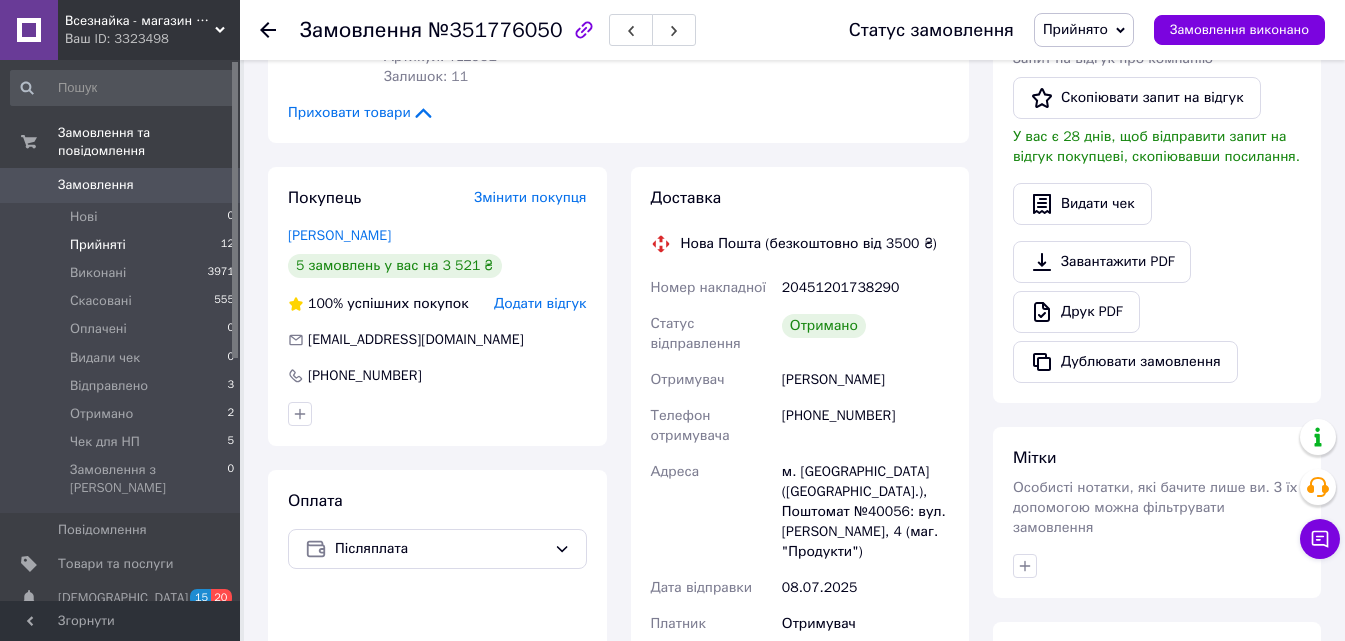 click on "Прийняті" at bounding box center [98, 245] 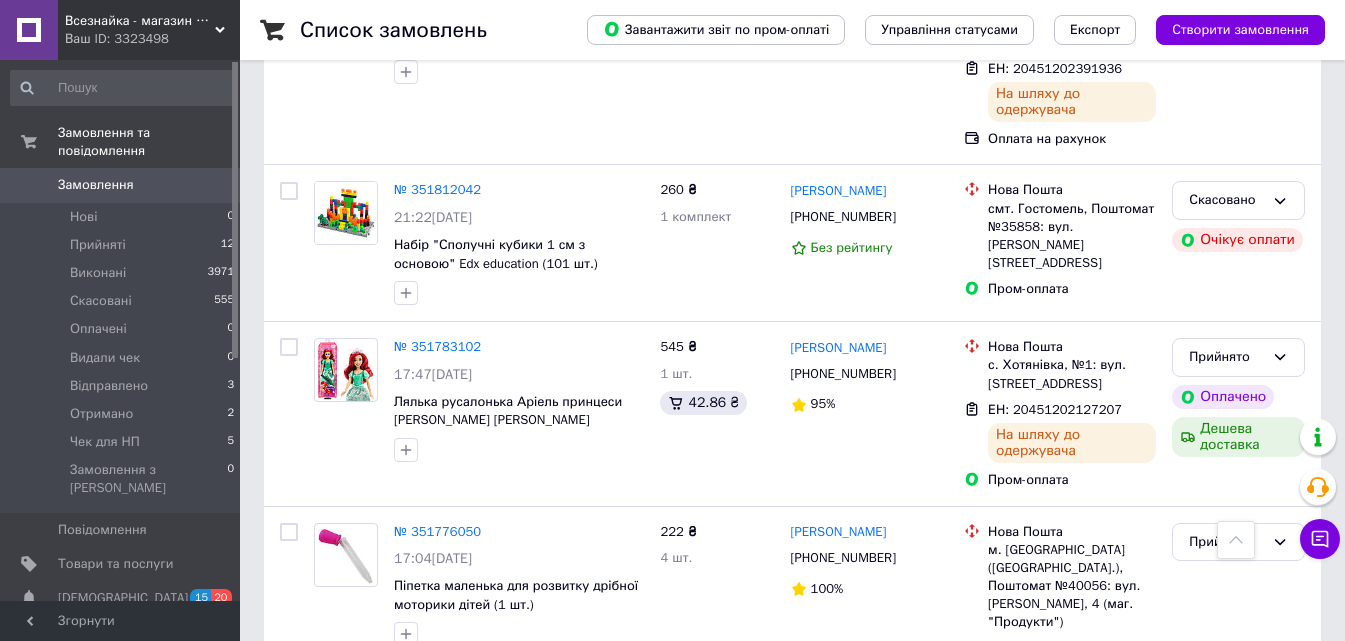 scroll, scrollTop: 2266, scrollLeft: 0, axis: vertical 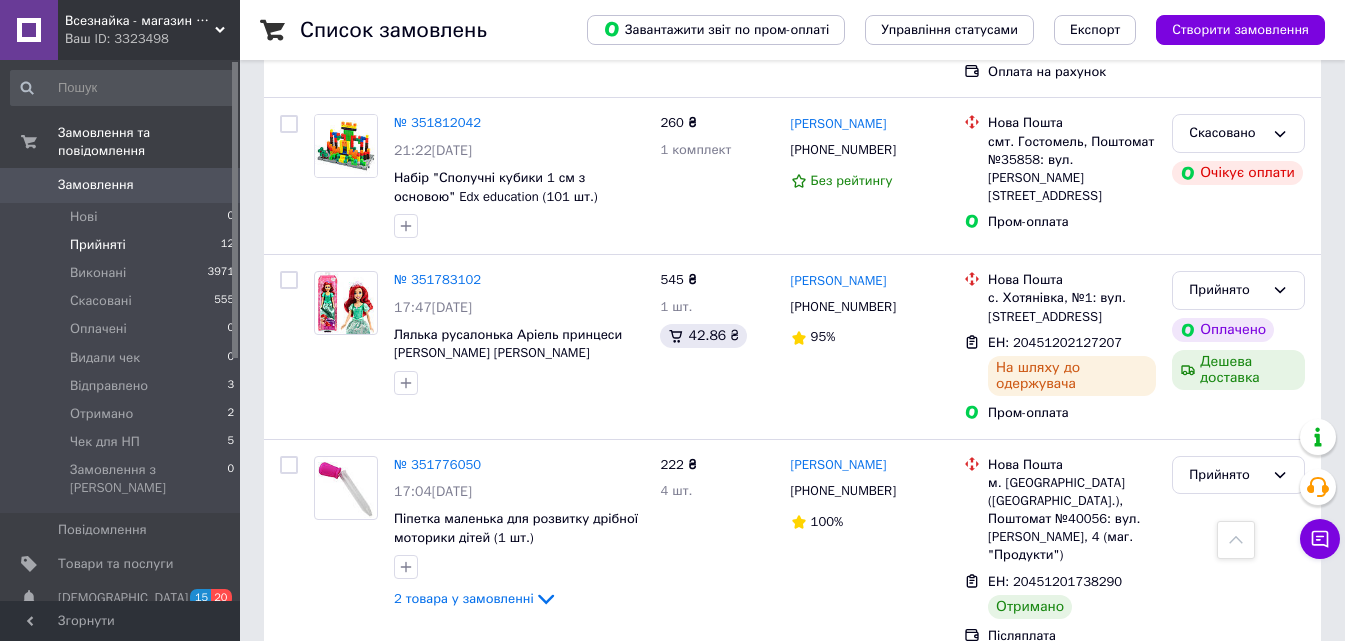click on "Прийняті 12" at bounding box center [123, 245] 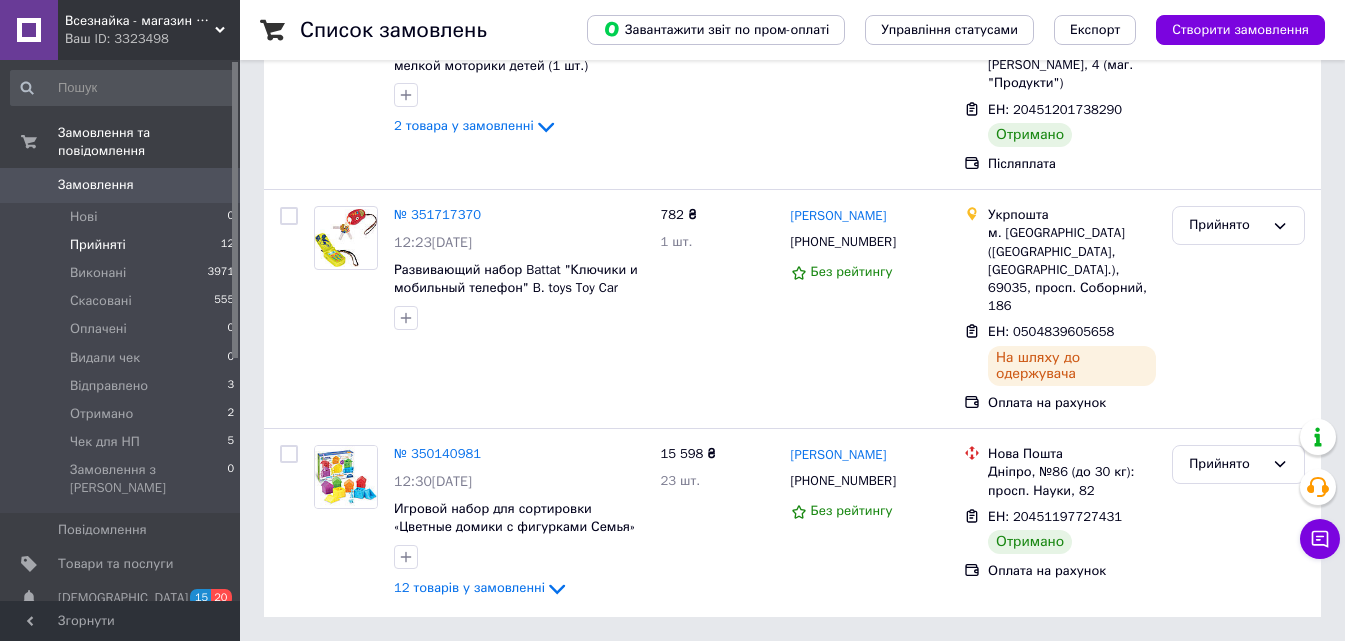 scroll, scrollTop: 0, scrollLeft: 0, axis: both 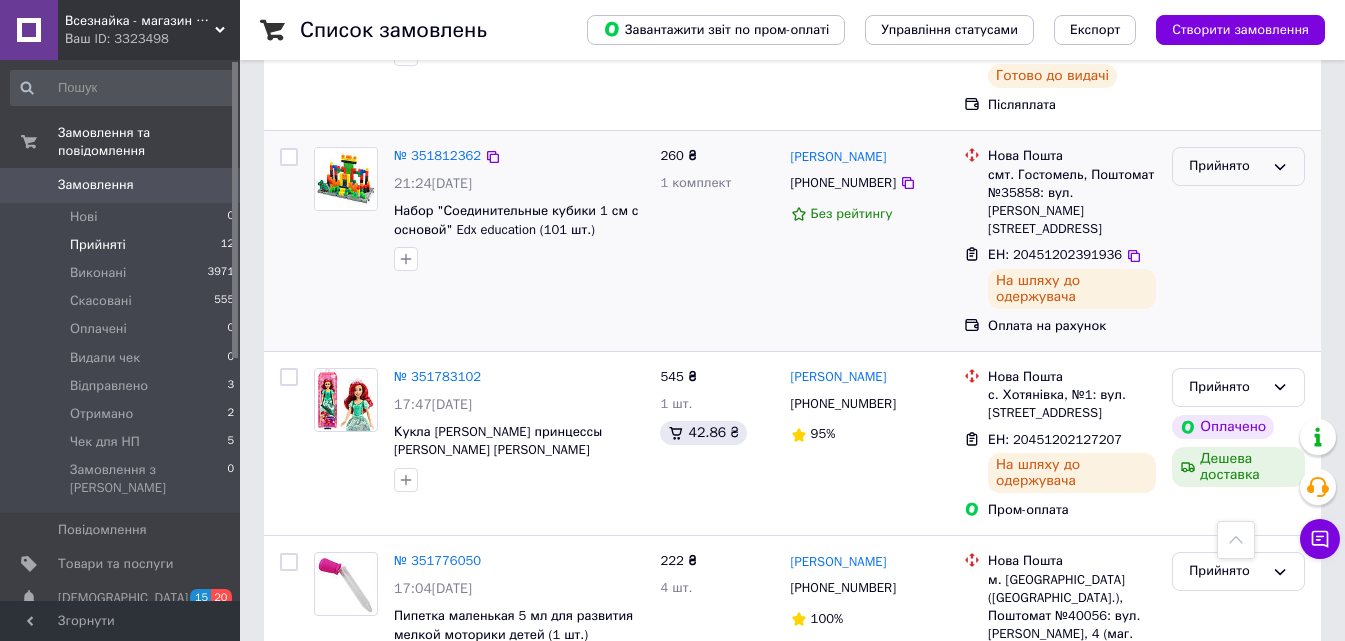 click on "Прийнято" at bounding box center (1226, 166) 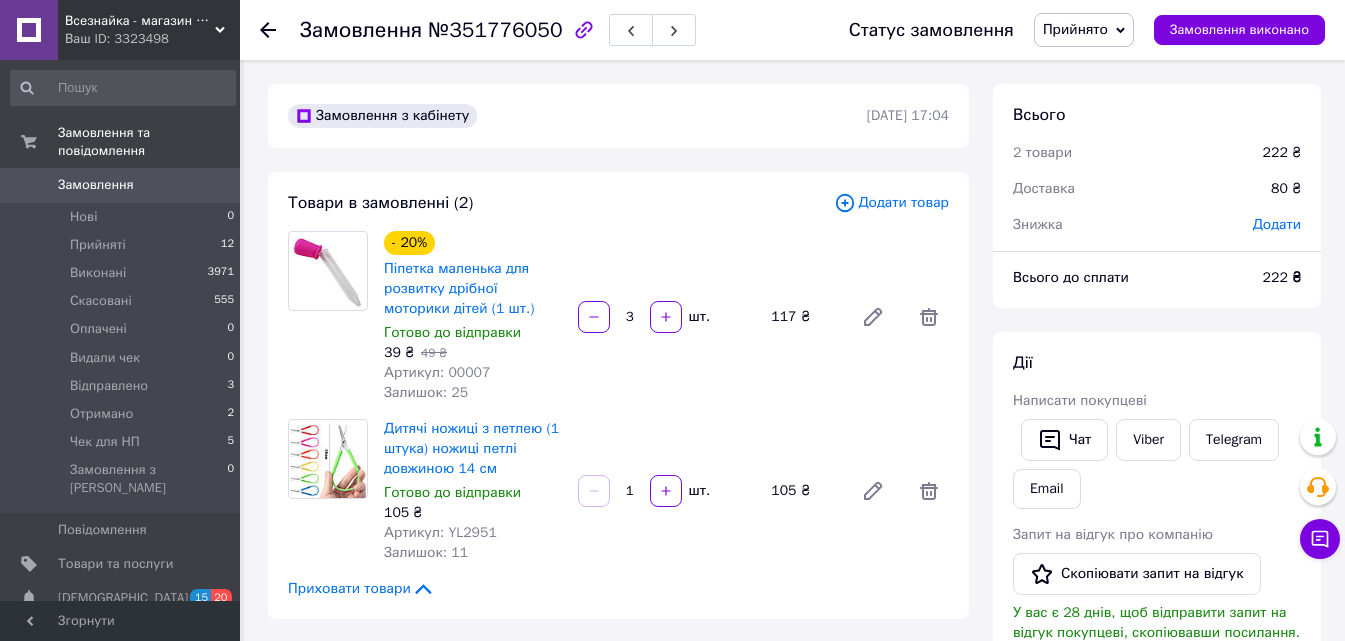 scroll, scrollTop: 0, scrollLeft: 0, axis: both 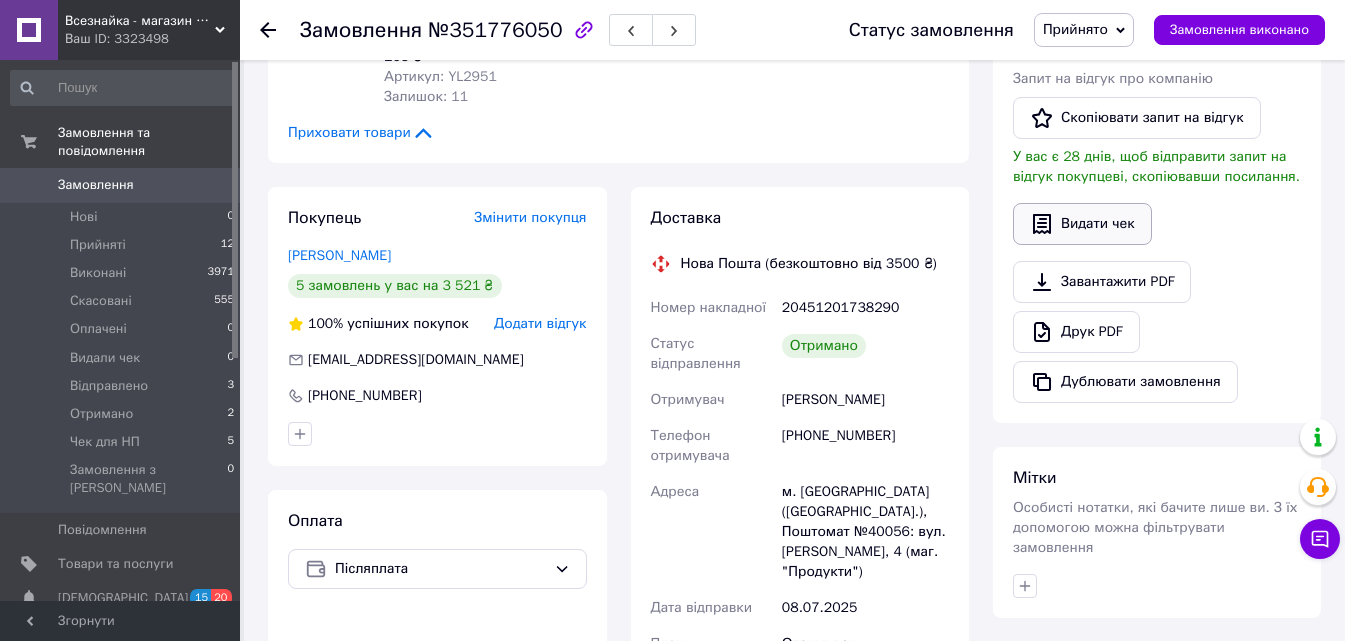 click on "Видати чек" at bounding box center [1082, 224] 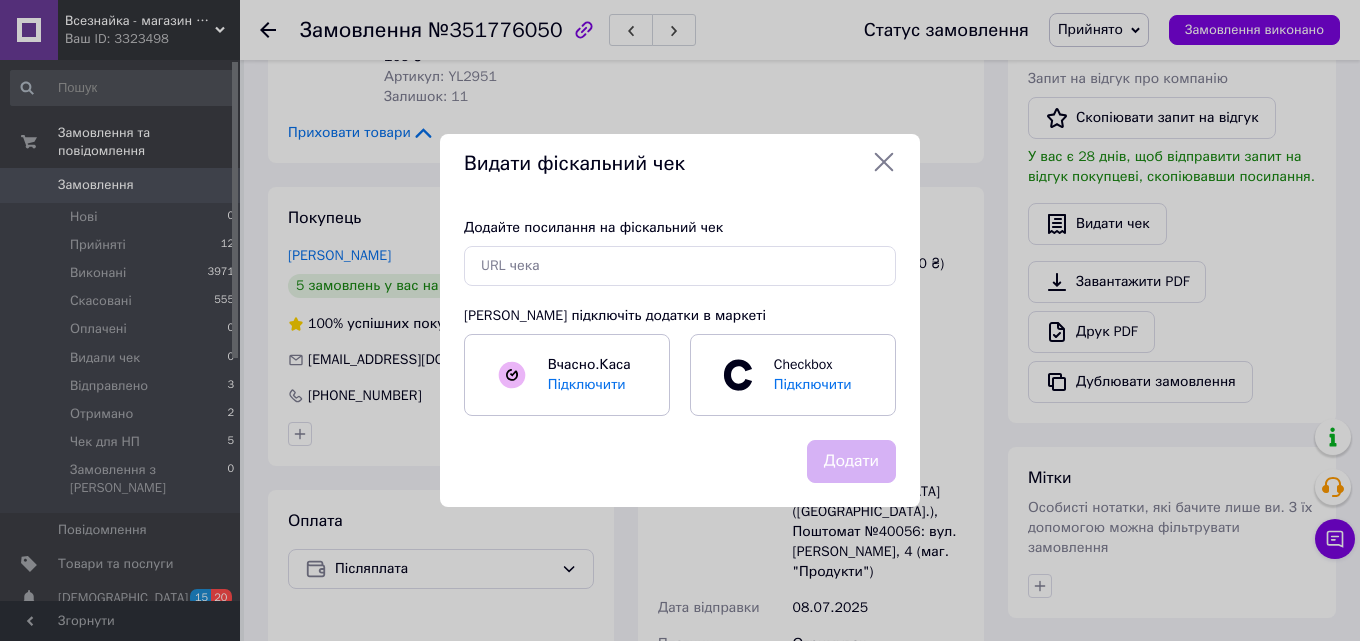 click 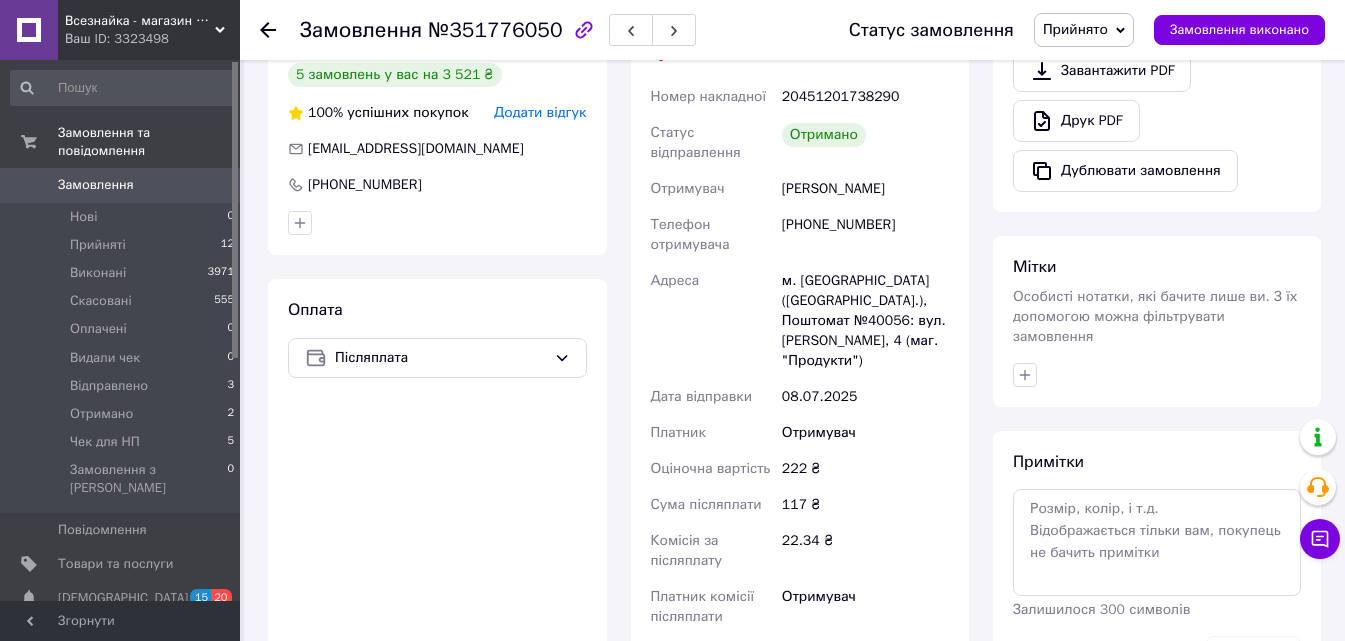 scroll, scrollTop: 671, scrollLeft: 0, axis: vertical 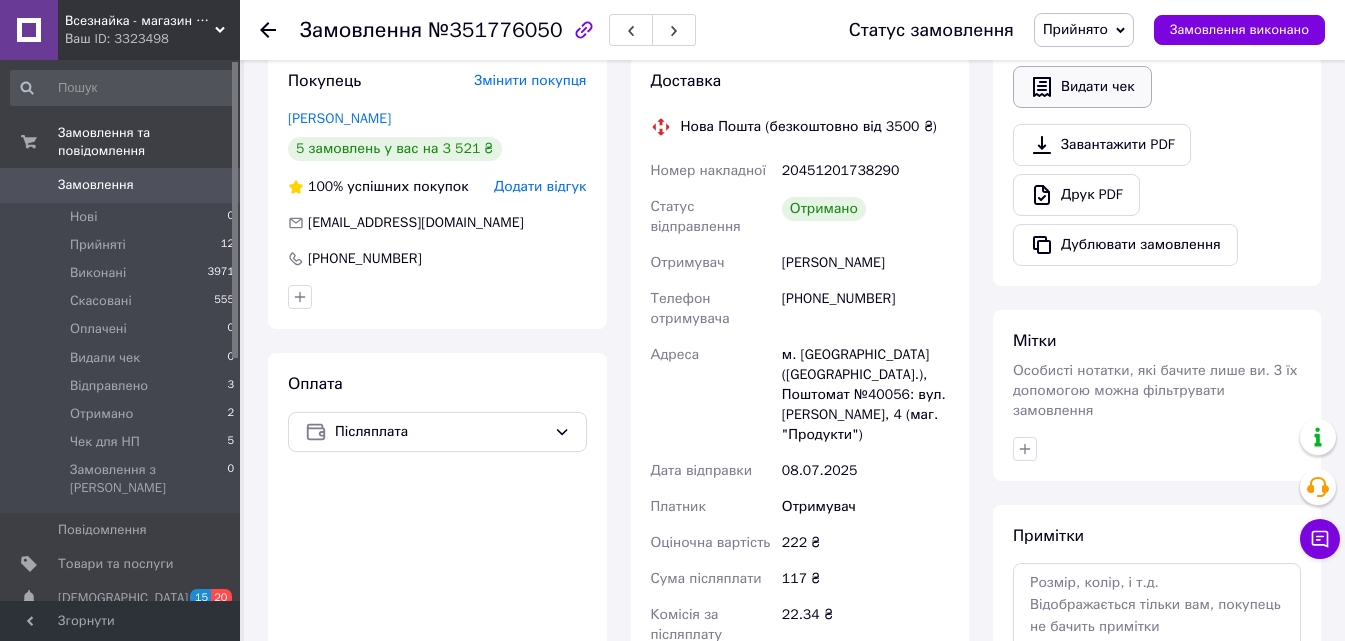 click on "Видати чек" at bounding box center (1082, 87) 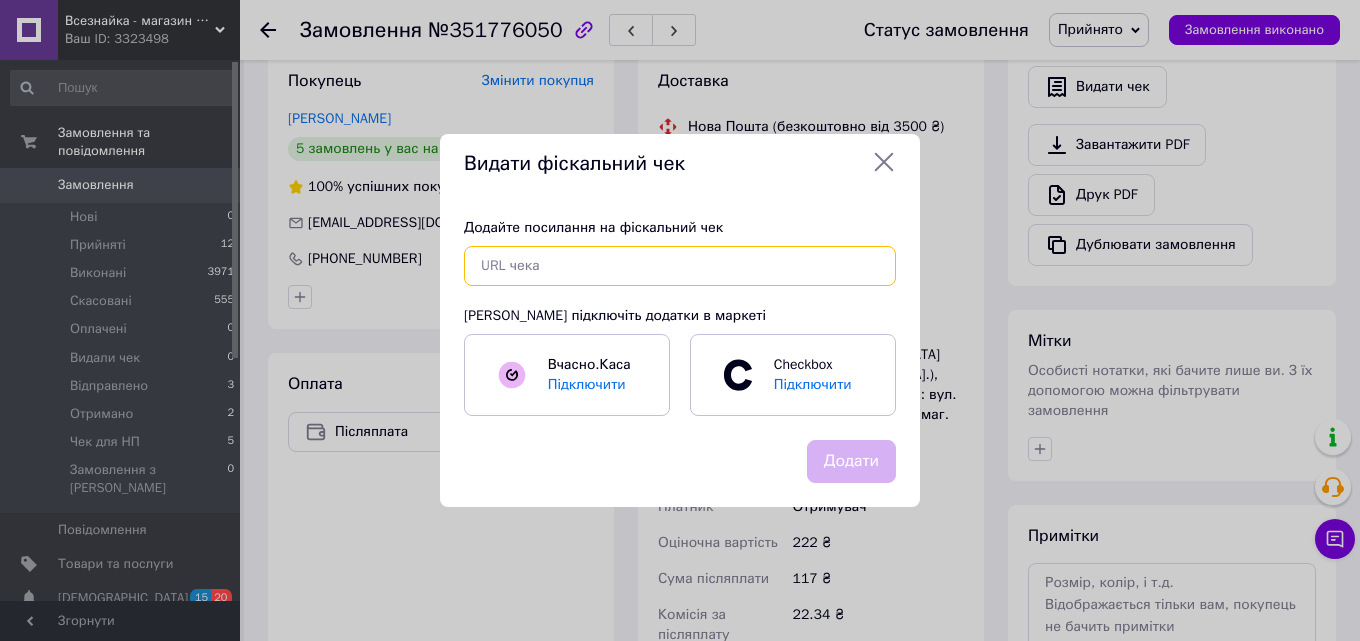 click at bounding box center [680, 266] 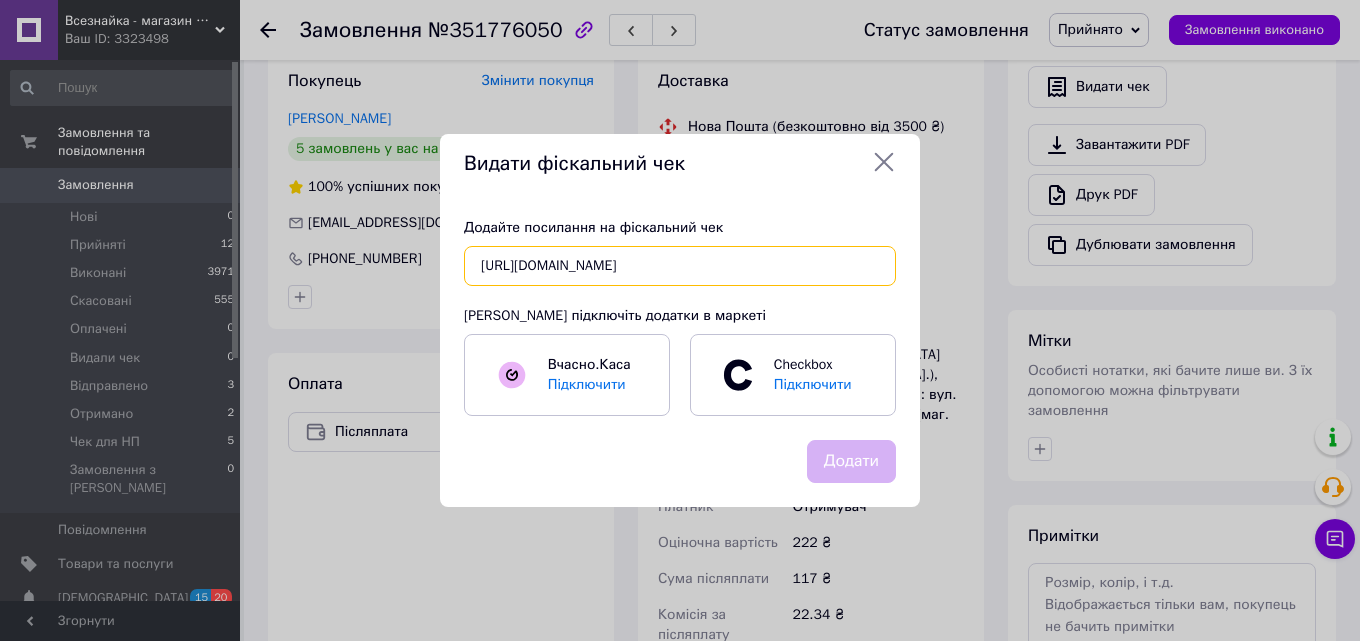 scroll, scrollTop: 0, scrollLeft: 26, axis: horizontal 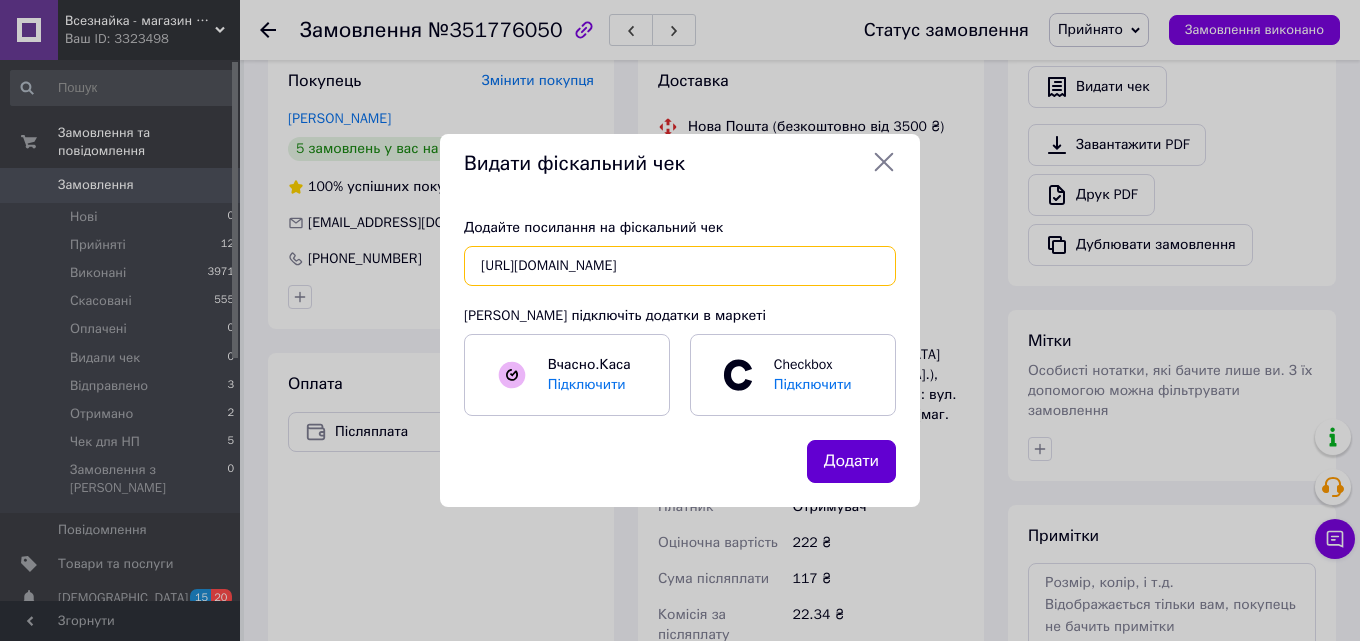 type on "https://check.checkbox.ua/08ea78d2-426c-49ef-9092-b4fb068b633b" 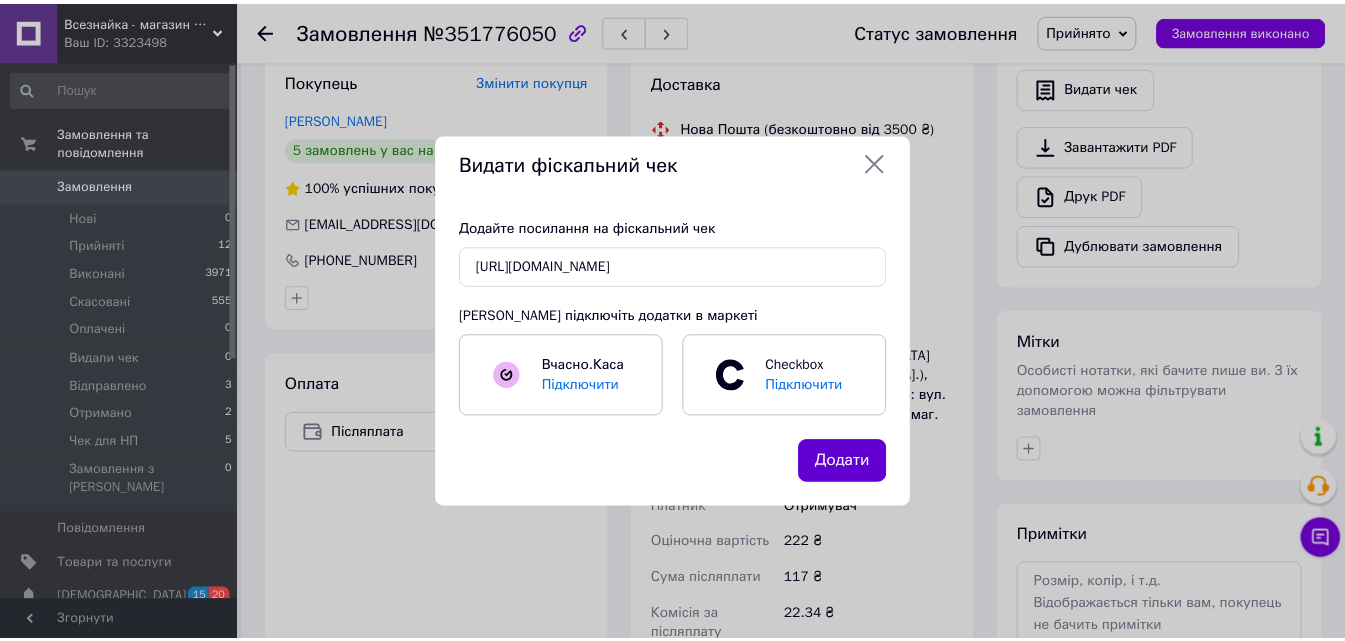 scroll, scrollTop: 0, scrollLeft: 0, axis: both 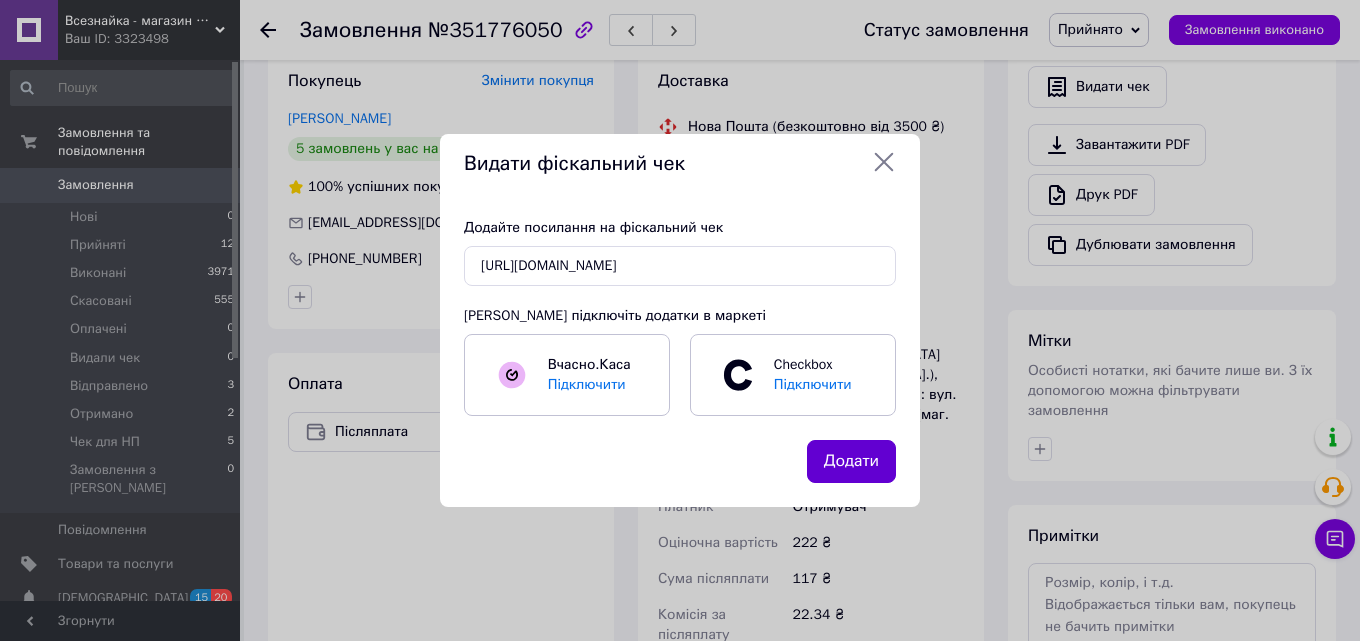 click on "Додати" at bounding box center [851, 461] 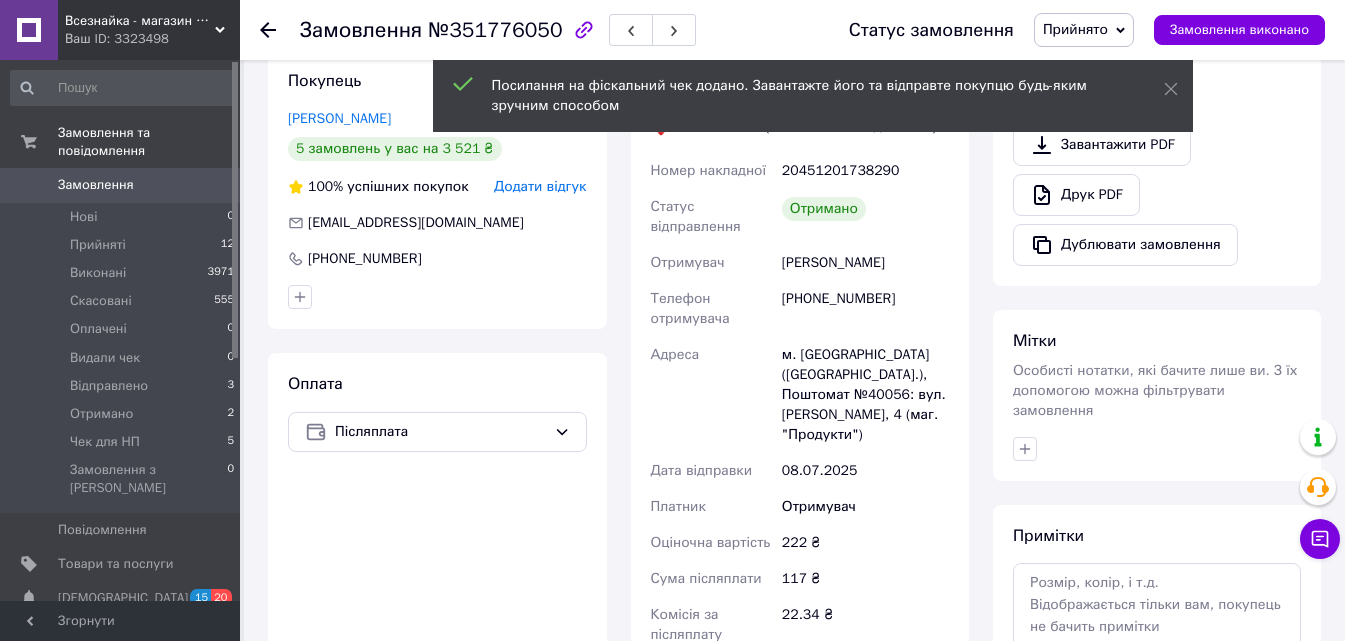 click 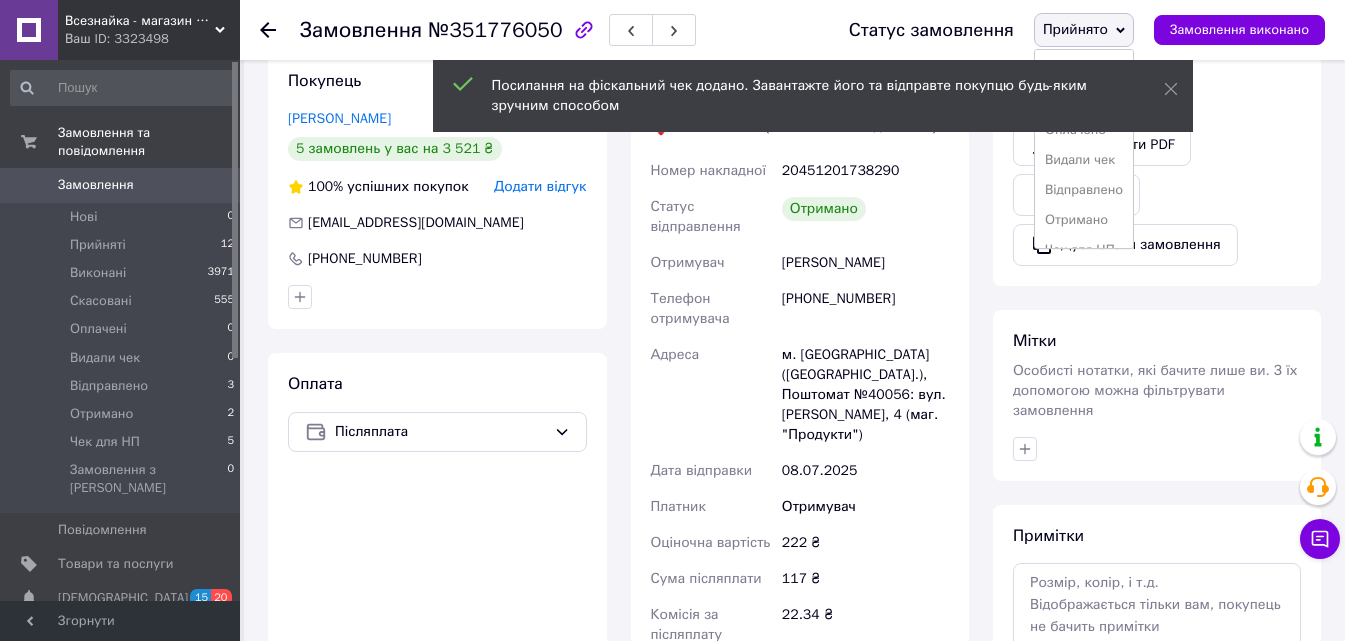 scroll, scrollTop: 22, scrollLeft: 0, axis: vertical 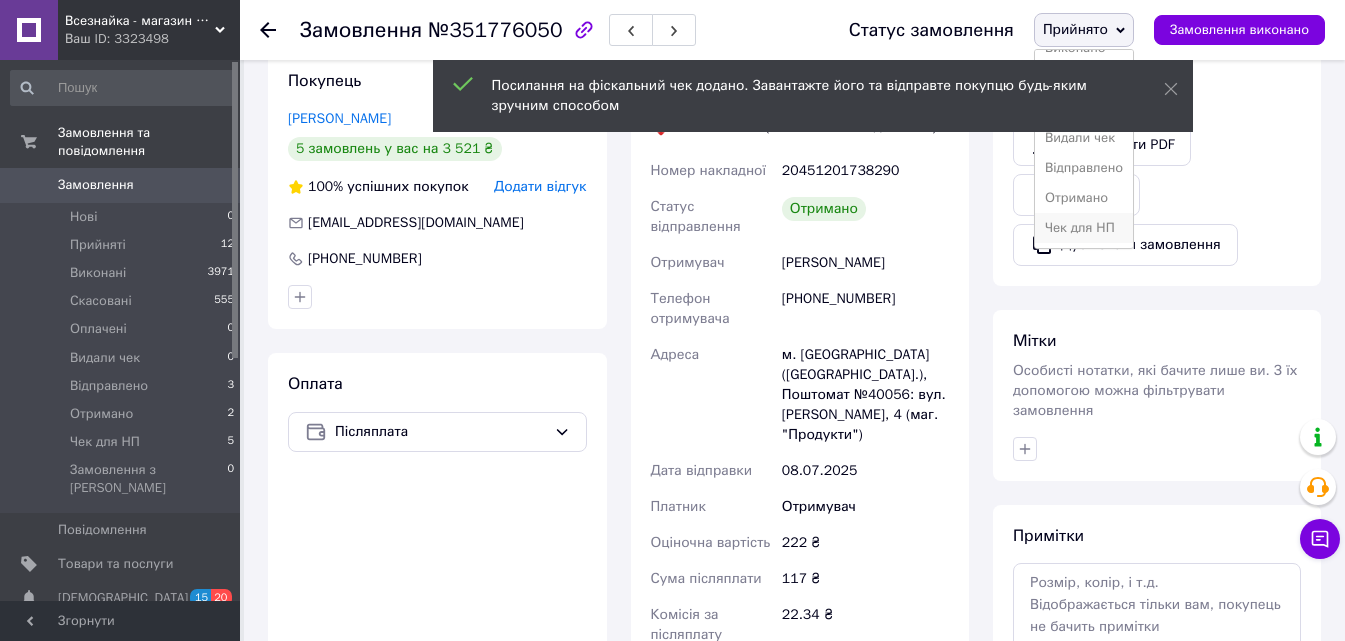 click on "Чек для НП" at bounding box center [1084, 228] 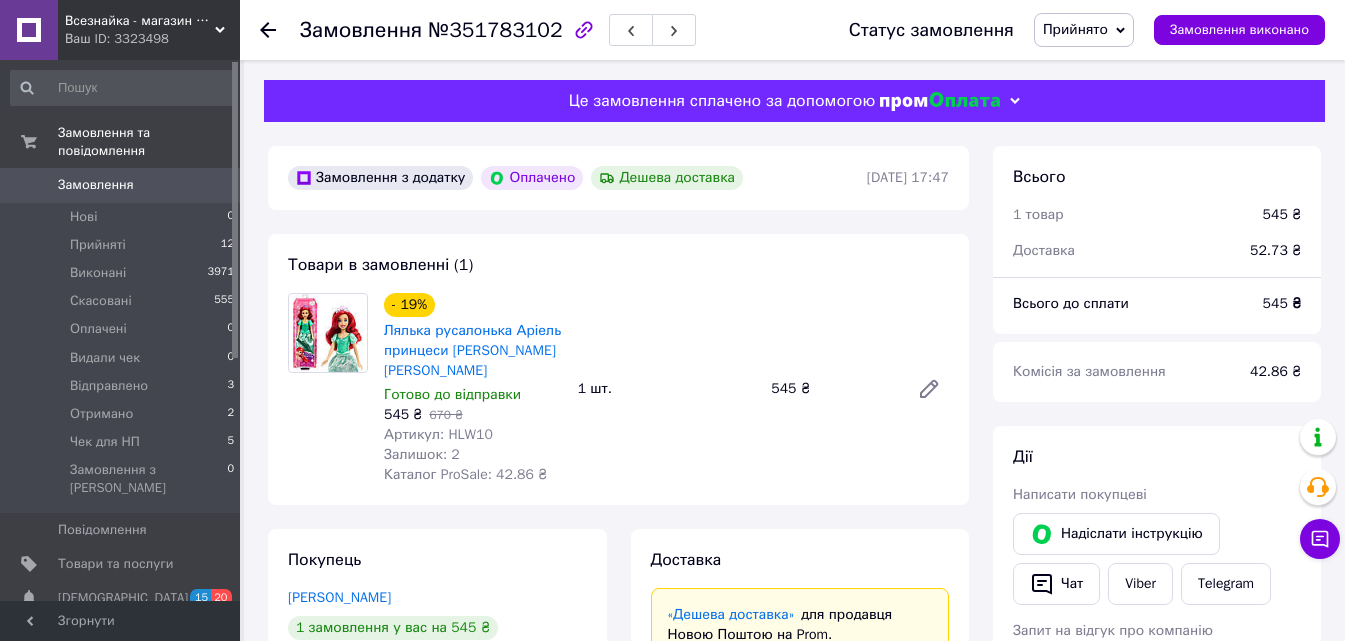 scroll, scrollTop: 0, scrollLeft: 0, axis: both 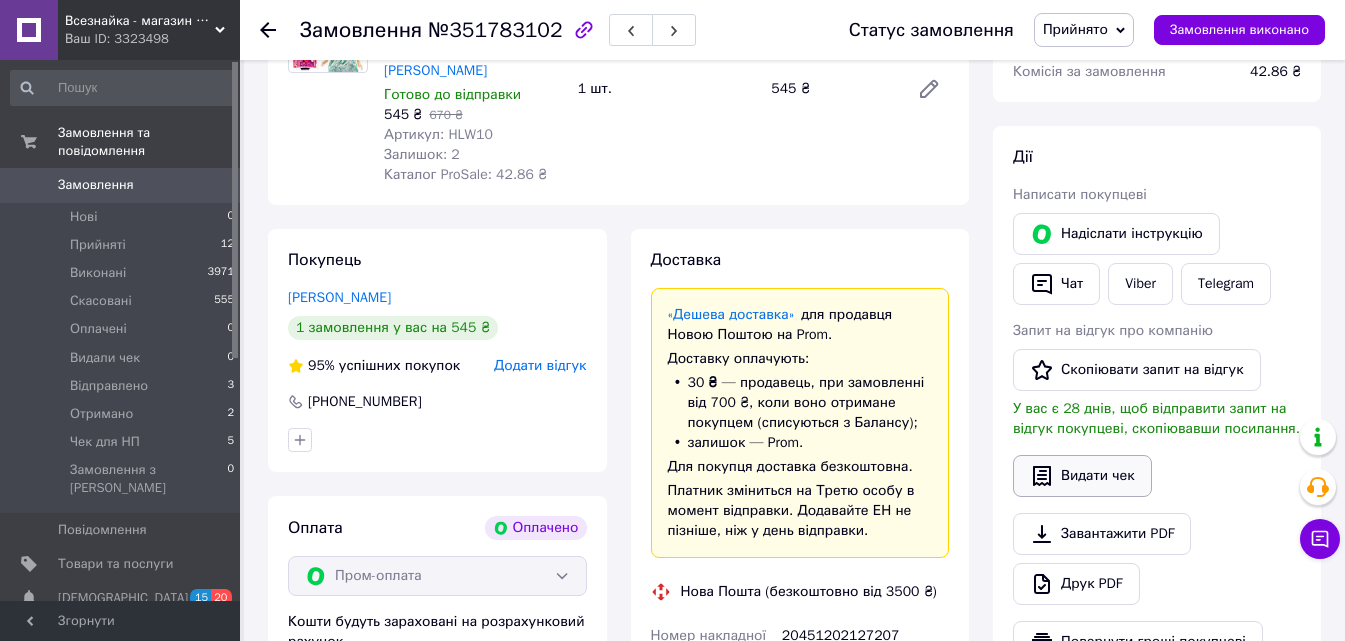 click on "Видати чек" at bounding box center [1082, 476] 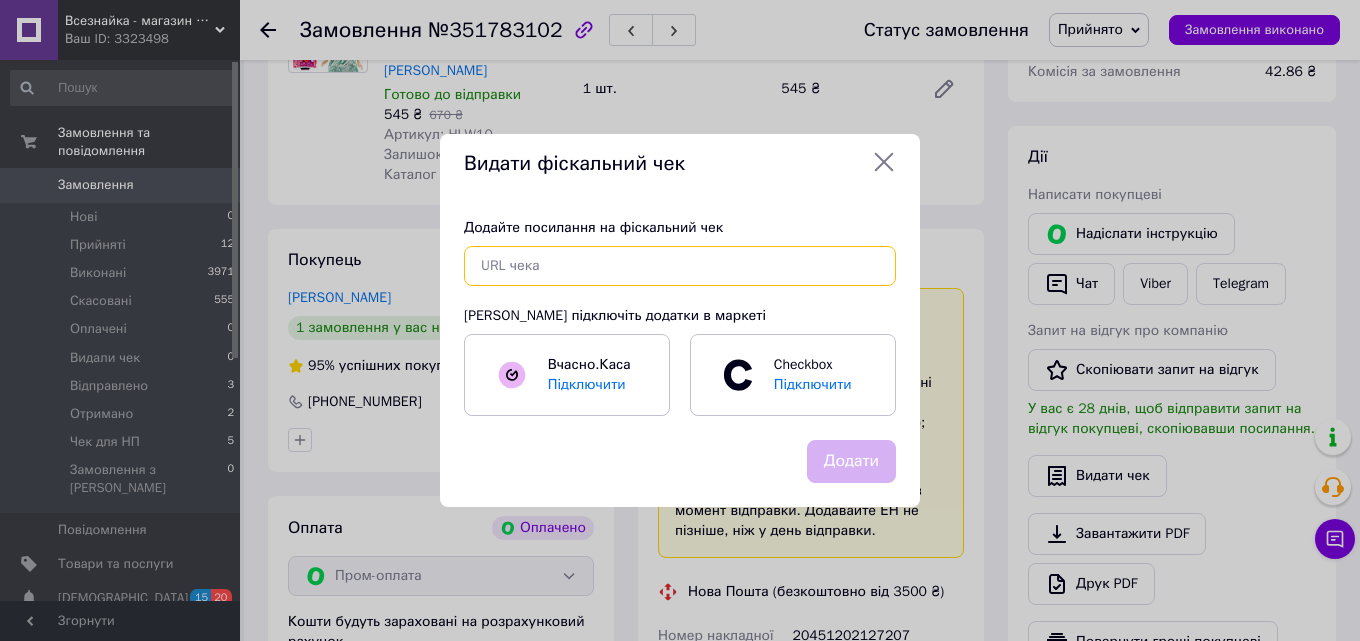 click at bounding box center [680, 266] 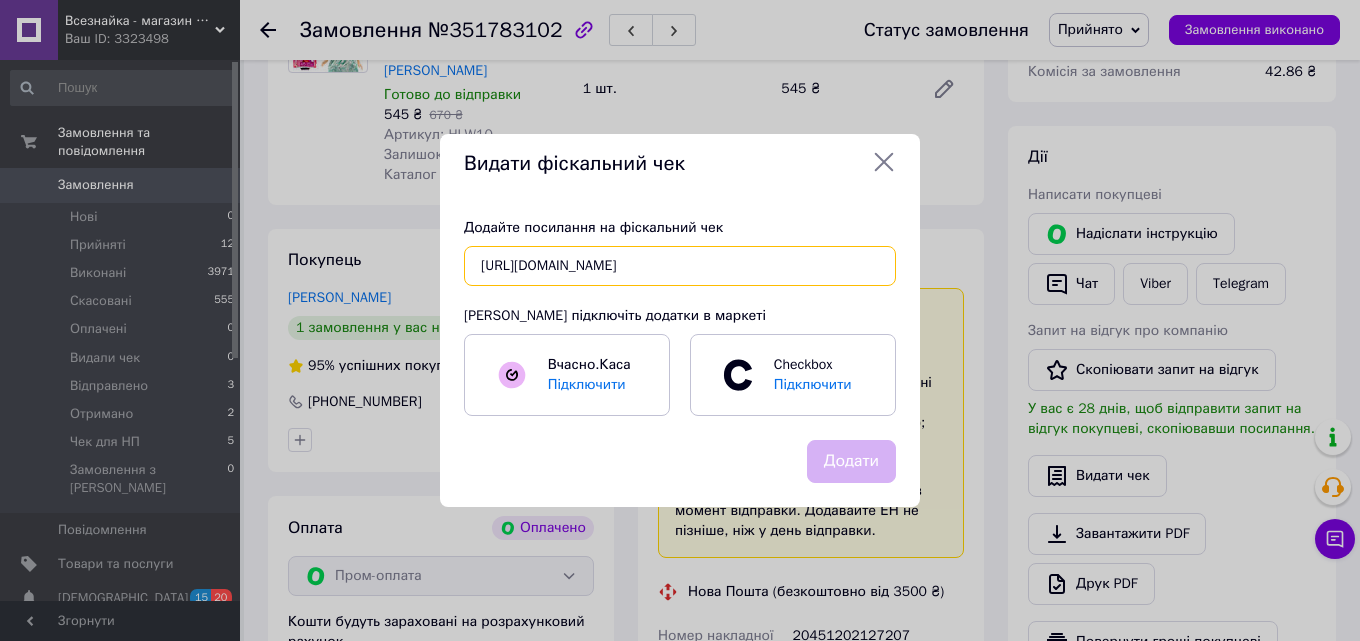 scroll, scrollTop: 0, scrollLeft: 23, axis: horizontal 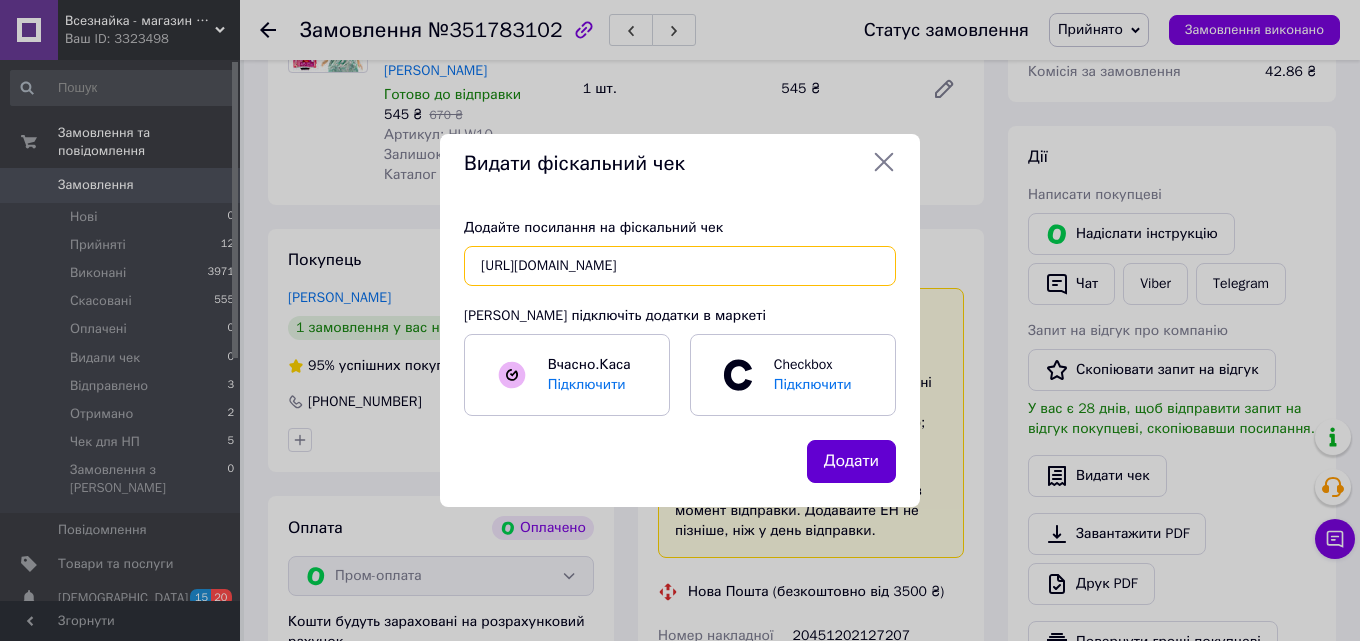 type on "https://check.checkbox.ua/ba01e339-a7ad-47d7-9905-d890effefdde" 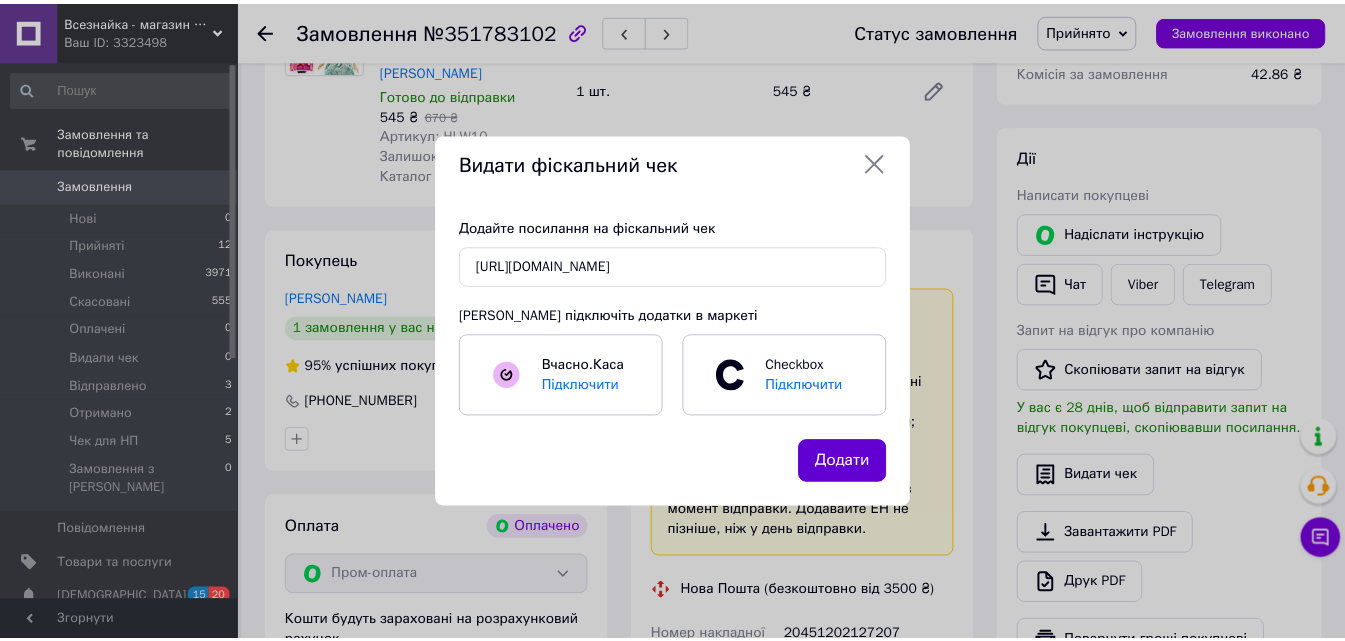 scroll, scrollTop: 0, scrollLeft: 0, axis: both 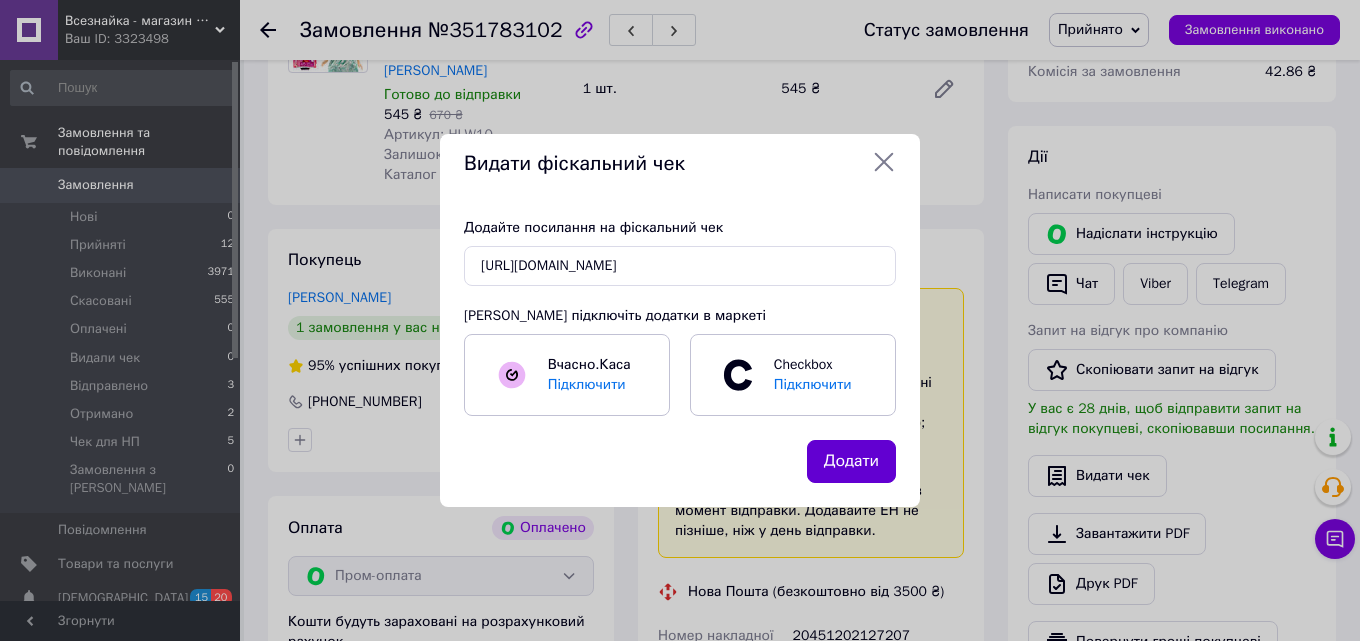click on "Додати" at bounding box center [851, 461] 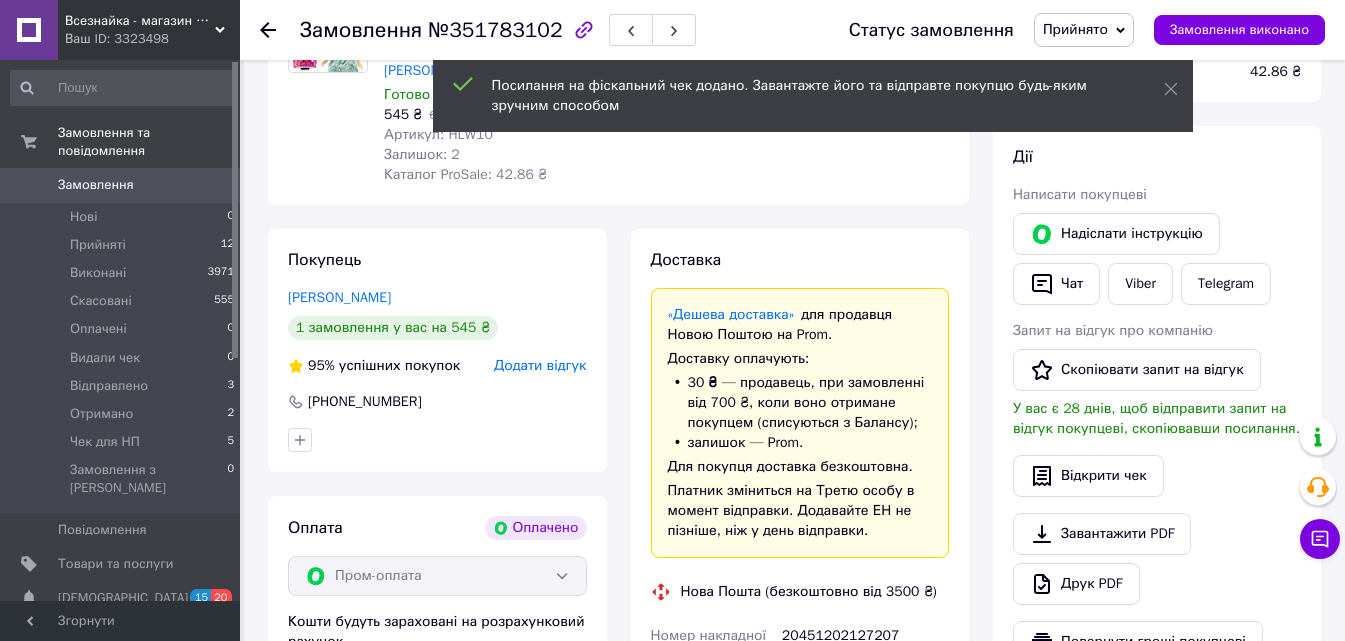 click on "Прийнято" at bounding box center (1084, 30) 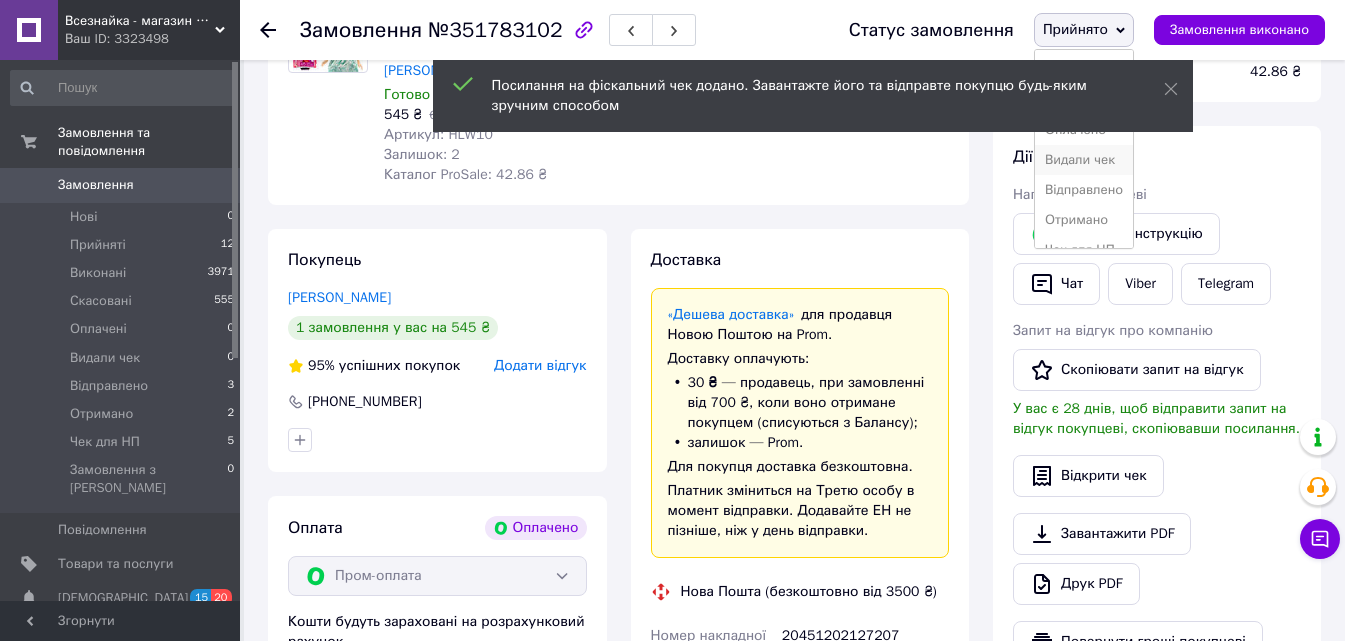 click on "Видали чек" at bounding box center [1084, 160] 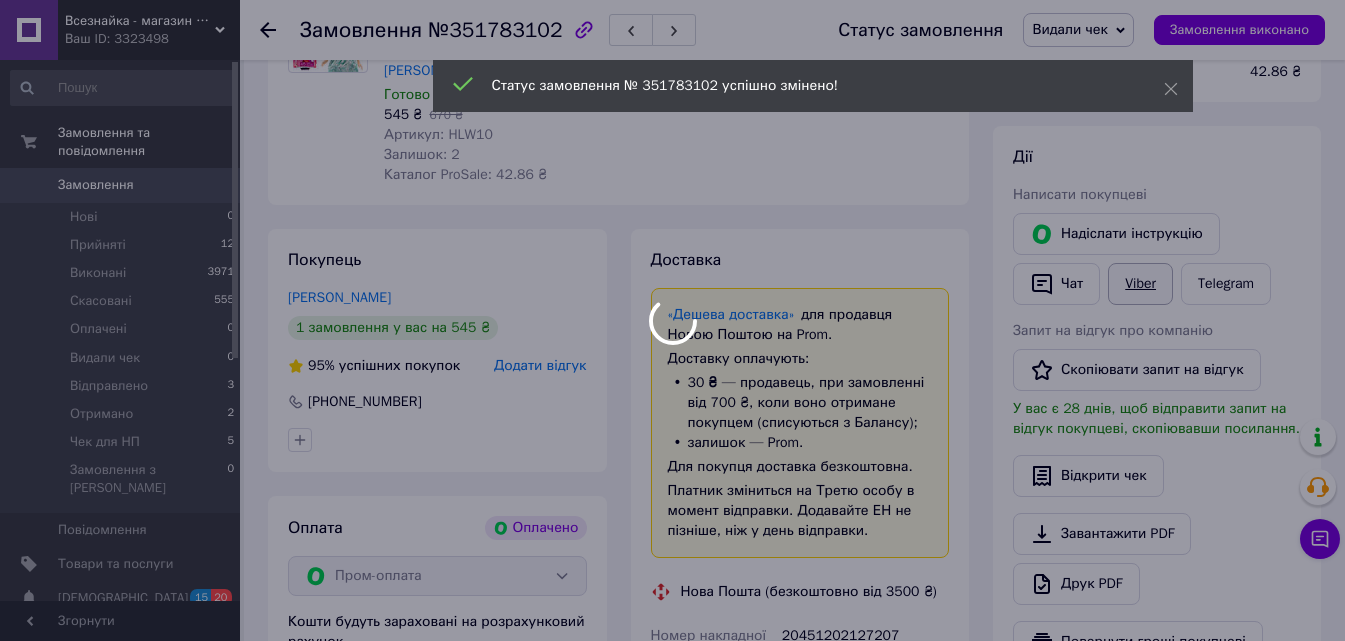 click at bounding box center [672, 320] 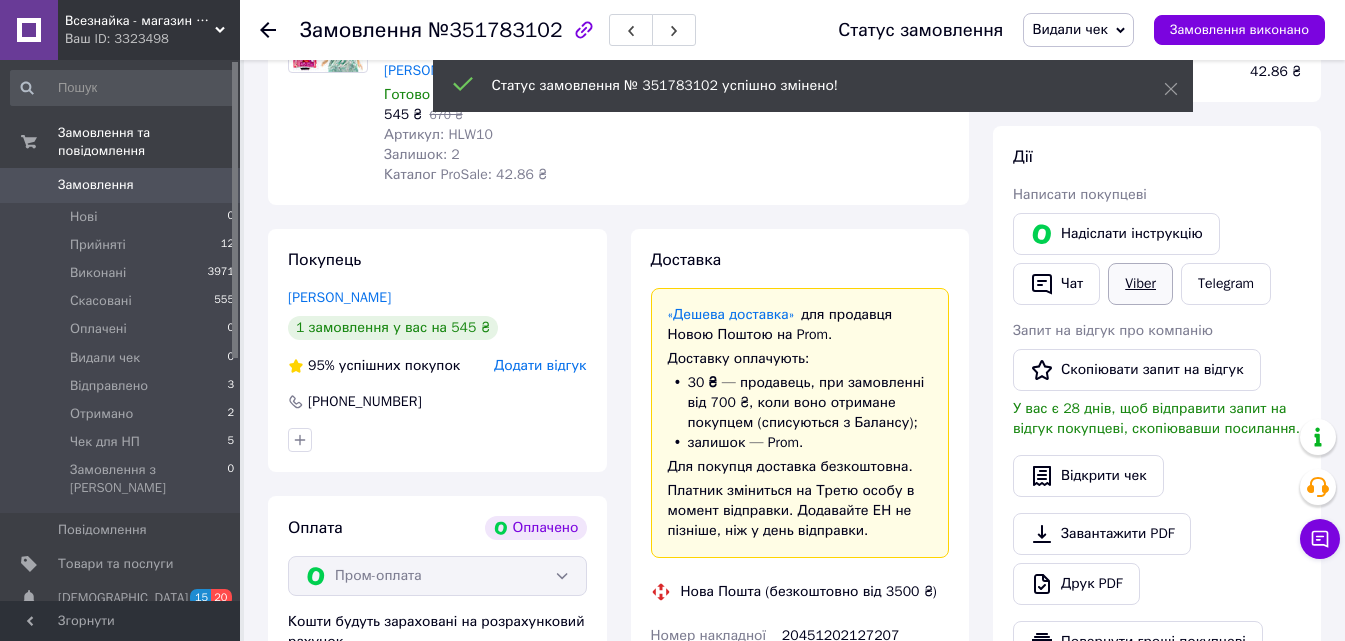 click on "Viber" at bounding box center [1140, 284] 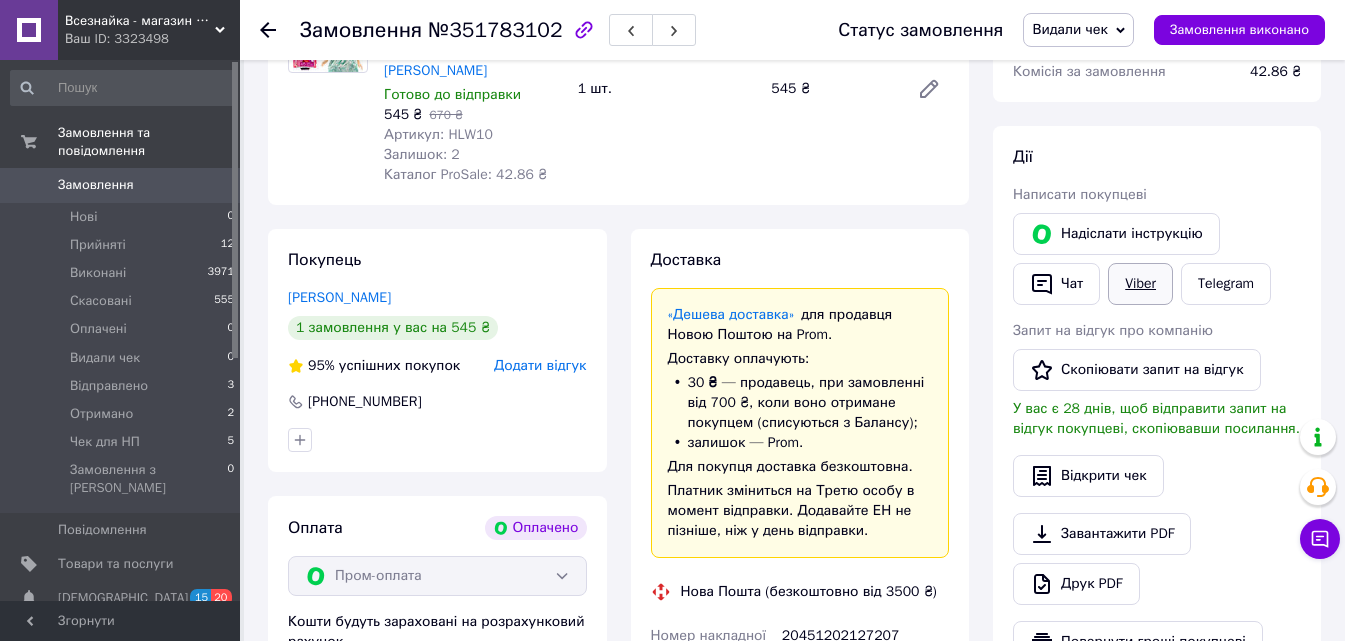 click on "Viber" at bounding box center [1140, 284] 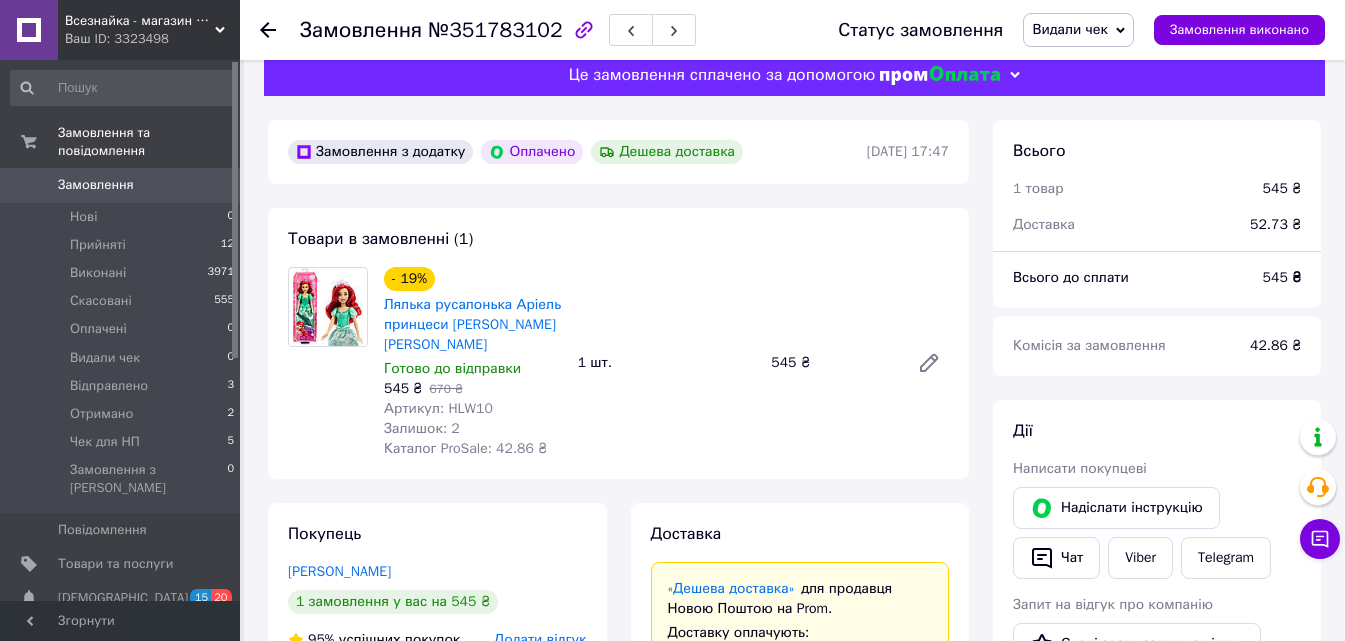 scroll, scrollTop: 0, scrollLeft: 0, axis: both 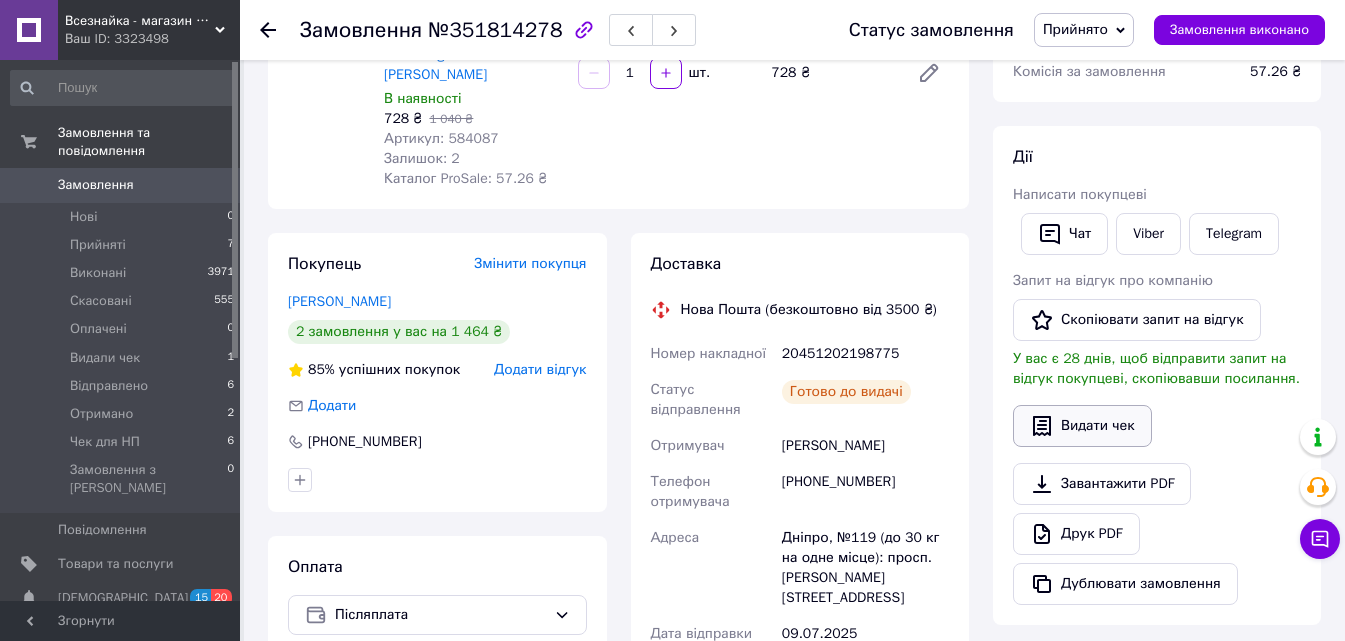 click 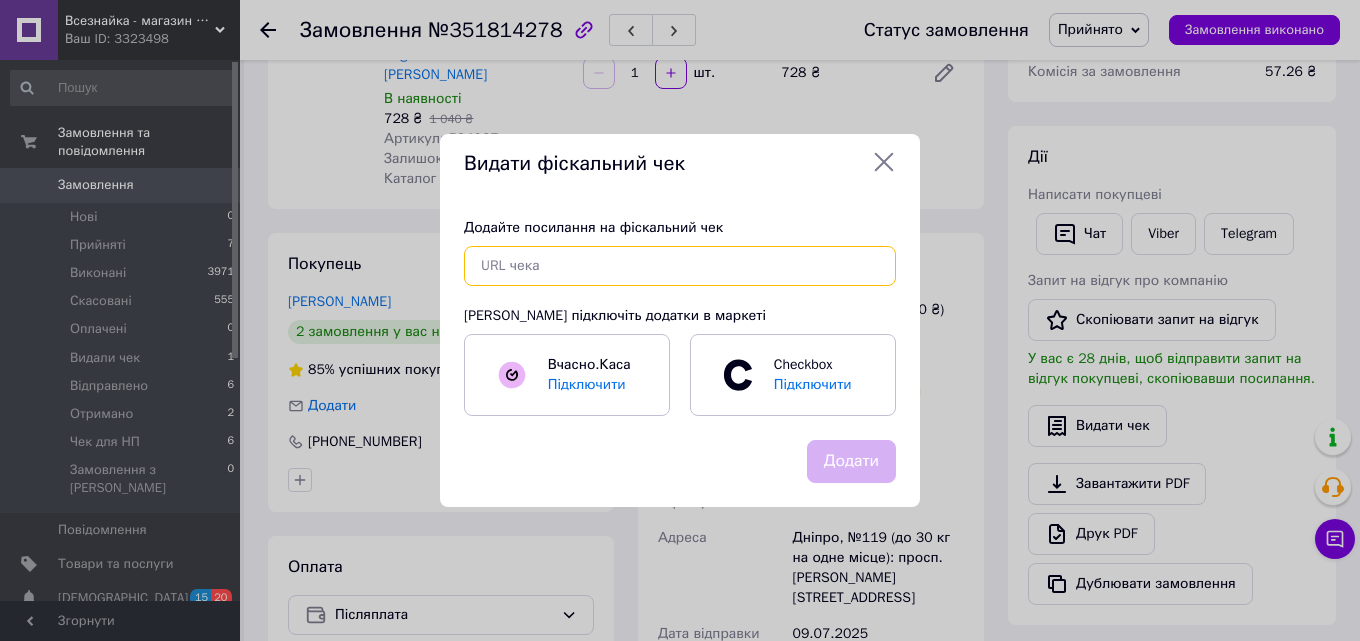 click at bounding box center (680, 266) 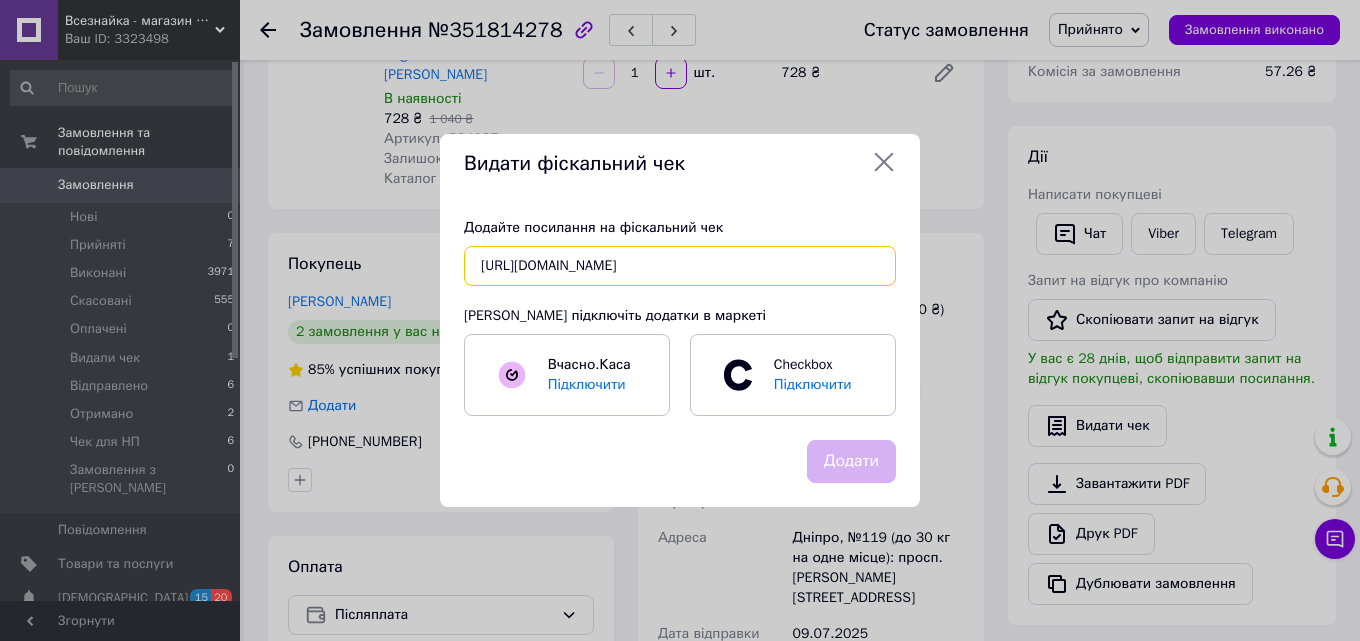 scroll, scrollTop: 0, scrollLeft: 27, axis: horizontal 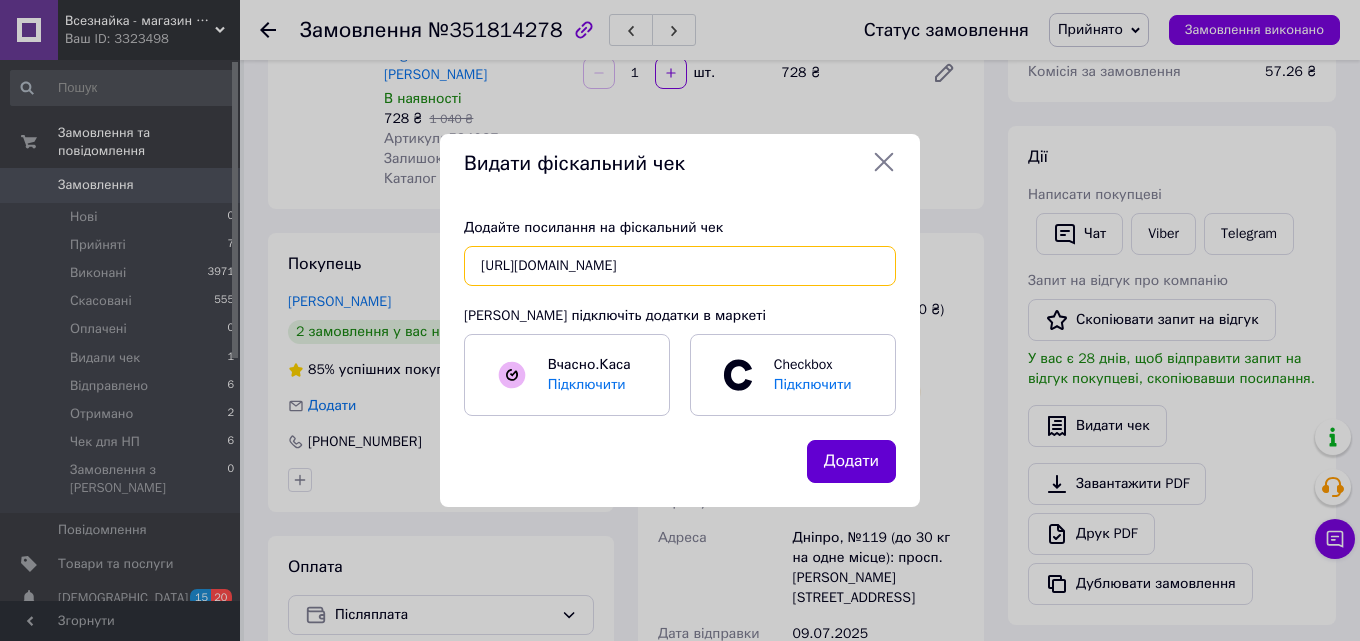 type on "https://check.checkbox.ua/ae555822-6b49-4465-a121-7ef3765c55dd" 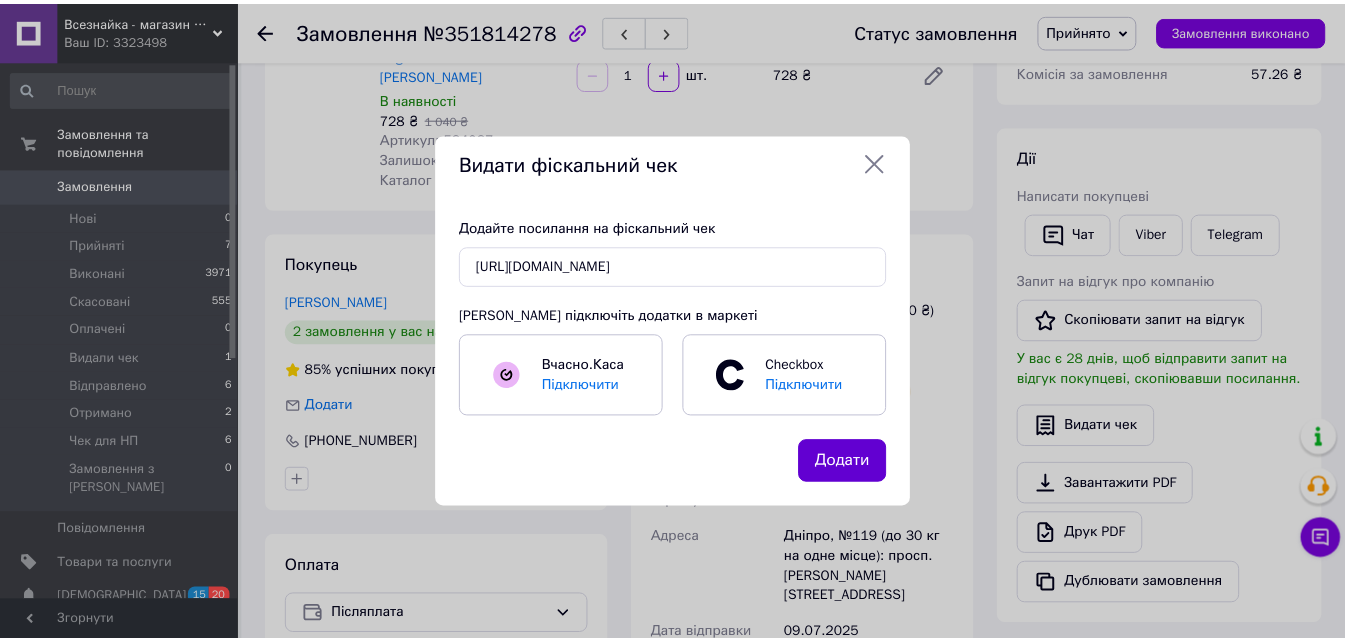scroll, scrollTop: 0, scrollLeft: 0, axis: both 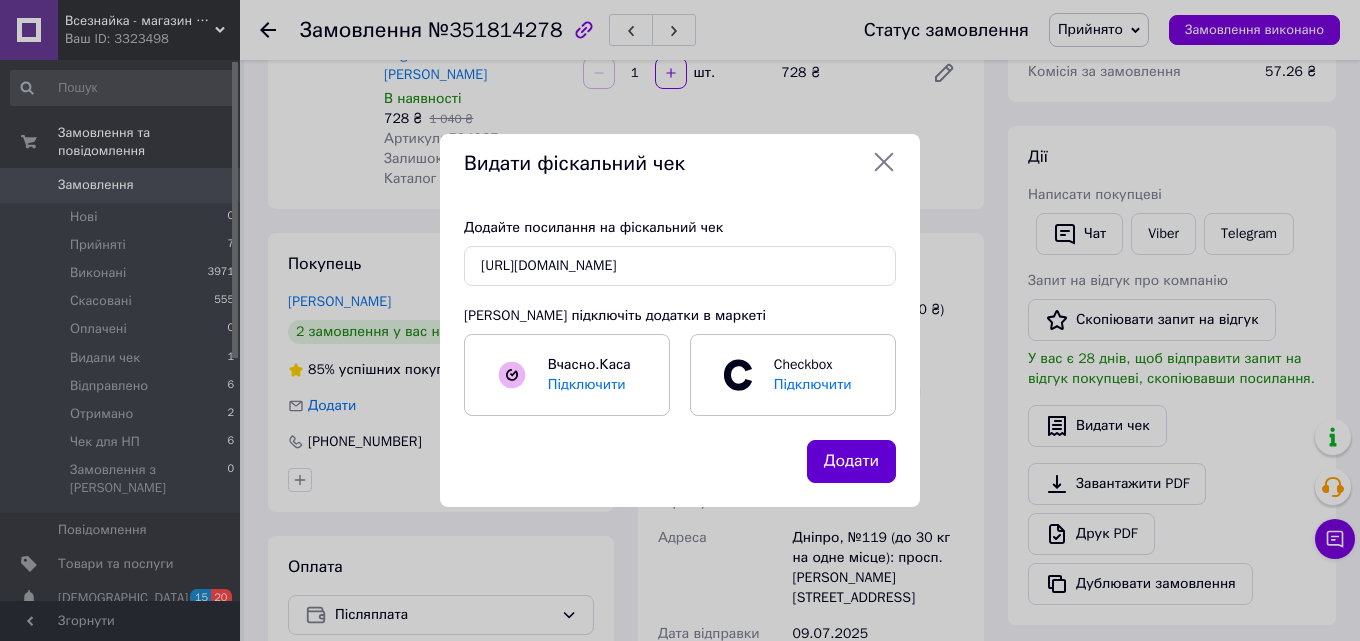 click on "Додати" at bounding box center [851, 461] 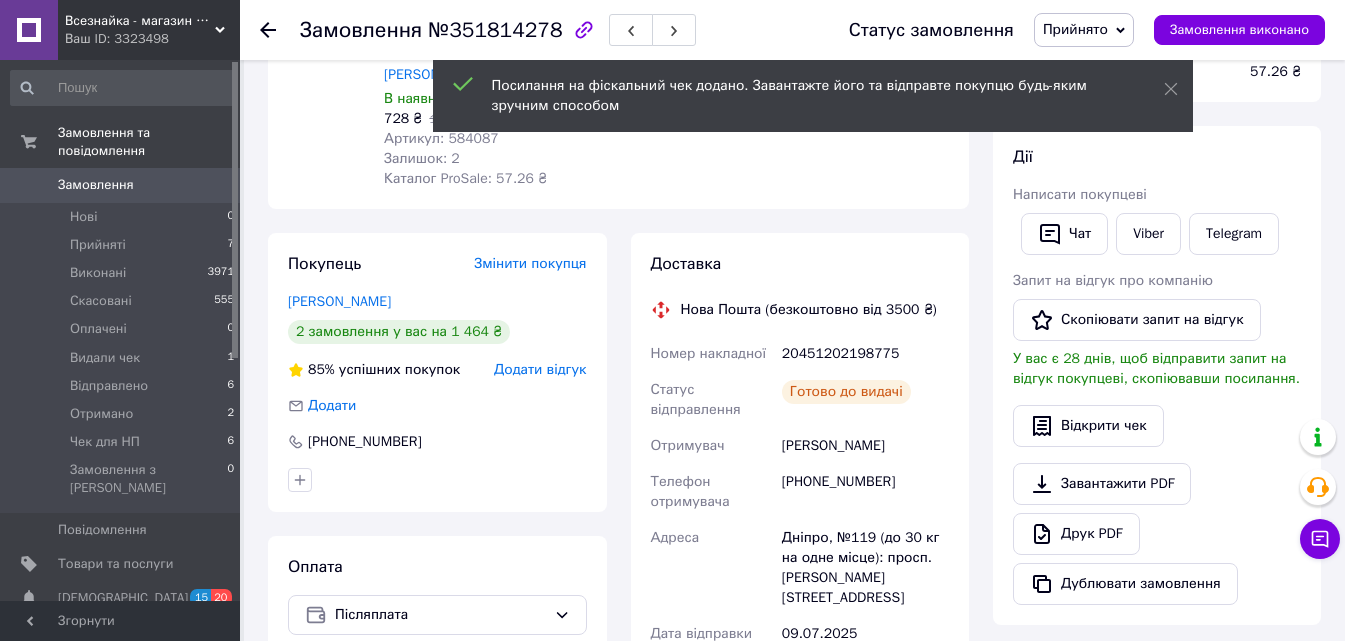 click on "Прийнято" at bounding box center (1084, 30) 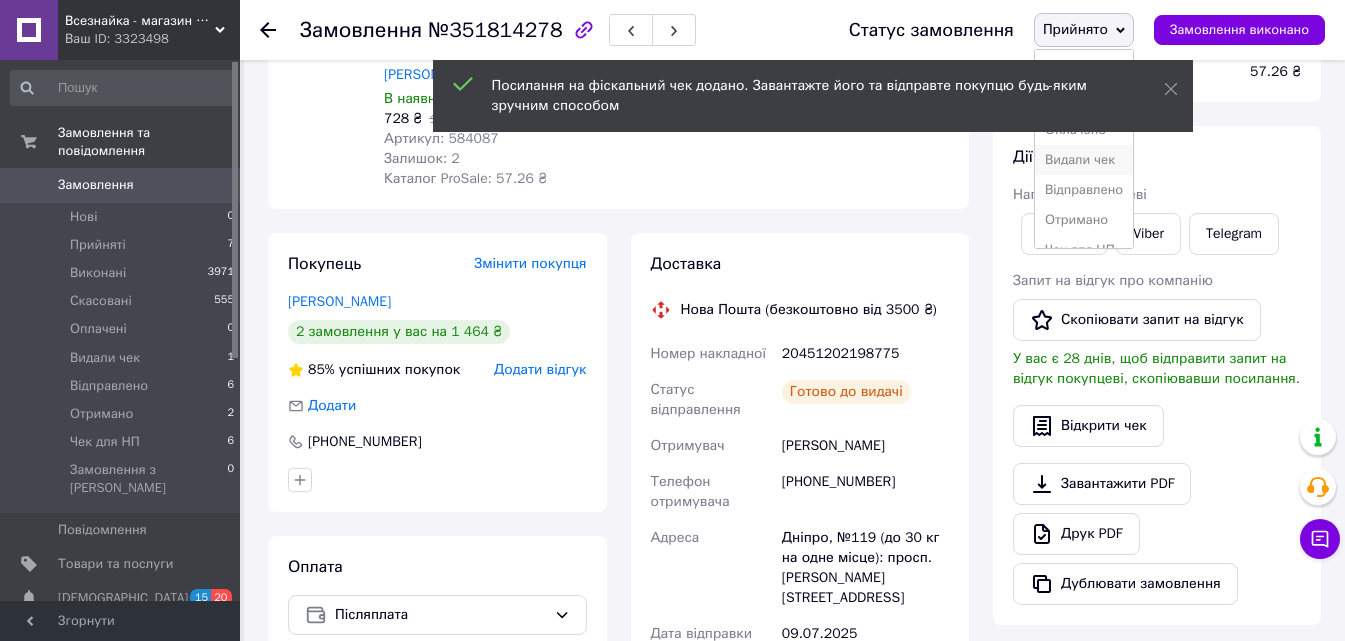 click on "Видали чек" at bounding box center [1084, 160] 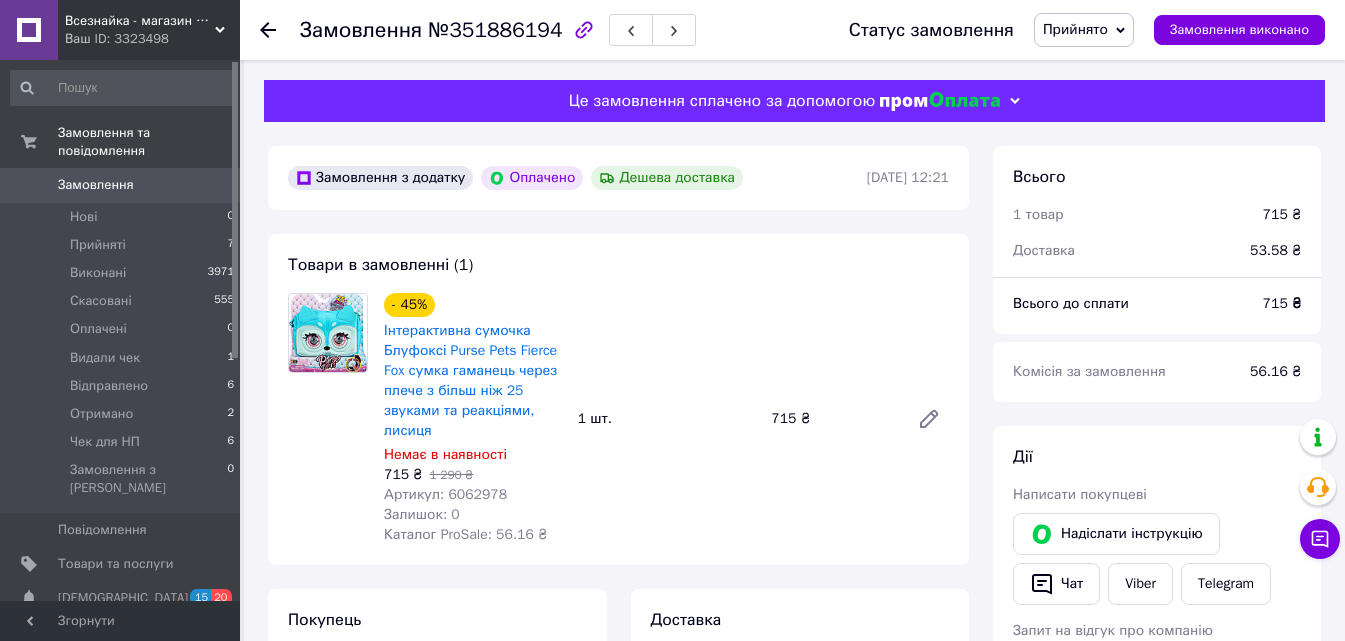 scroll, scrollTop: 0, scrollLeft: 0, axis: both 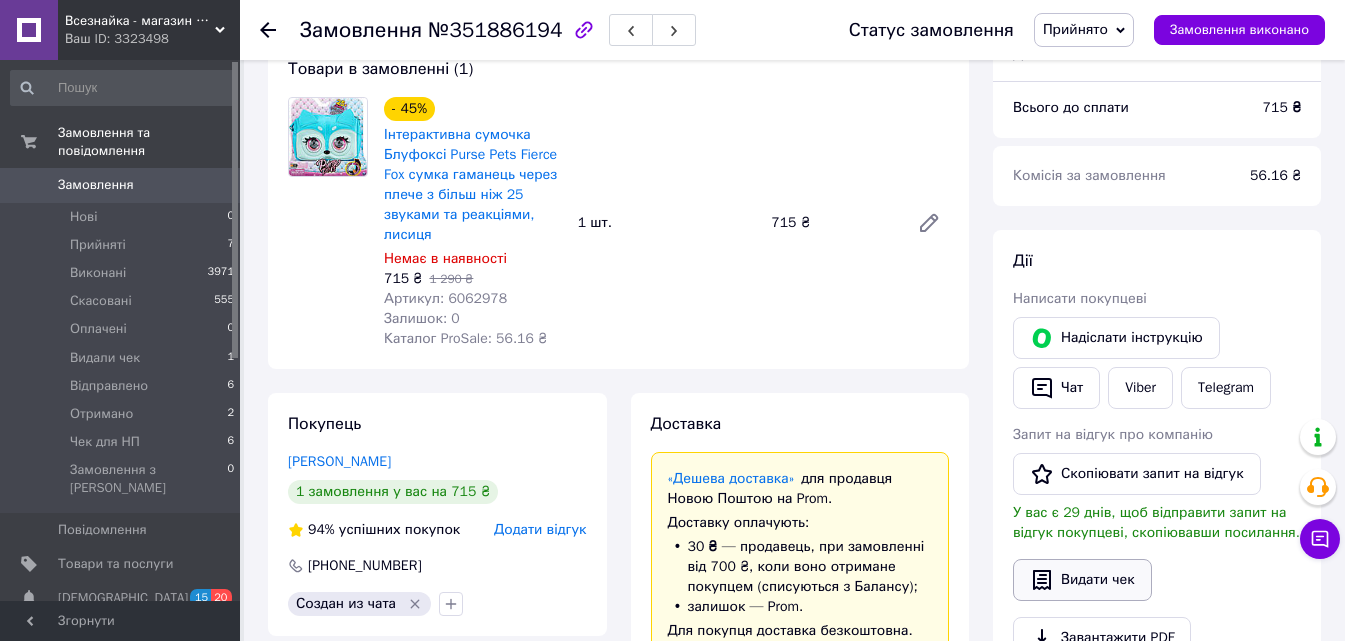 click on "Видати чек" at bounding box center (1082, 580) 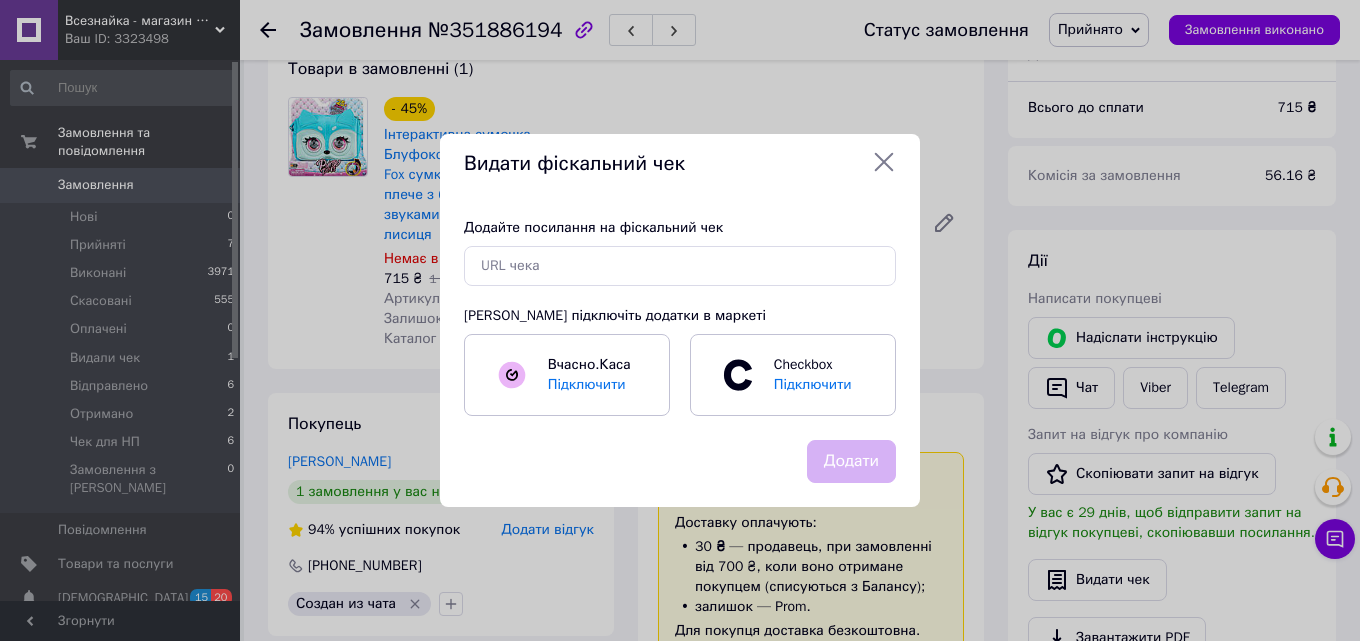 click 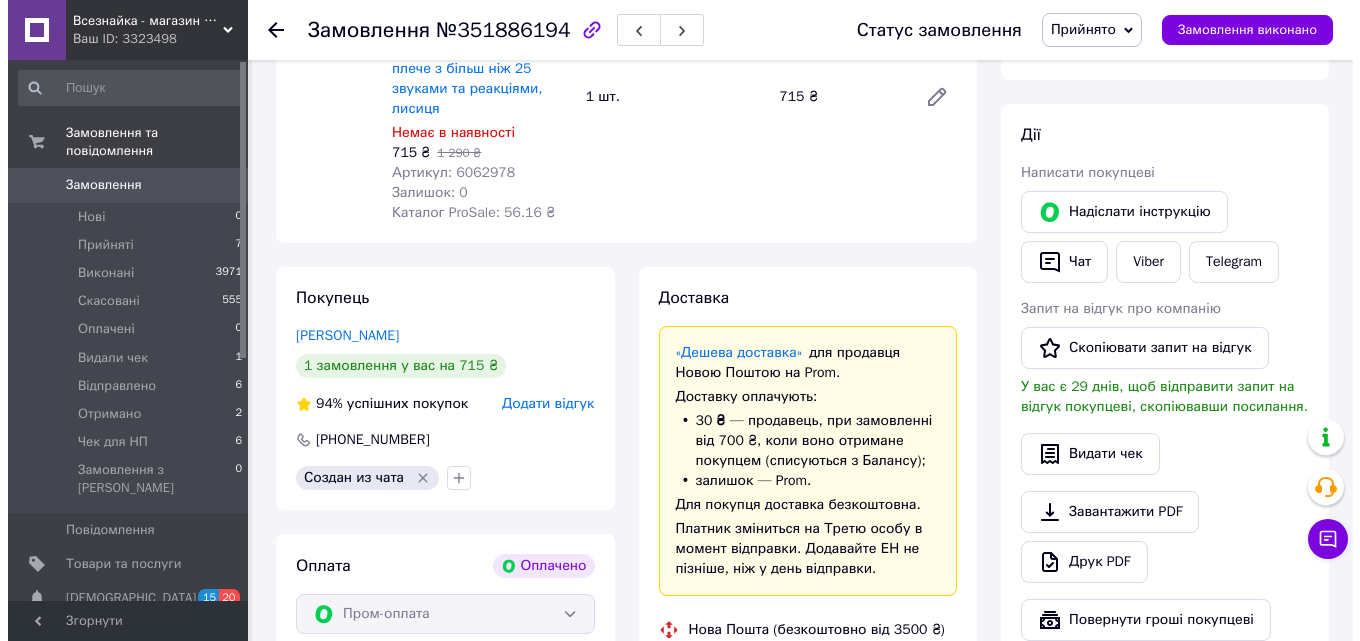 scroll, scrollTop: 353, scrollLeft: 0, axis: vertical 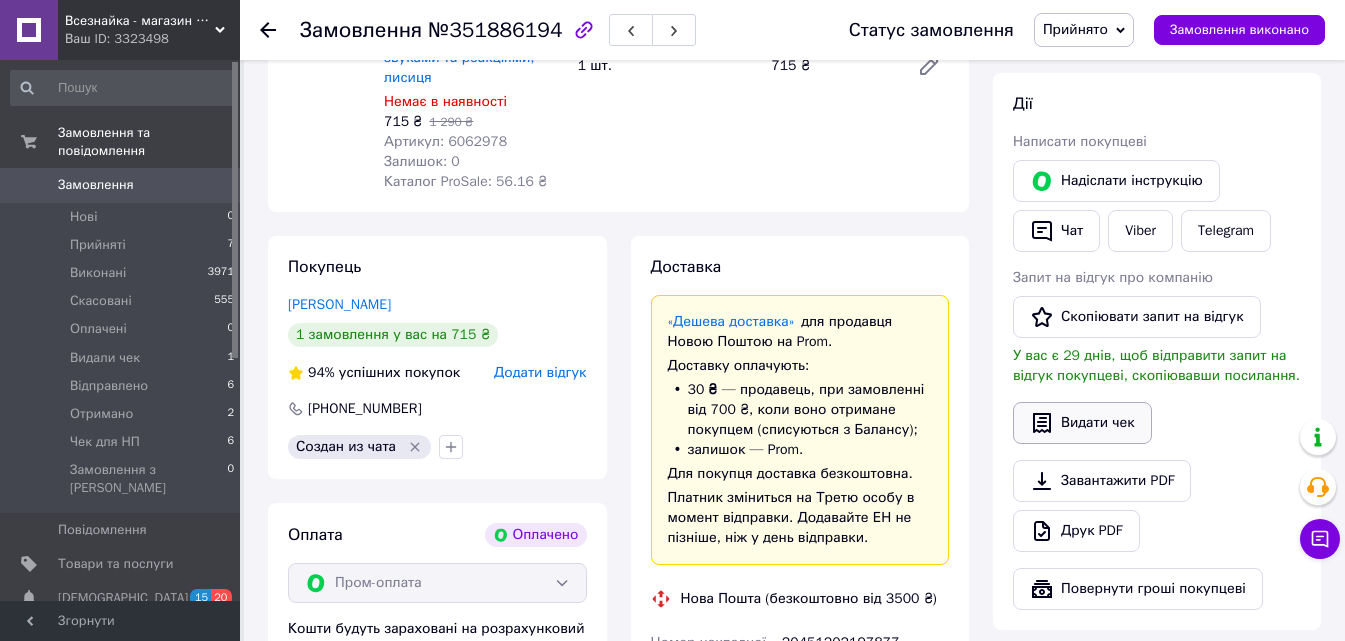 click on "Видати чек" at bounding box center (1082, 423) 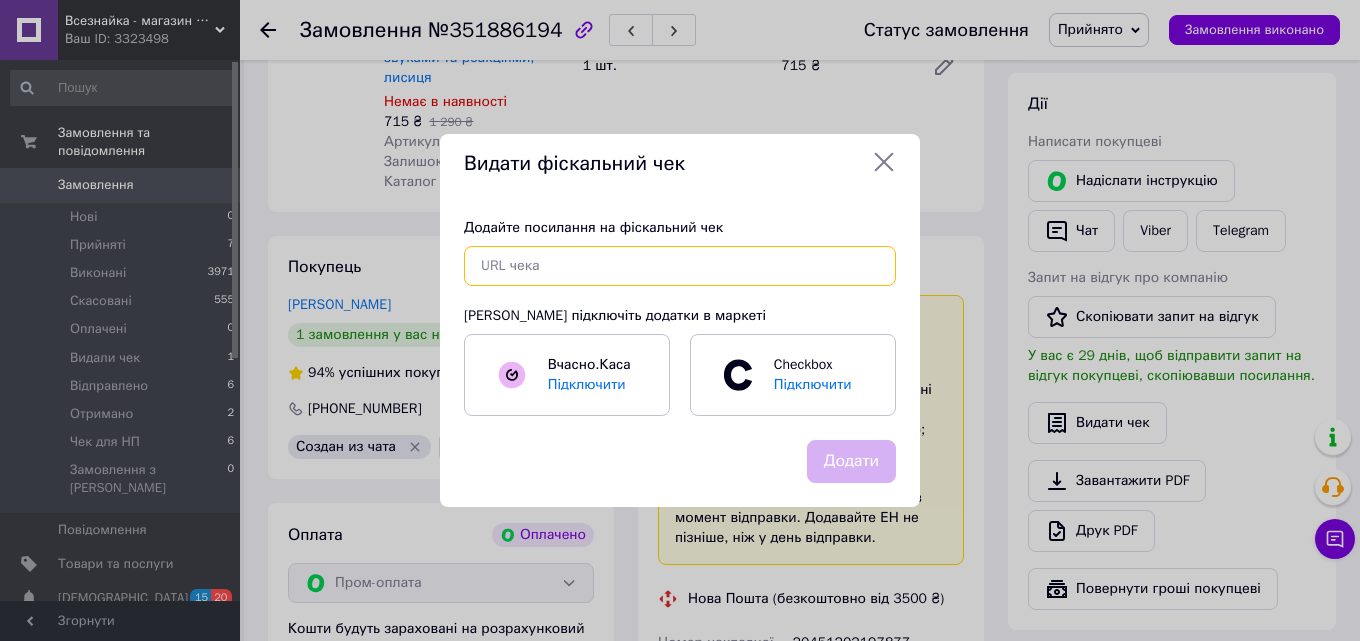 click at bounding box center [680, 266] 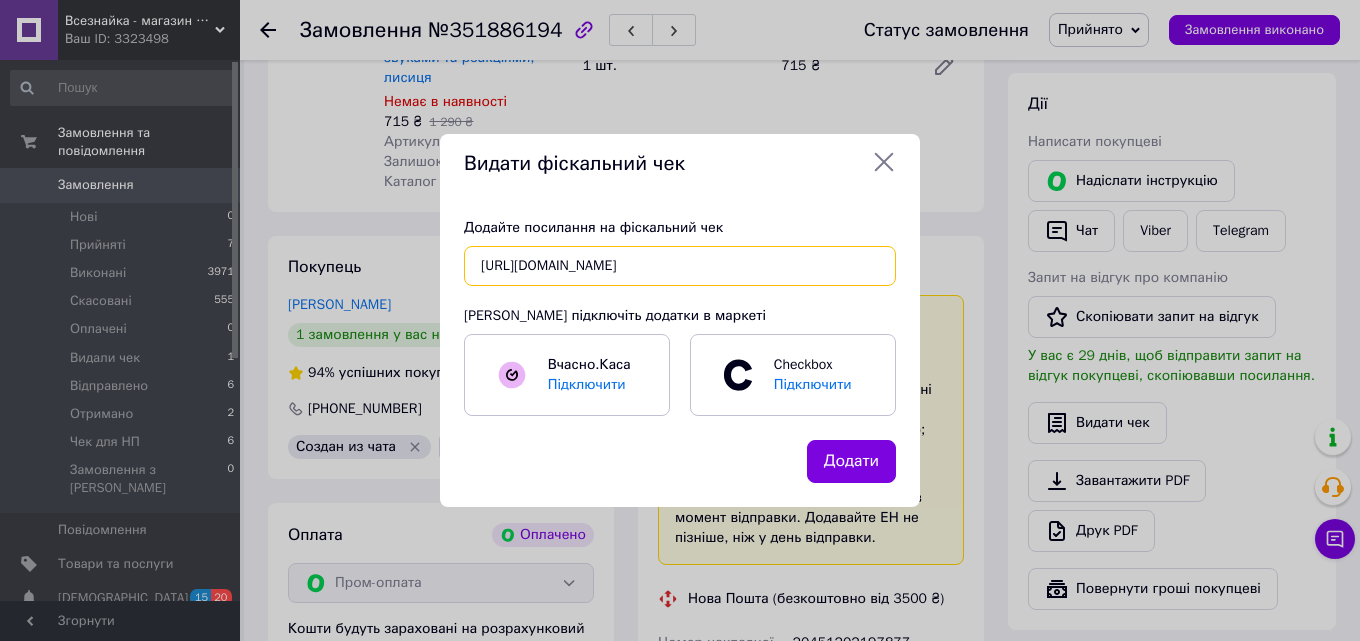 scroll, scrollTop: 0, scrollLeft: 17, axis: horizontal 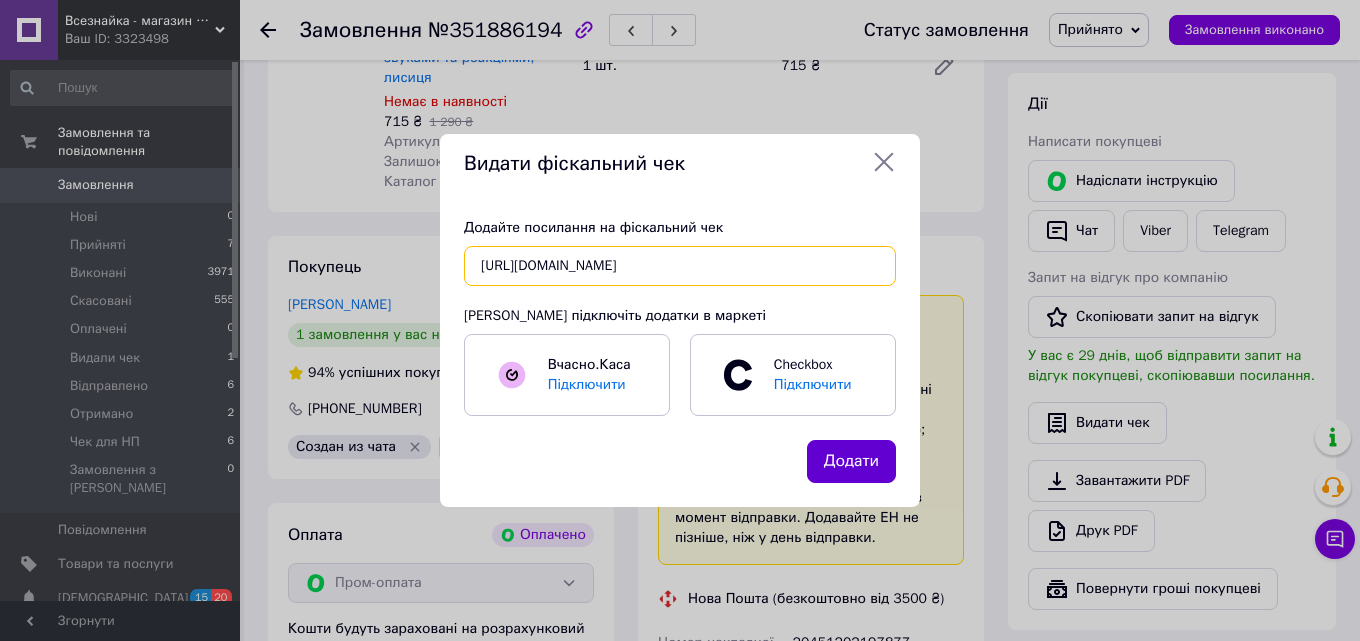 type on "https://check.checkbox.ua/0f0560fa-e395-4384-a717-5f681a5ac3ea" 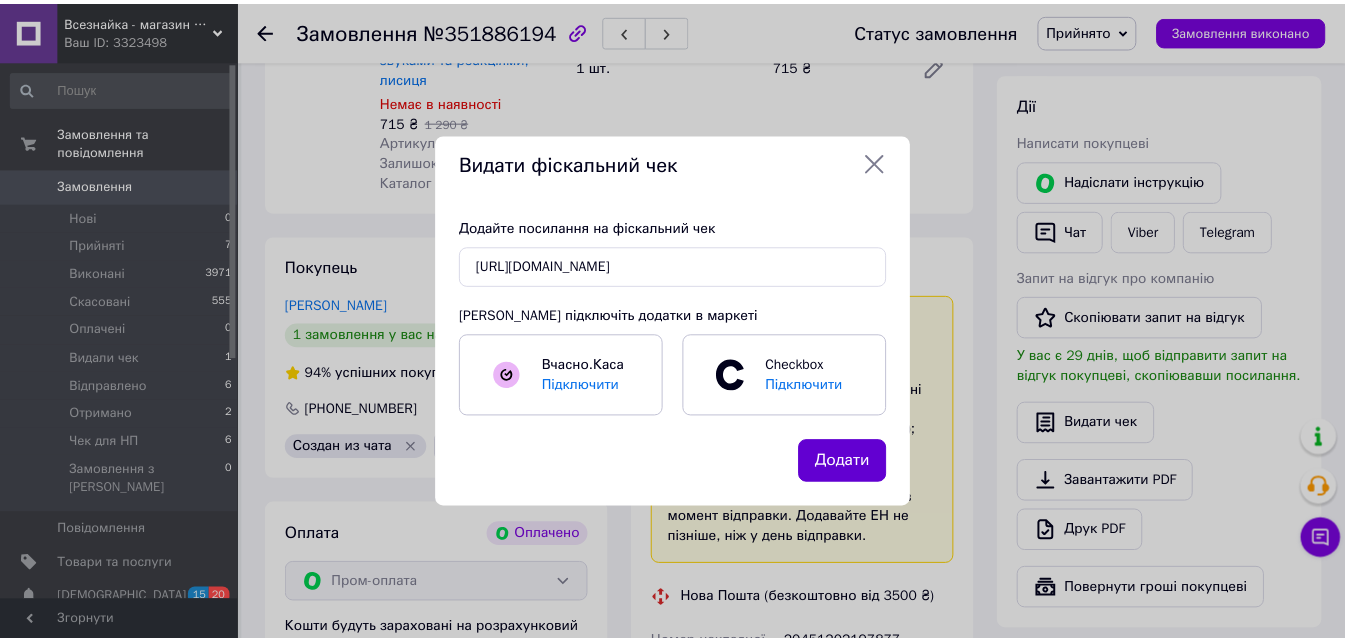 scroll, scrollTop: 0, scrollLeft: 0, axis: both 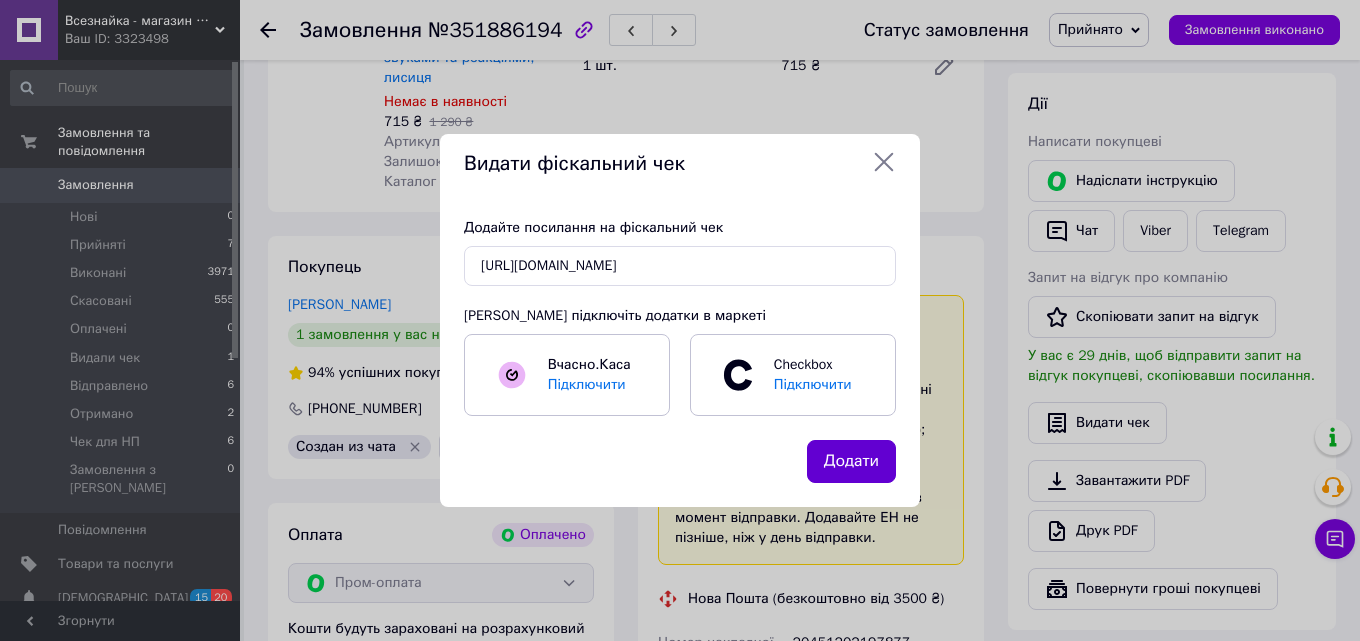 click on "Додати" at bounding box center (851, 461) 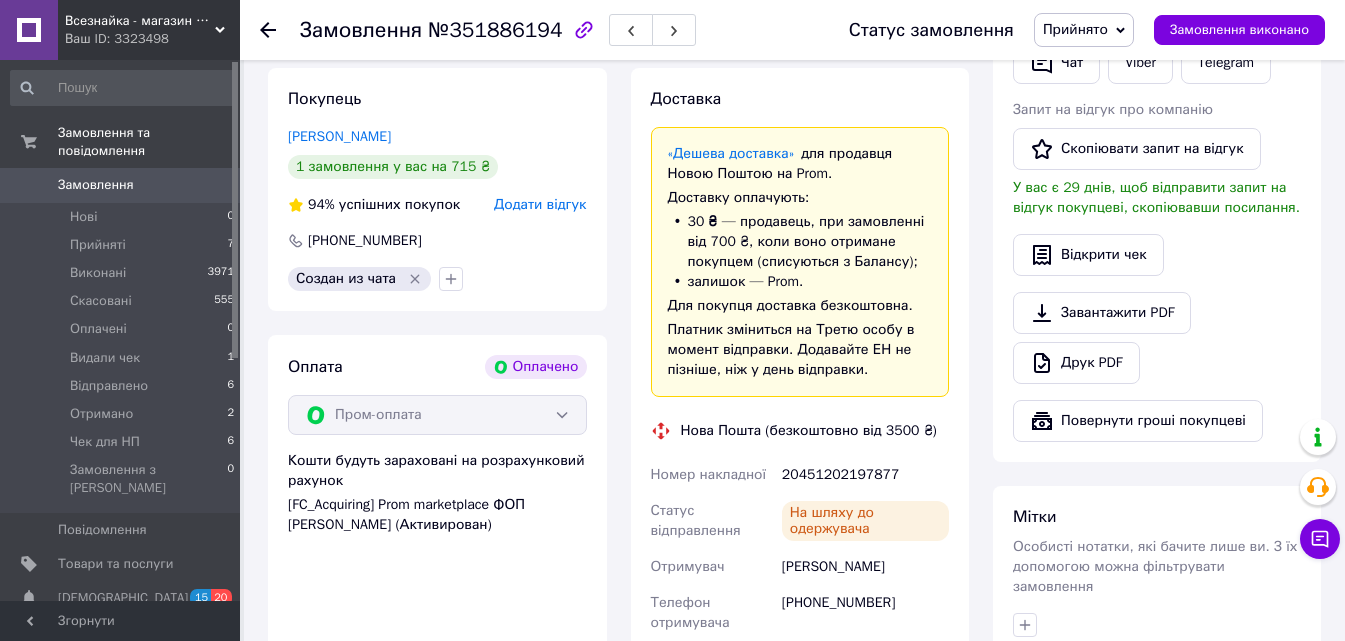 scroll, scrollTop: 0, scrollLeft: 0, axis: both 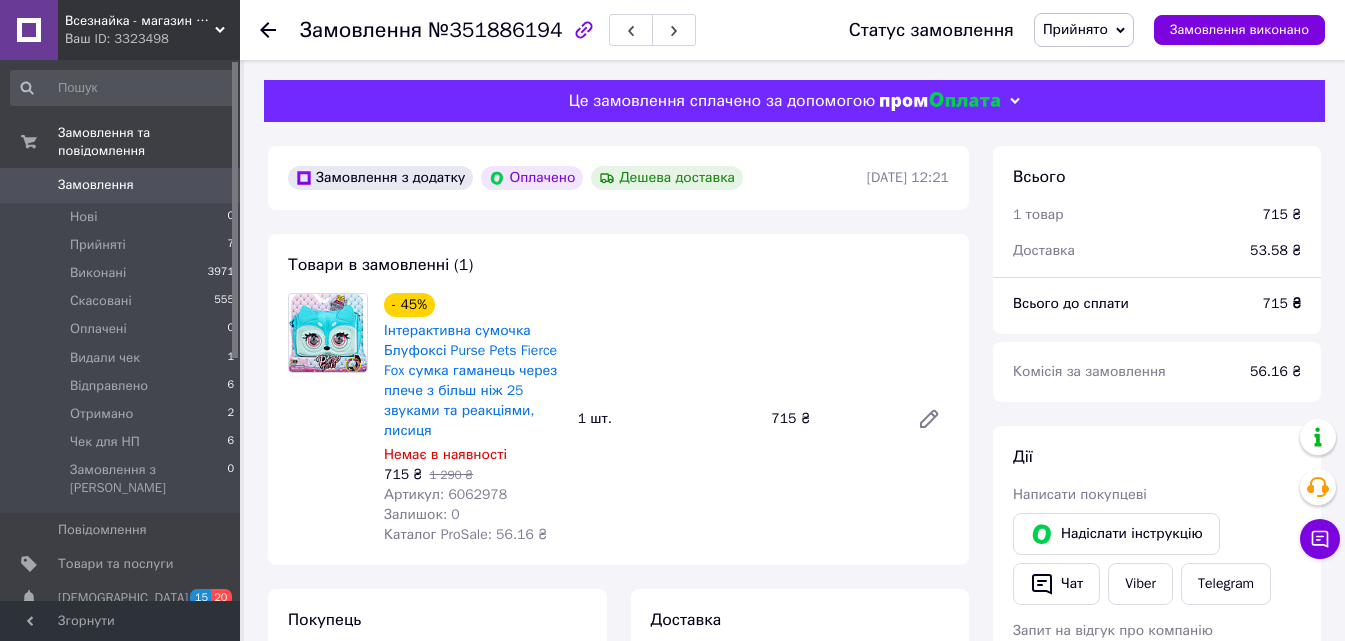 click on "Прийнято" at bounding box center [1075, 29] 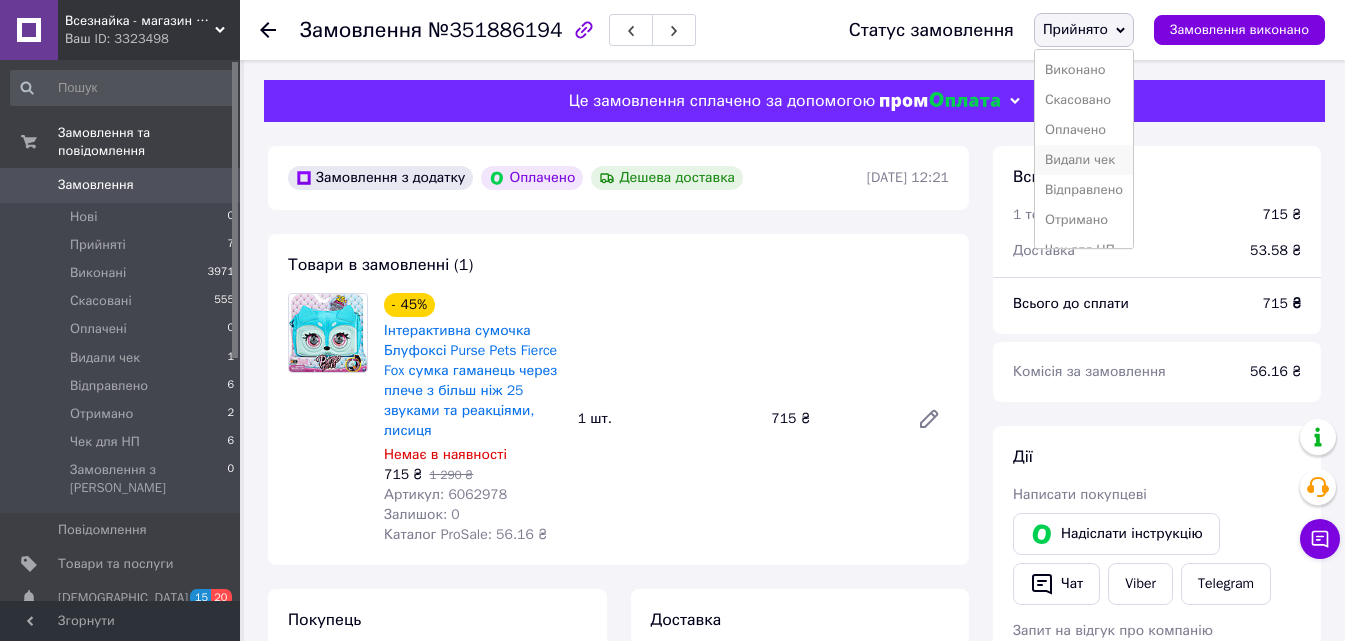 click on "Видали чек" at bounding box center [1084, 160] 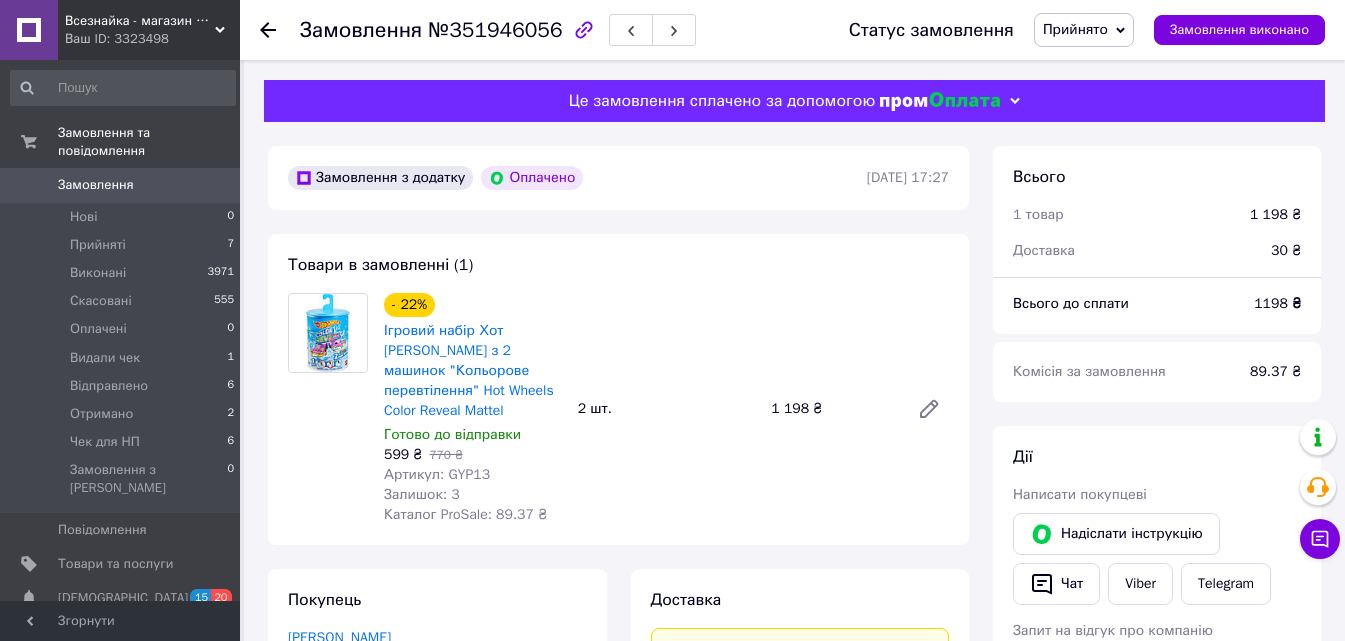 scroll, scrollTop: 0, scrollLeft: 0, axis: both 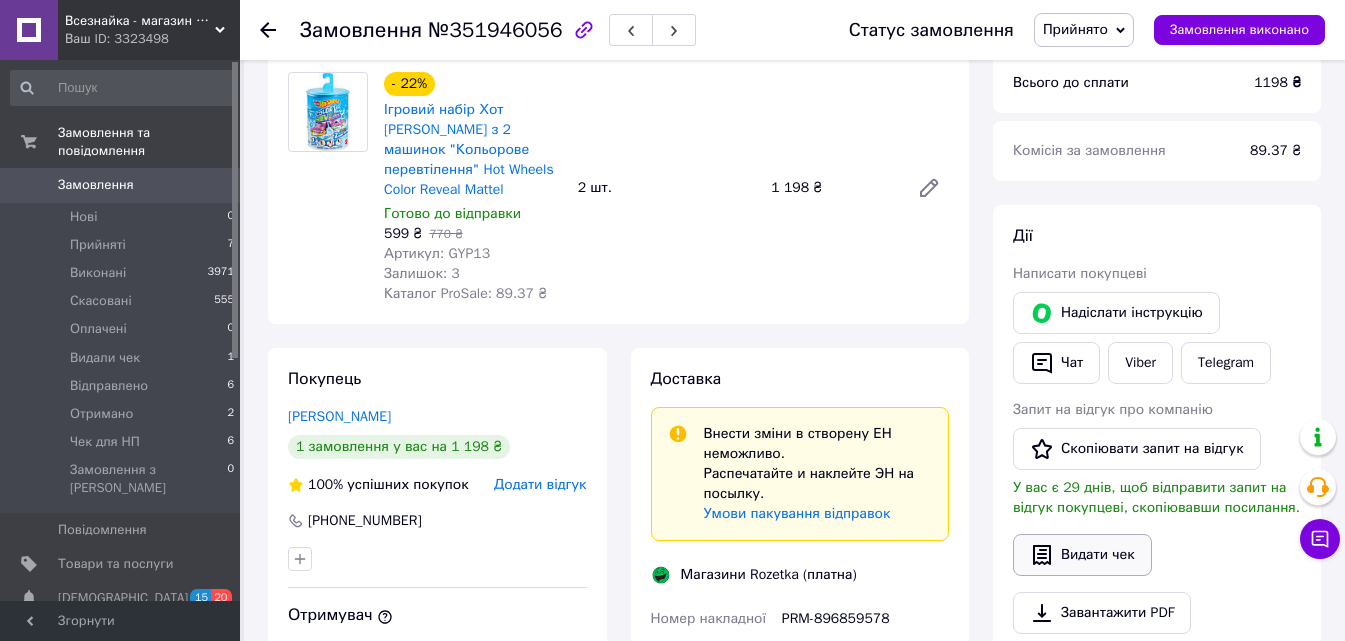 click on "Видати чек" at bounding box center [1082, 555] 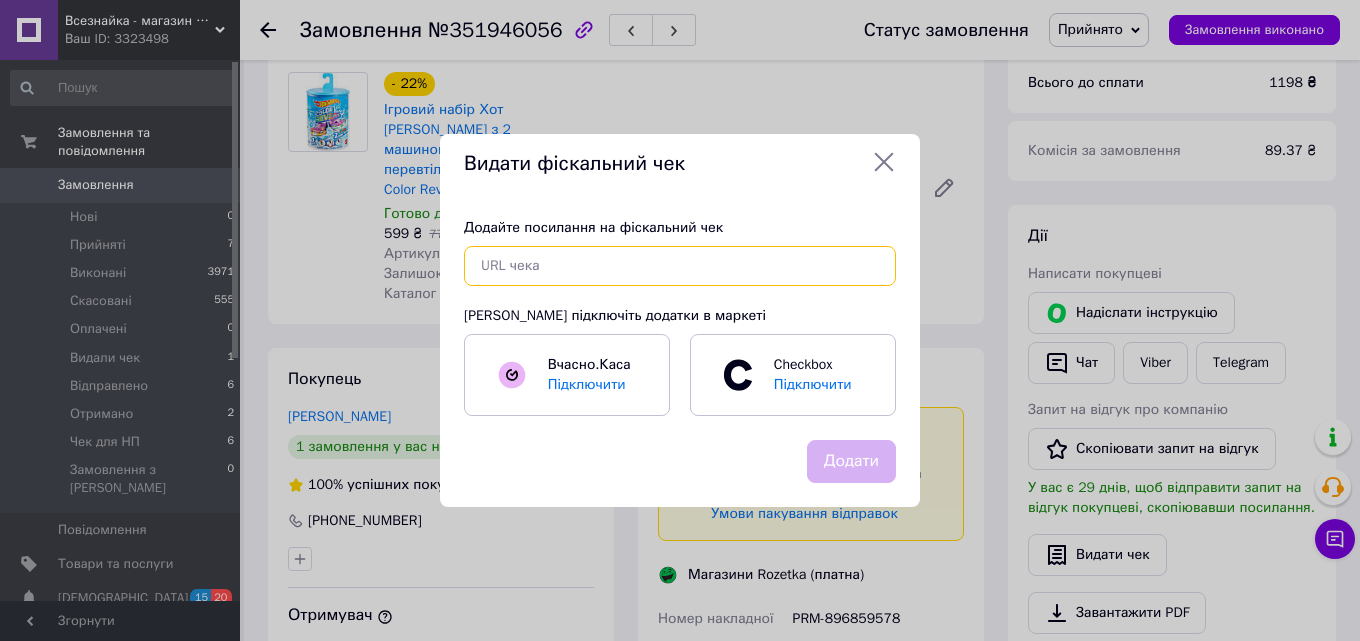 click at bounding box center [680, 266] 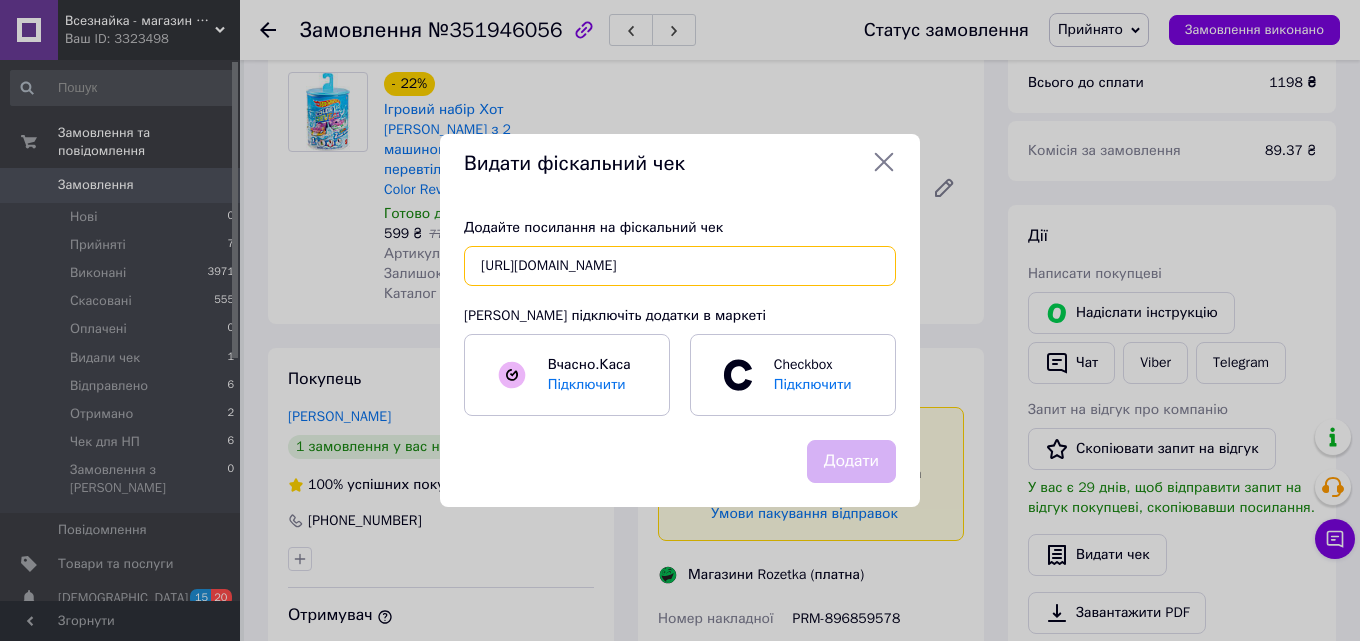 scroll, scrollTop: 0, scrollLeft: 27, axis: horizontal 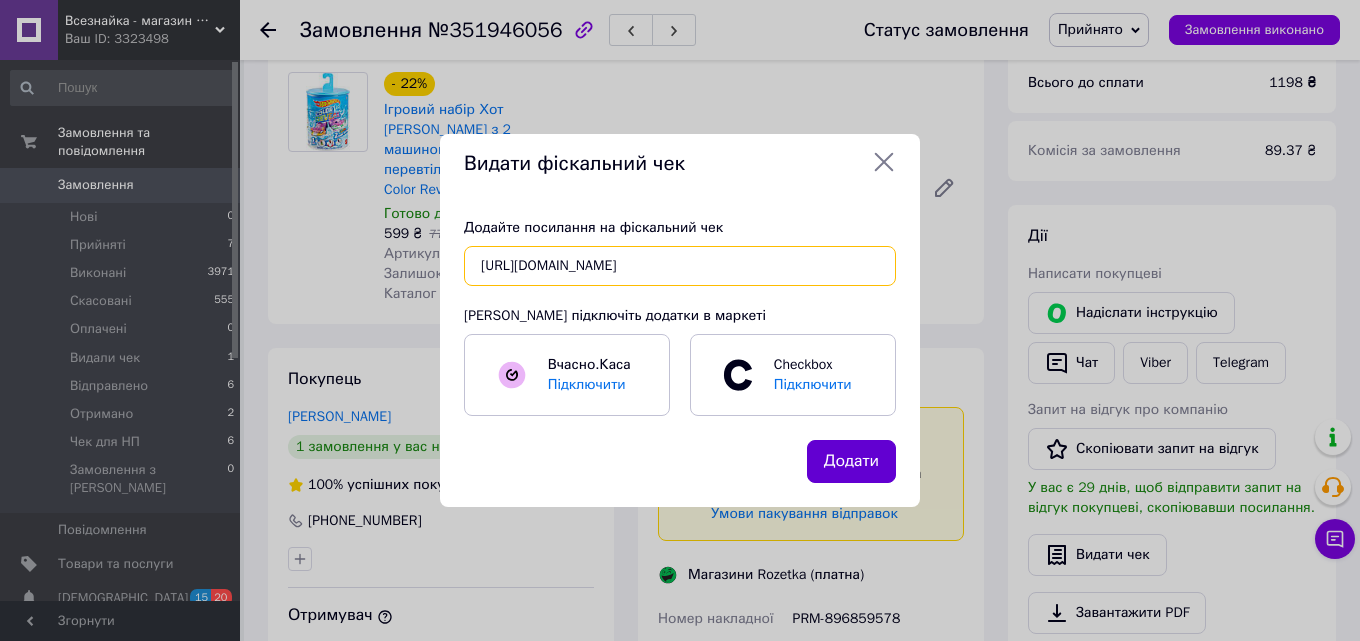 type on "https://check.checkbox.ua/ba374d9f-0c69-4528-ab06-9e5988390075" 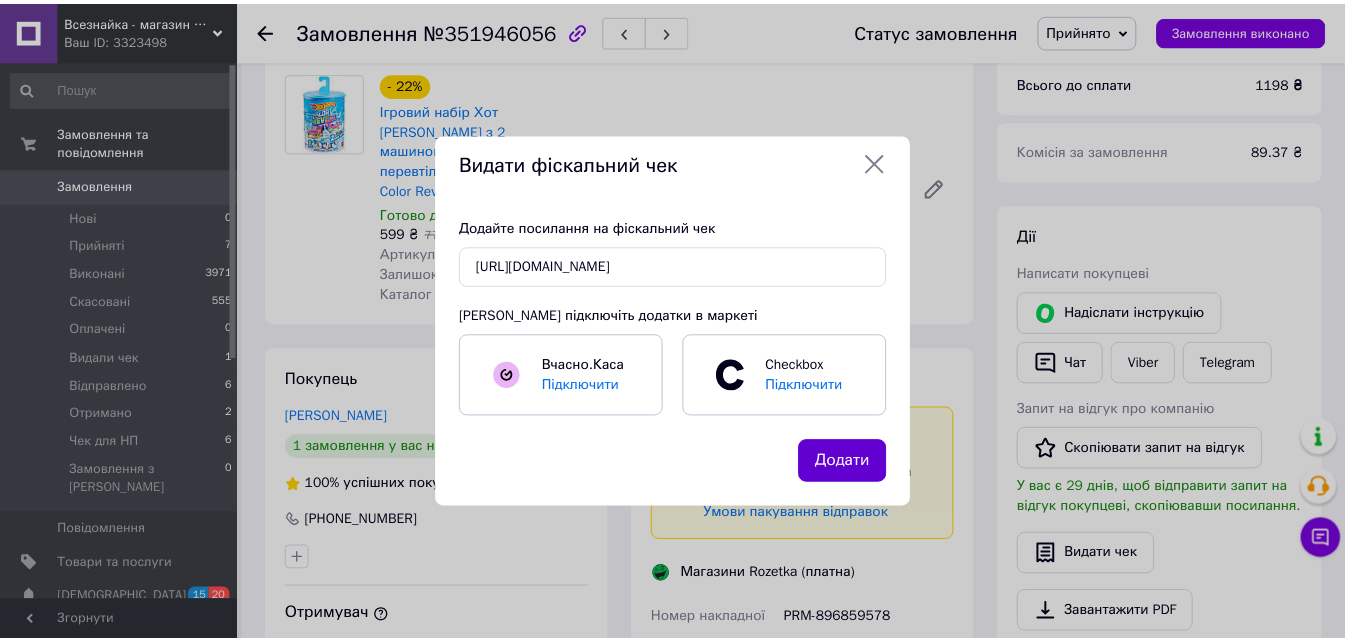 scroll, scrollTop: 0, scrollLeft: 0, axis: both 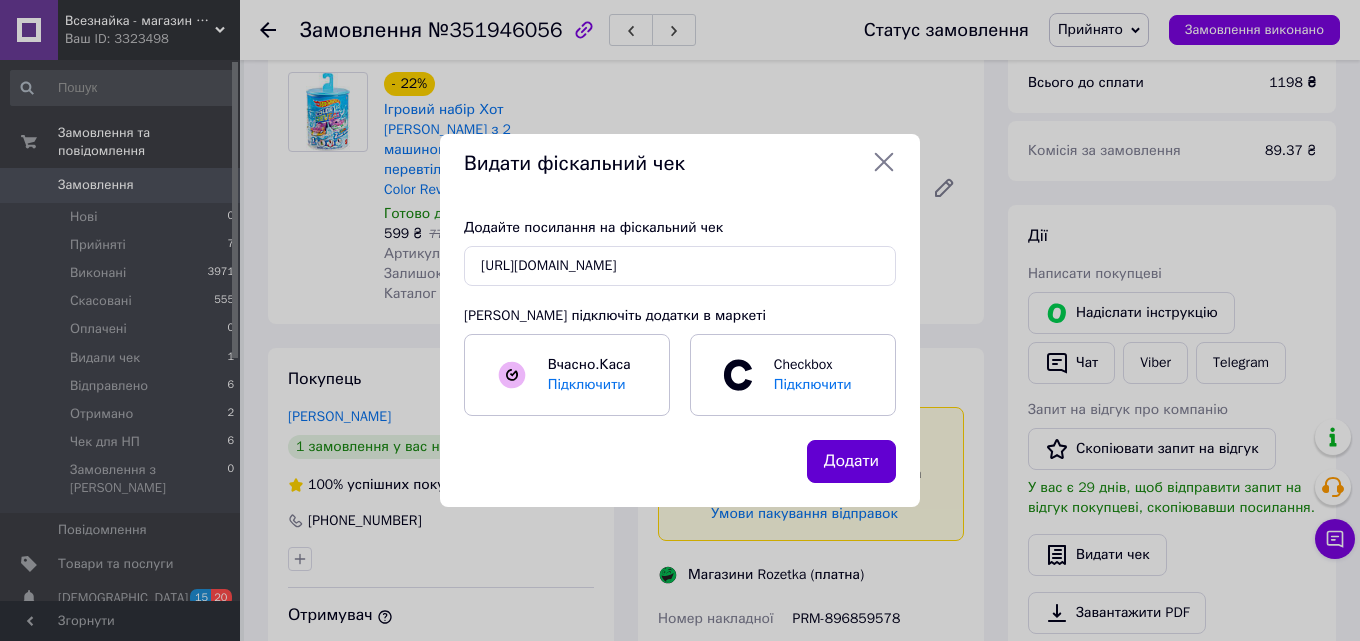 click on "Додати" at bounding box center [851, 461] 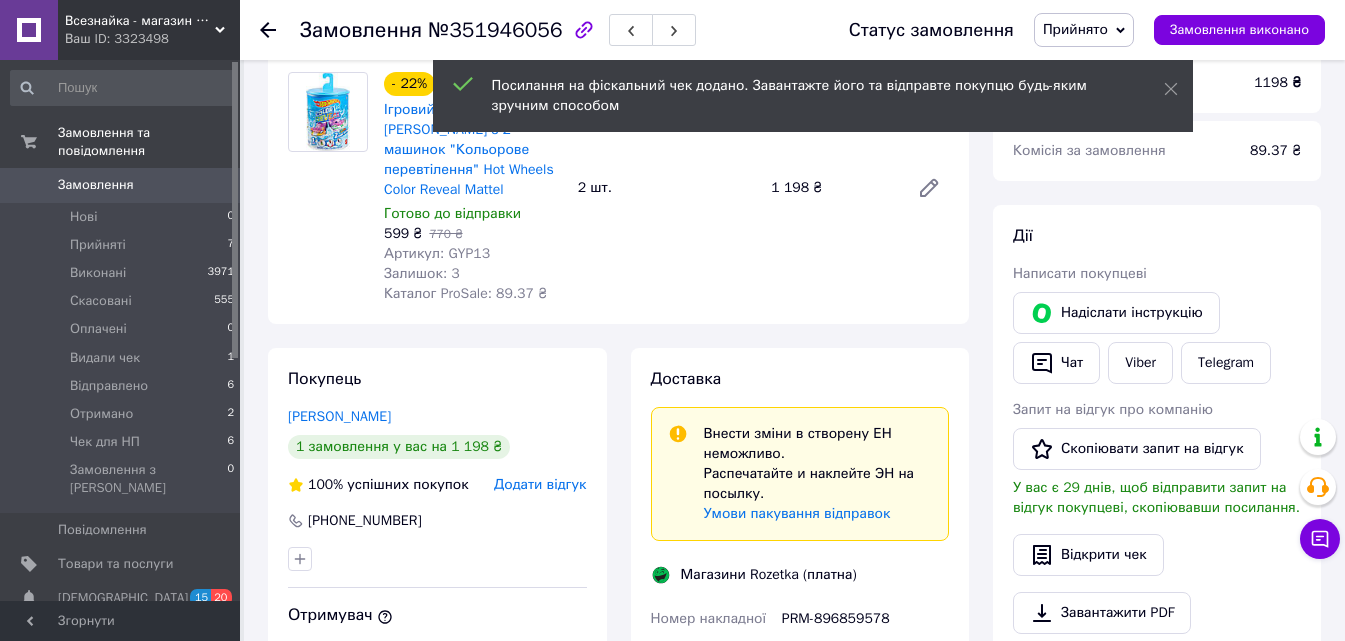 click on "Прийнято" at bounding box center [1075, 29] 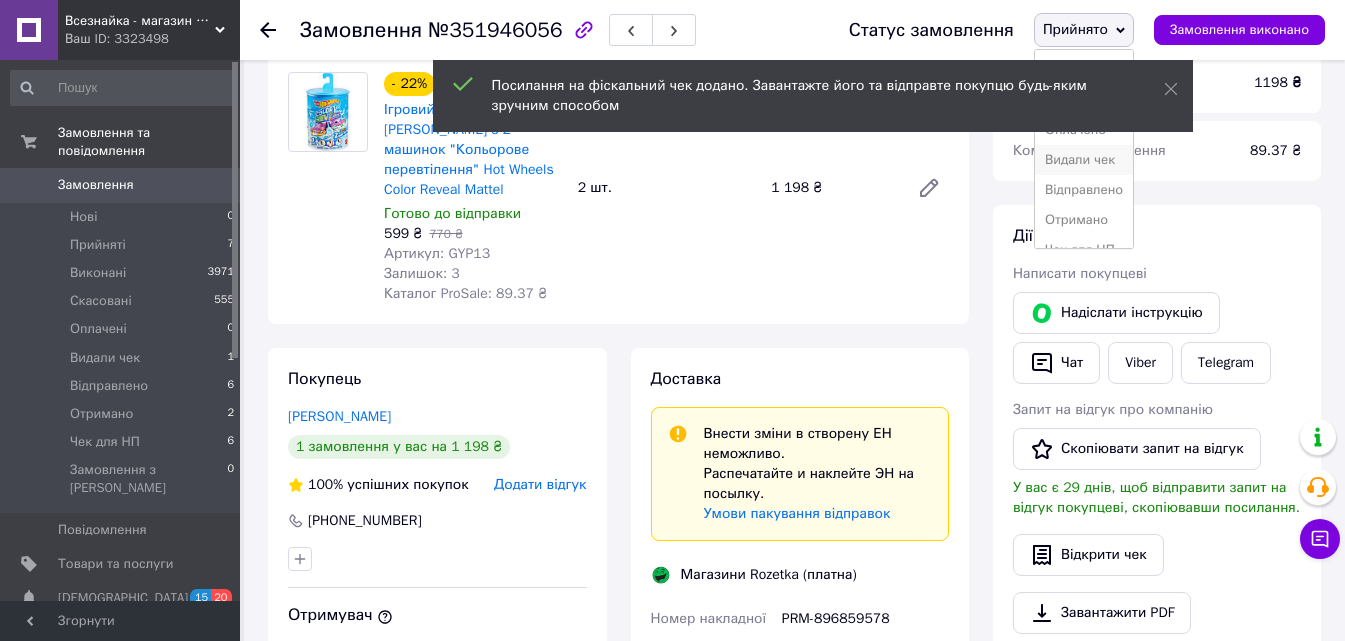 click on "Видали чек" at bounding box center (1084, 160) 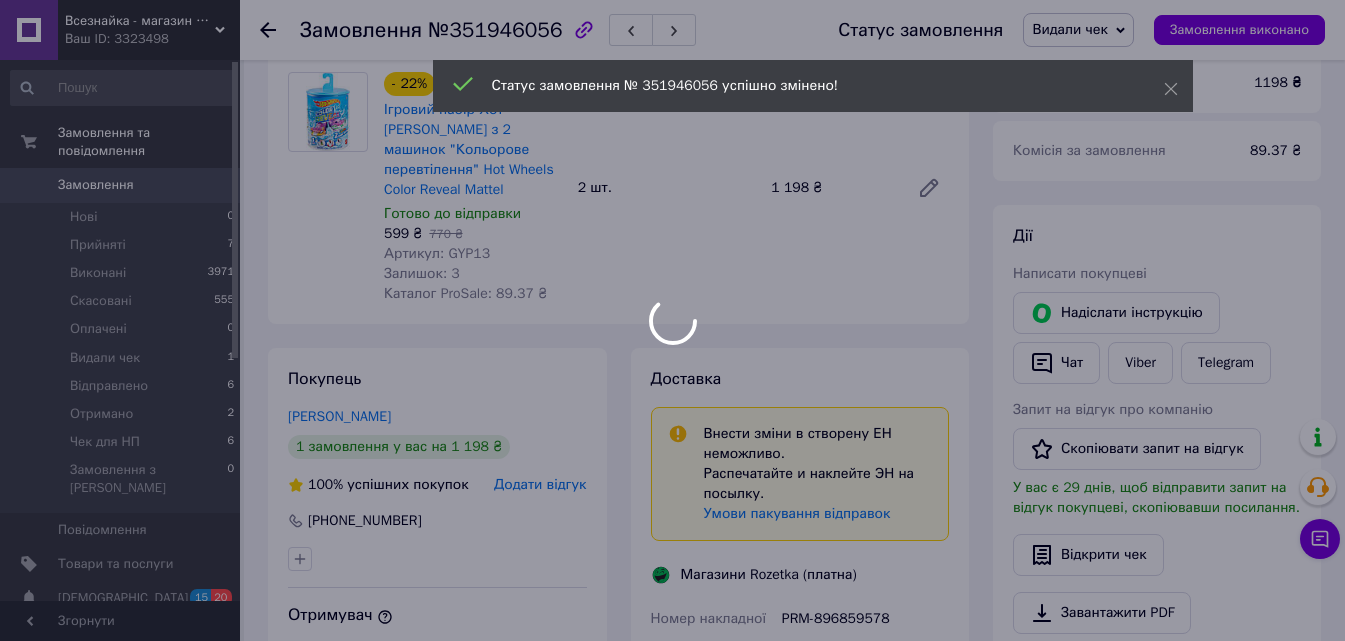 click at bounding box center (672, 320) 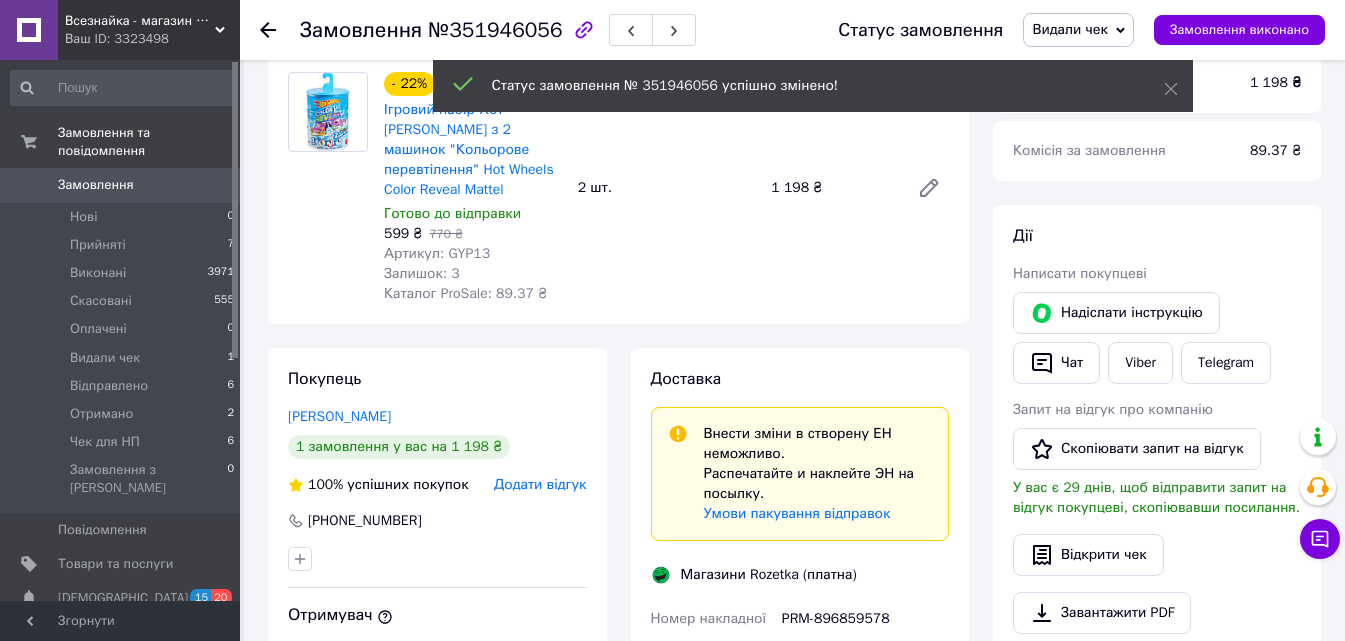 click on "Viber" at bounding box center [1140, 363] 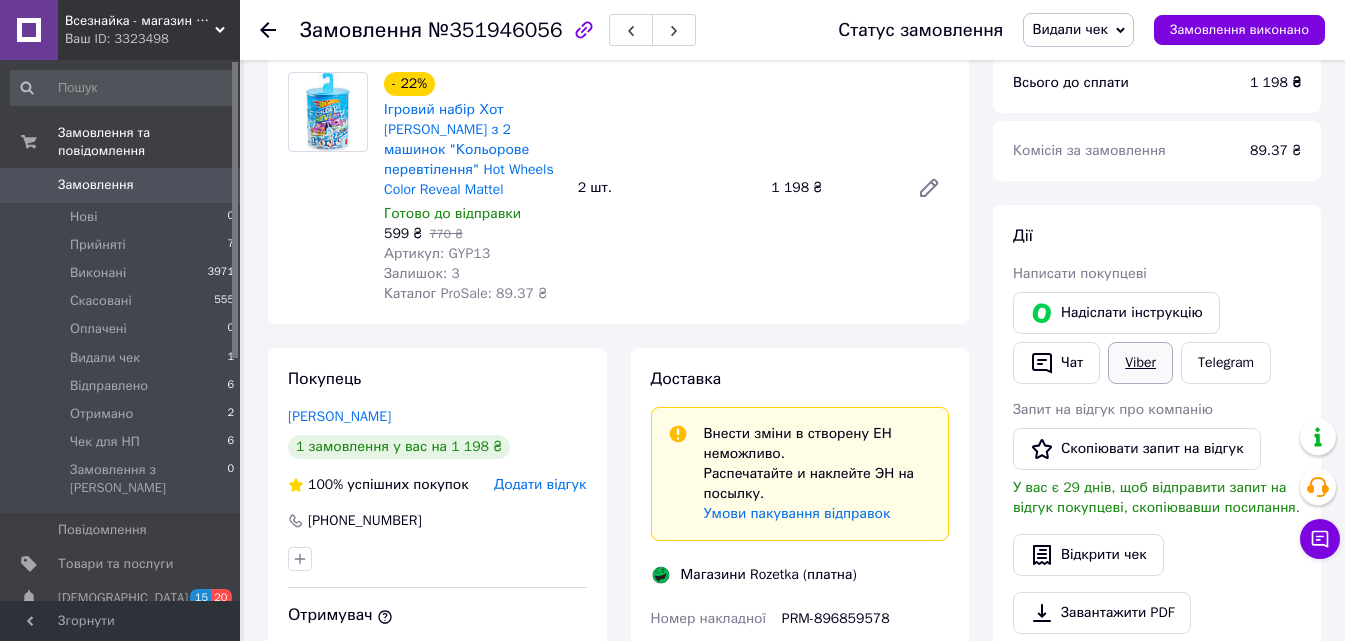 click on "Viber" at bounding box center (1140, 363) 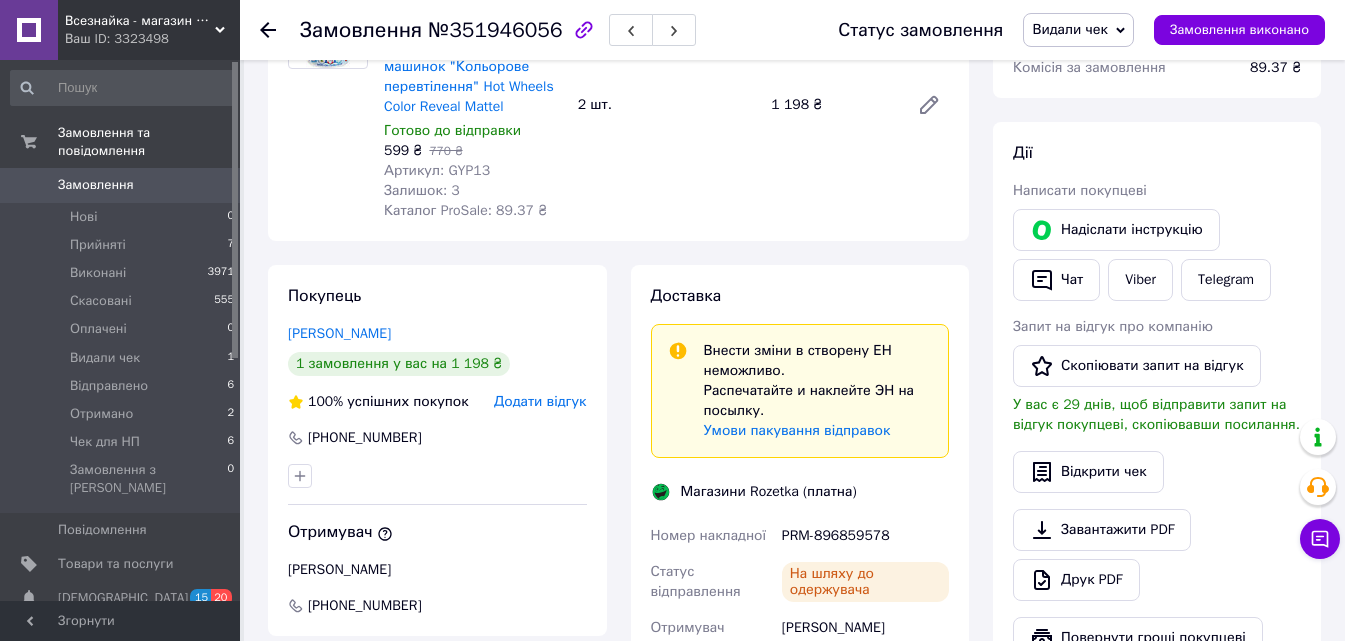 scroll, scrollTop: 351, scrollLeft: 0, axis: vertical 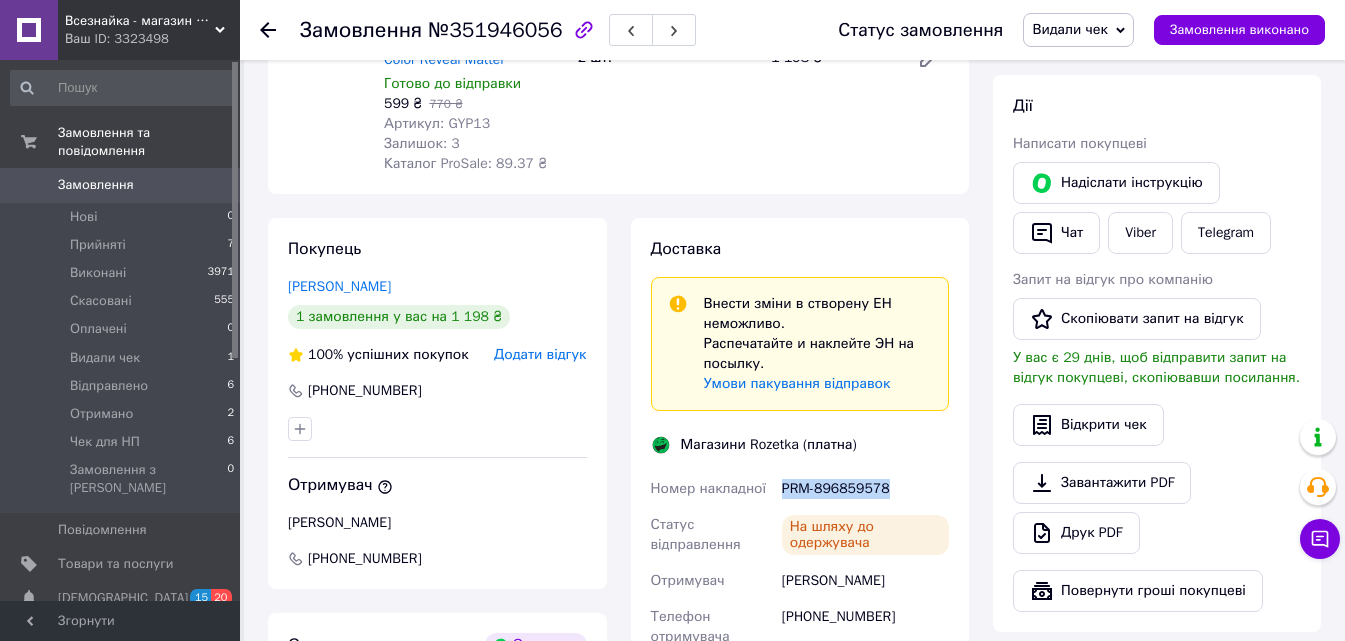 drag, startPoint x: 889, startPoint y: 474, endPoint x: 785, endPoint y: 467, distance: 104.23531 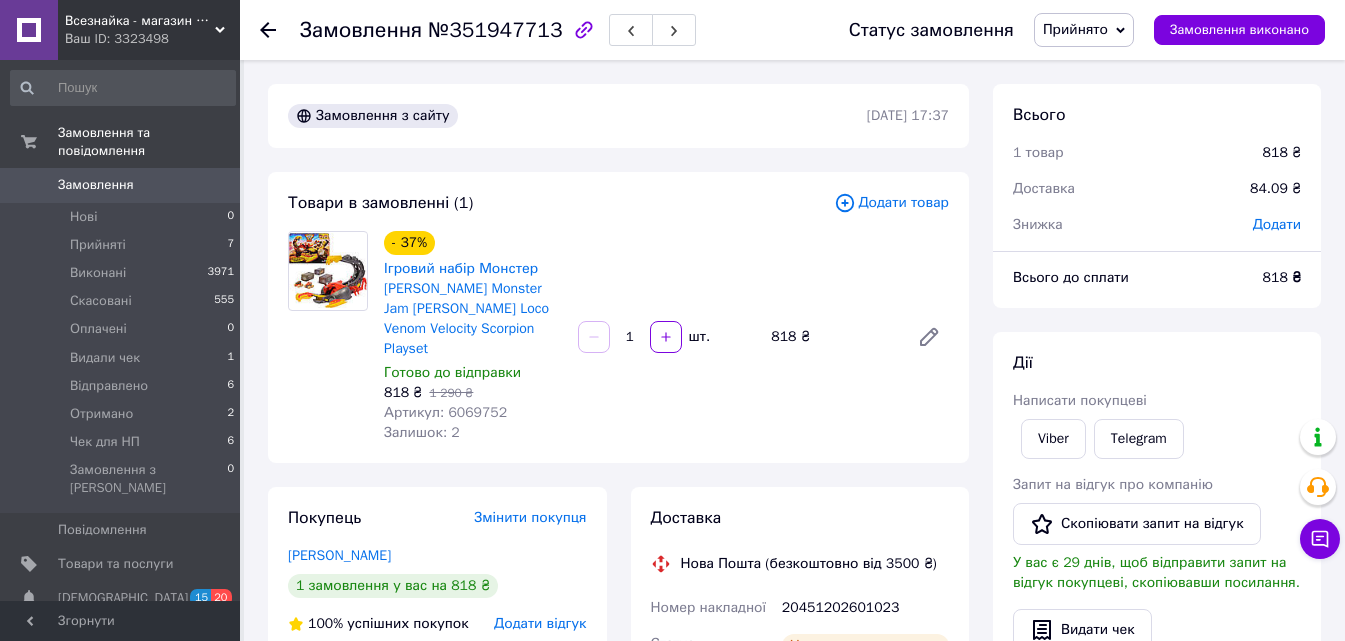 scroll, scrollTop: 0, scrollLeft: 0, axis: both 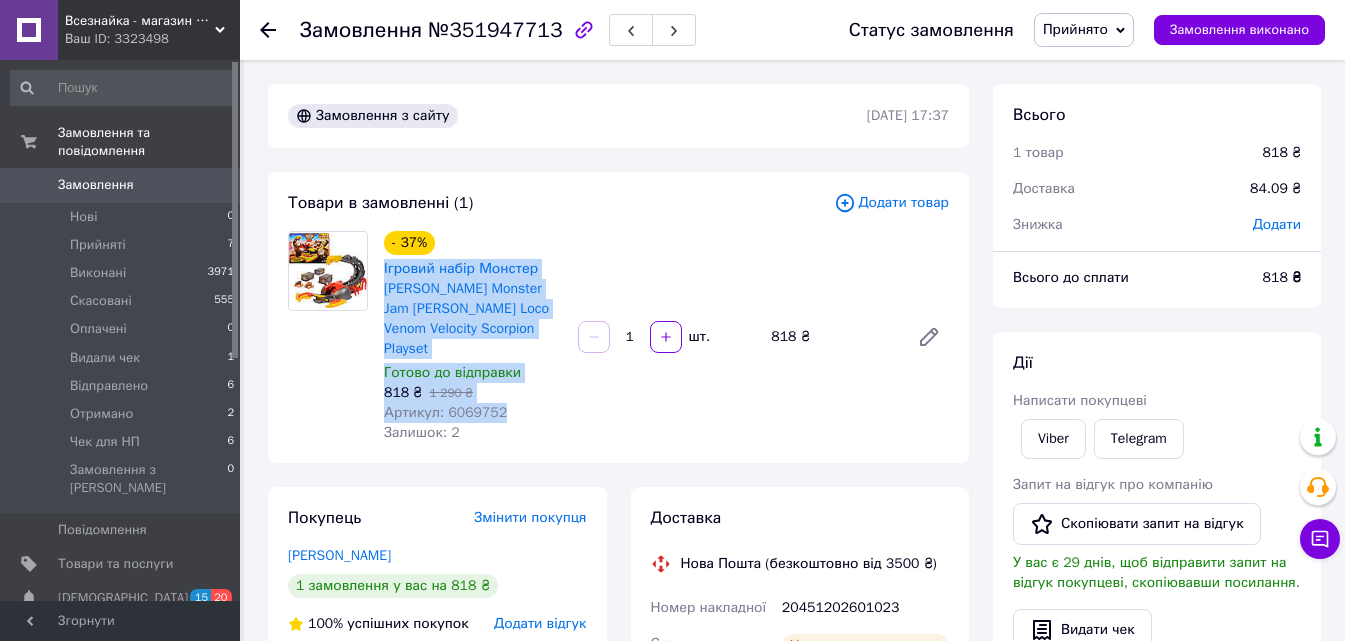 drag, startPoint x: 377, startPoint y: 273, endPoint x: 507, endPoint y: 384, distance: 170.94151 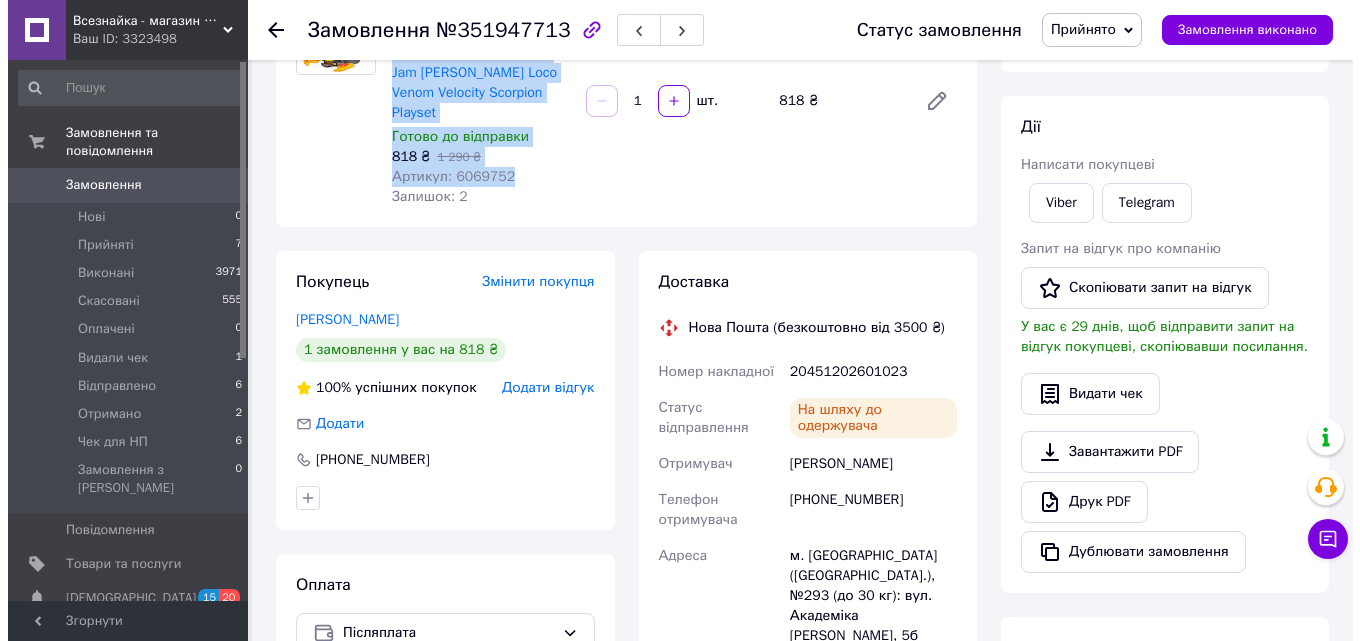 scroll, scrollTop: 280, scrollLeft: 0, axis: vertical 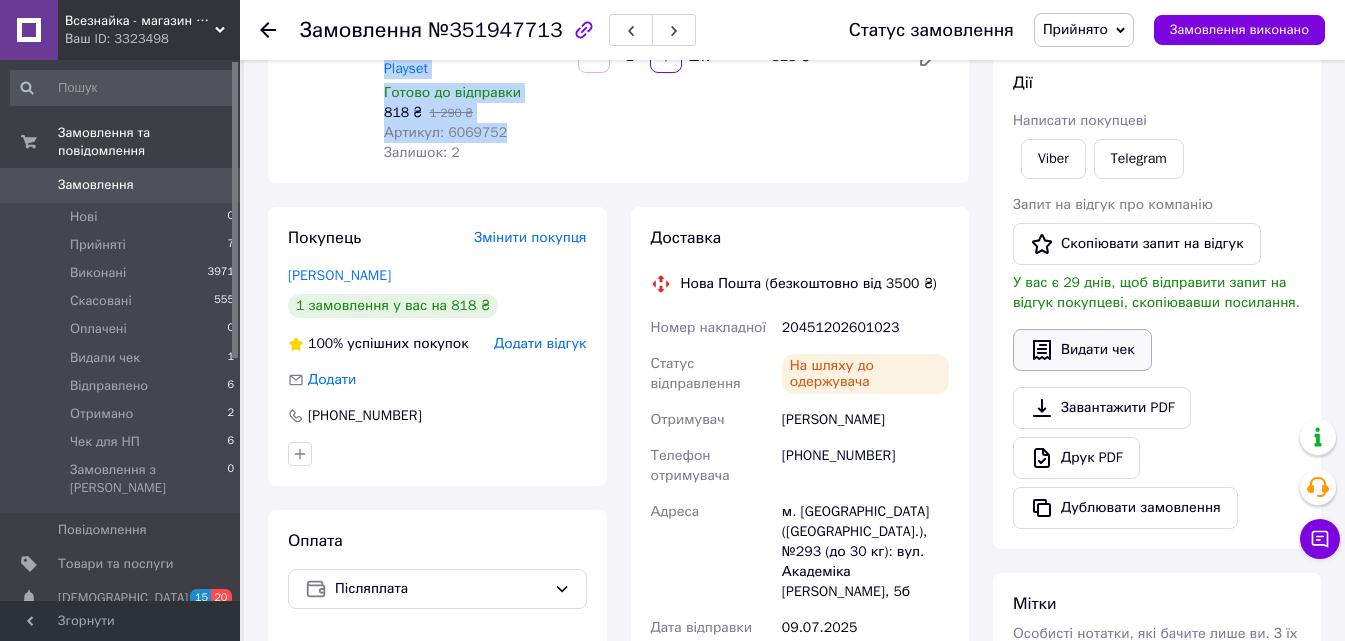 click 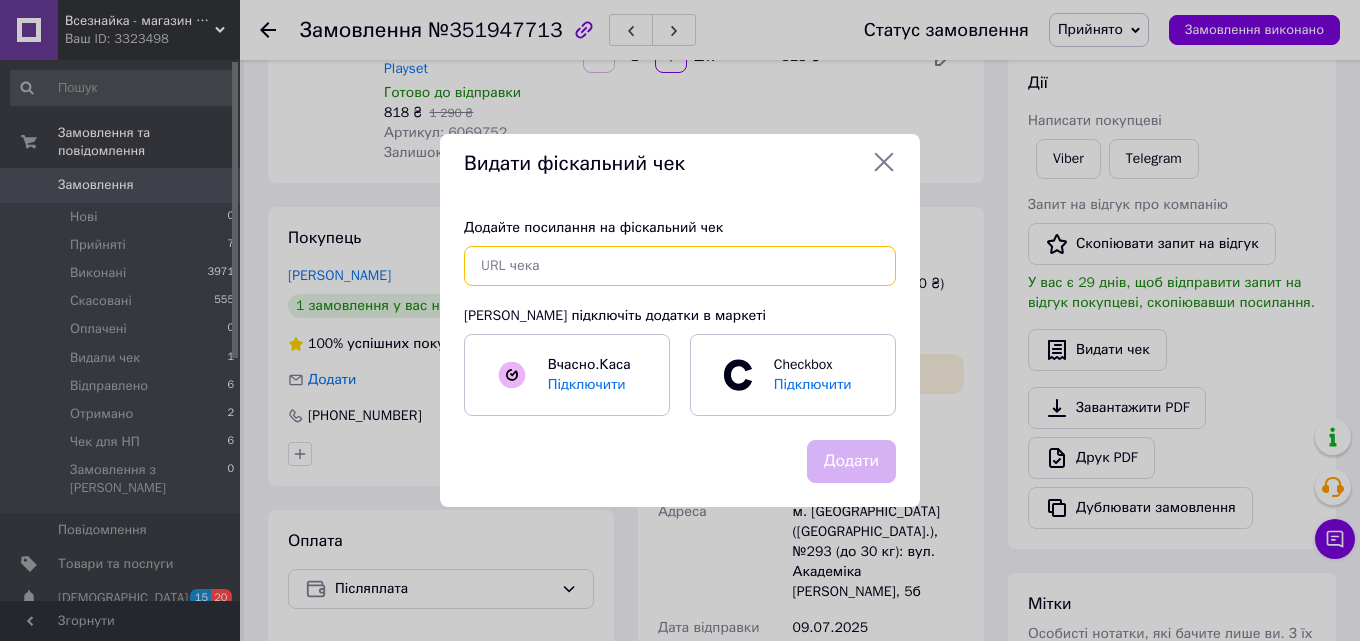 click at bounding box center (680, 266) 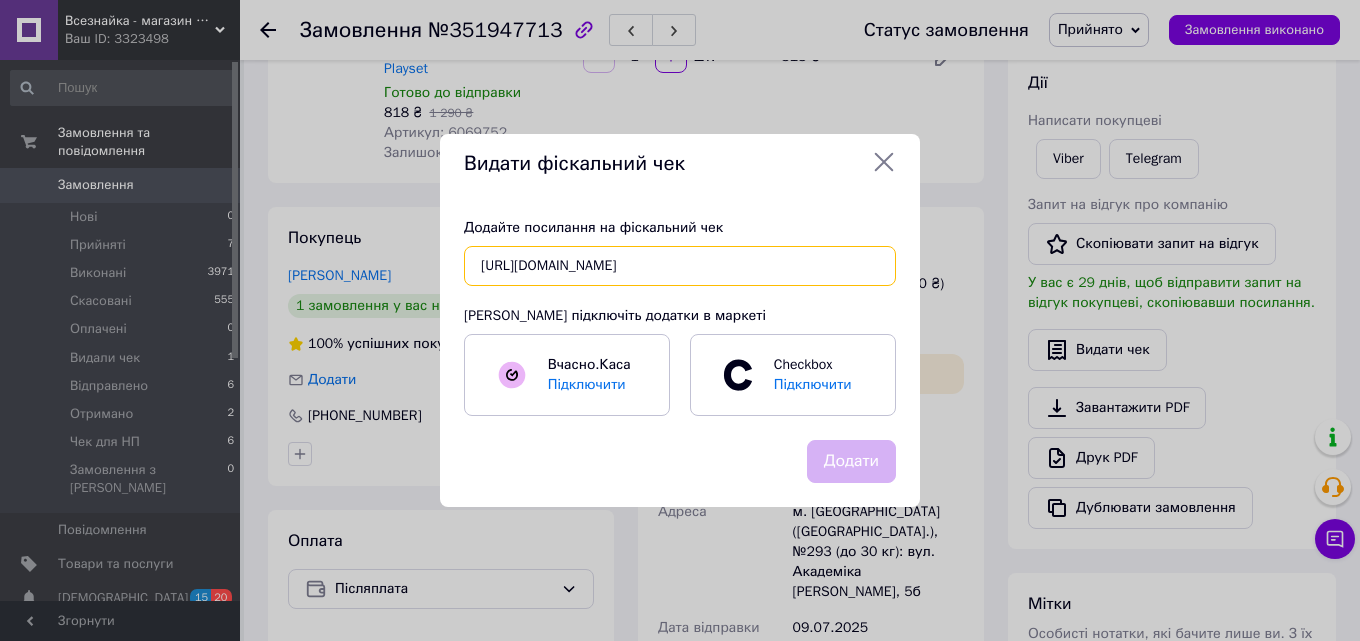 scroll, scrollTop: 0, scrollLeft: 17, axis: horizontal 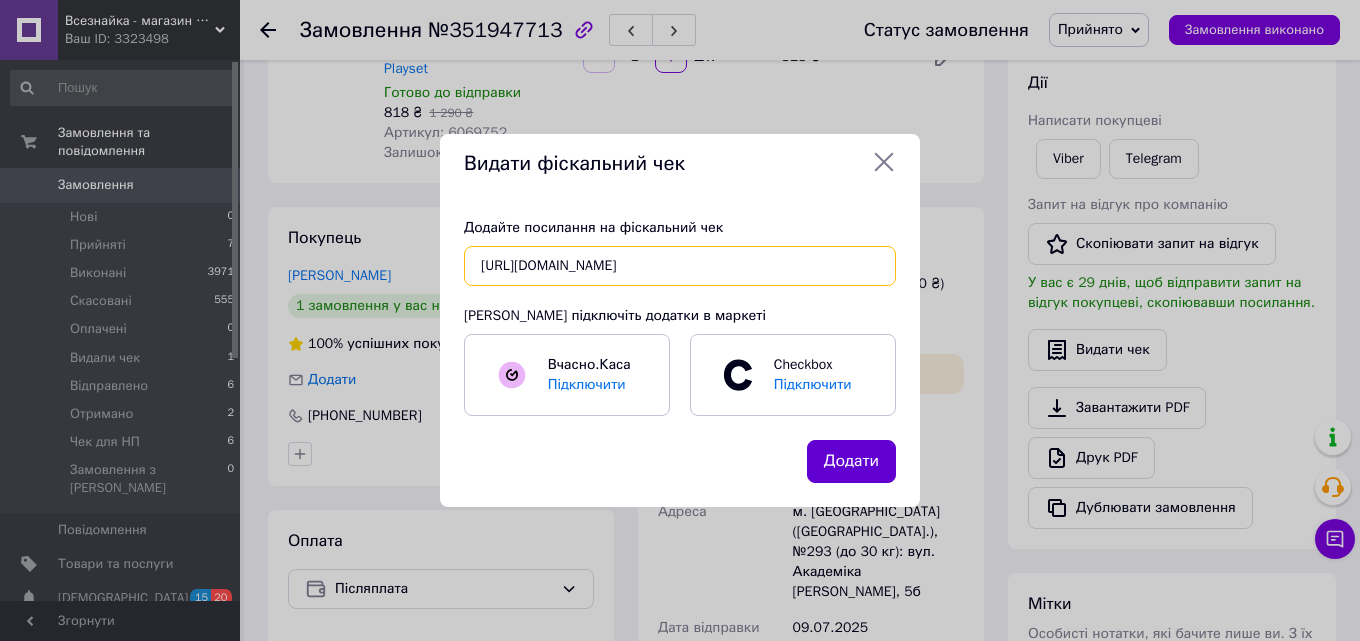 type on "[URL][DOMAIN_NAME]" 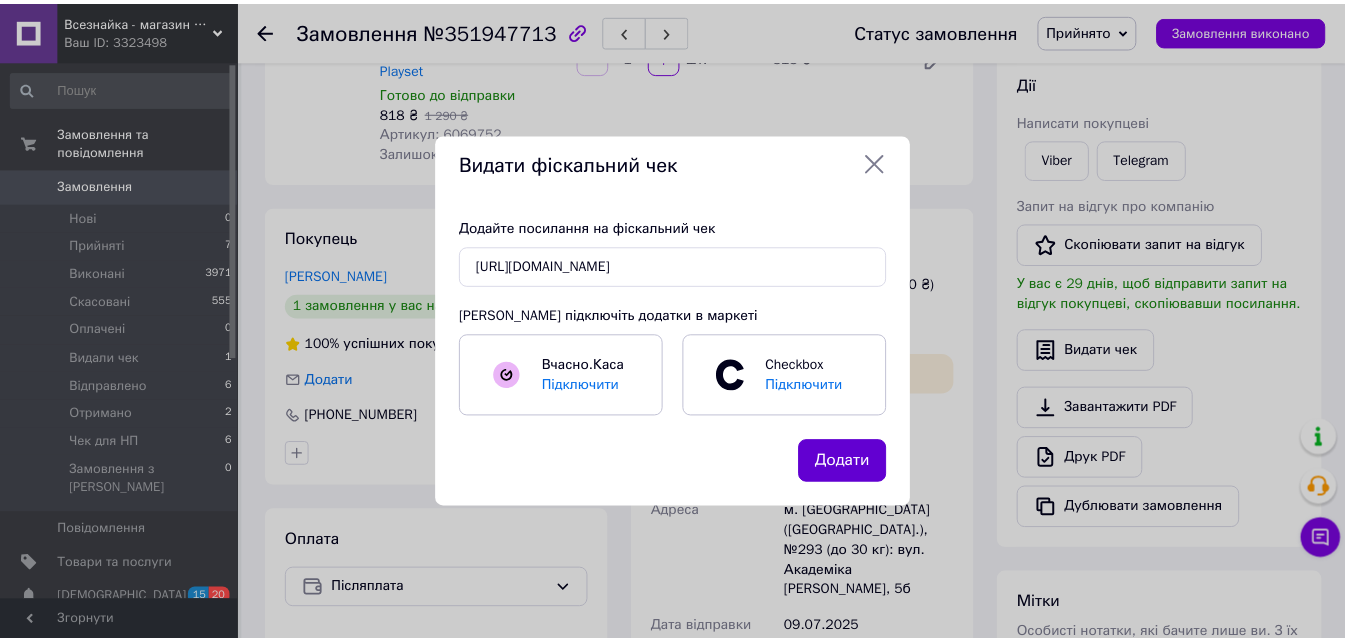scroll, scrollTop: 0, scrollLeft: 0, axis: both 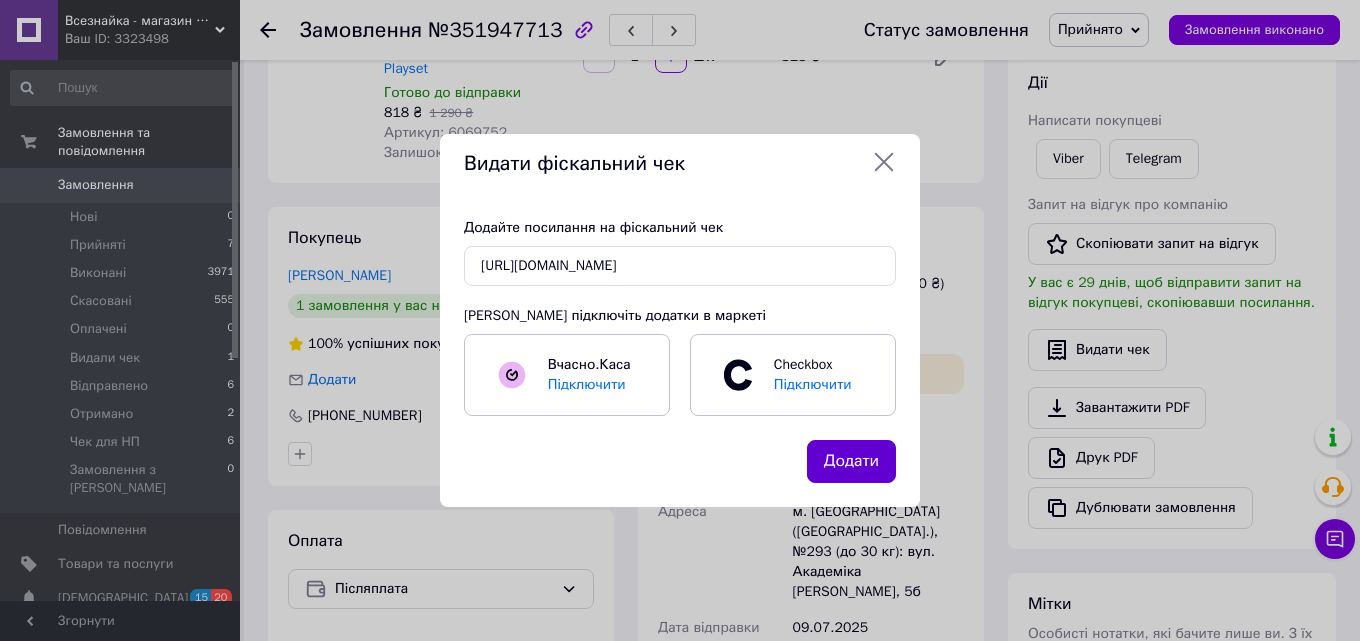 click on "Додати" at bounding box center (851, 461) 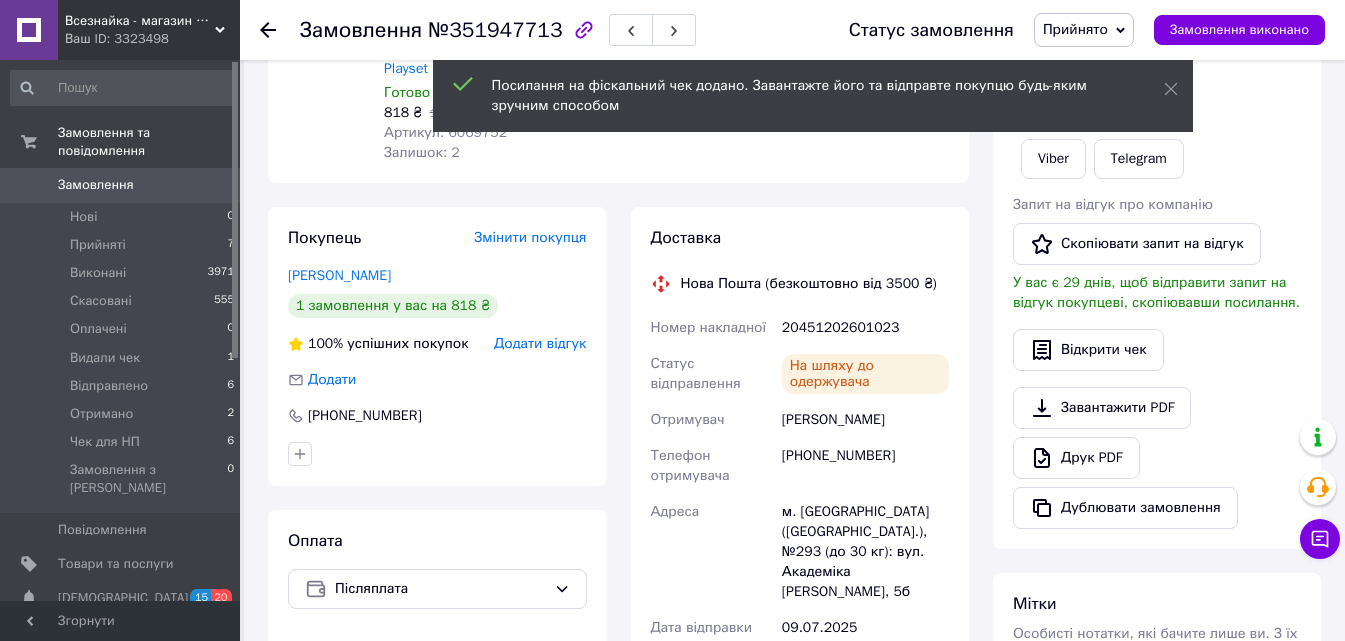 click on "Прийнято" at bounding box center [1075, 29] 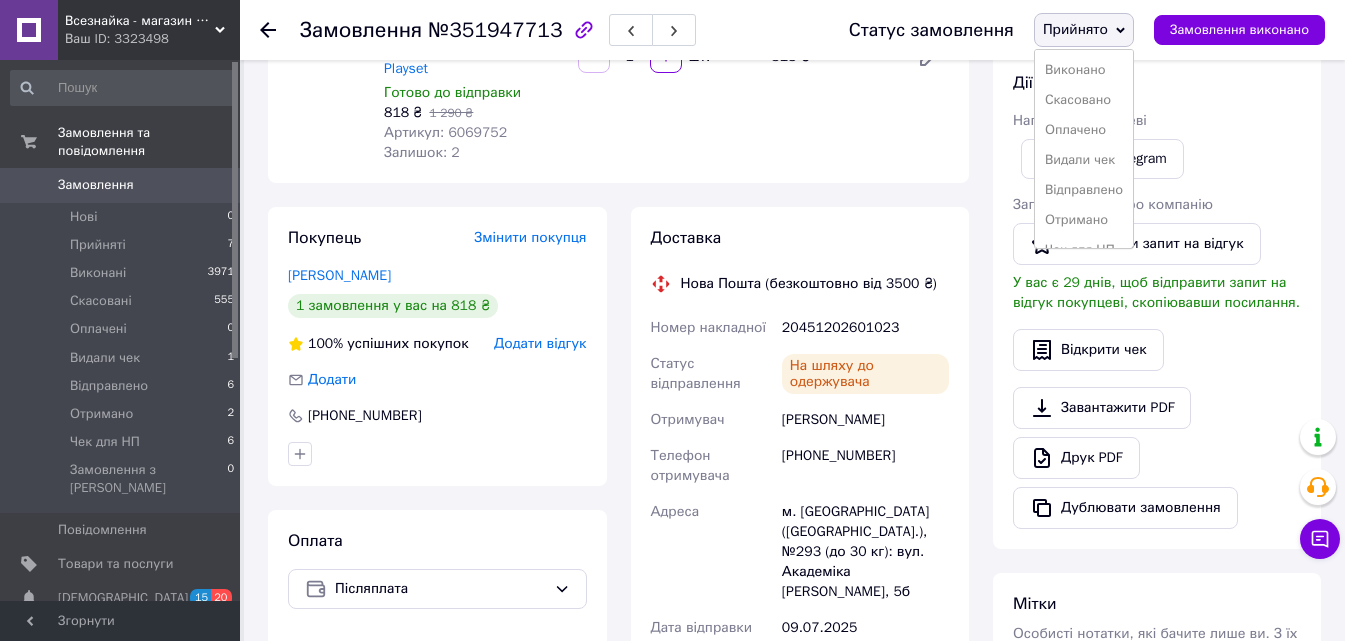 scroll, scrollTop: 22, scrollLeft: 0, axis: vertical 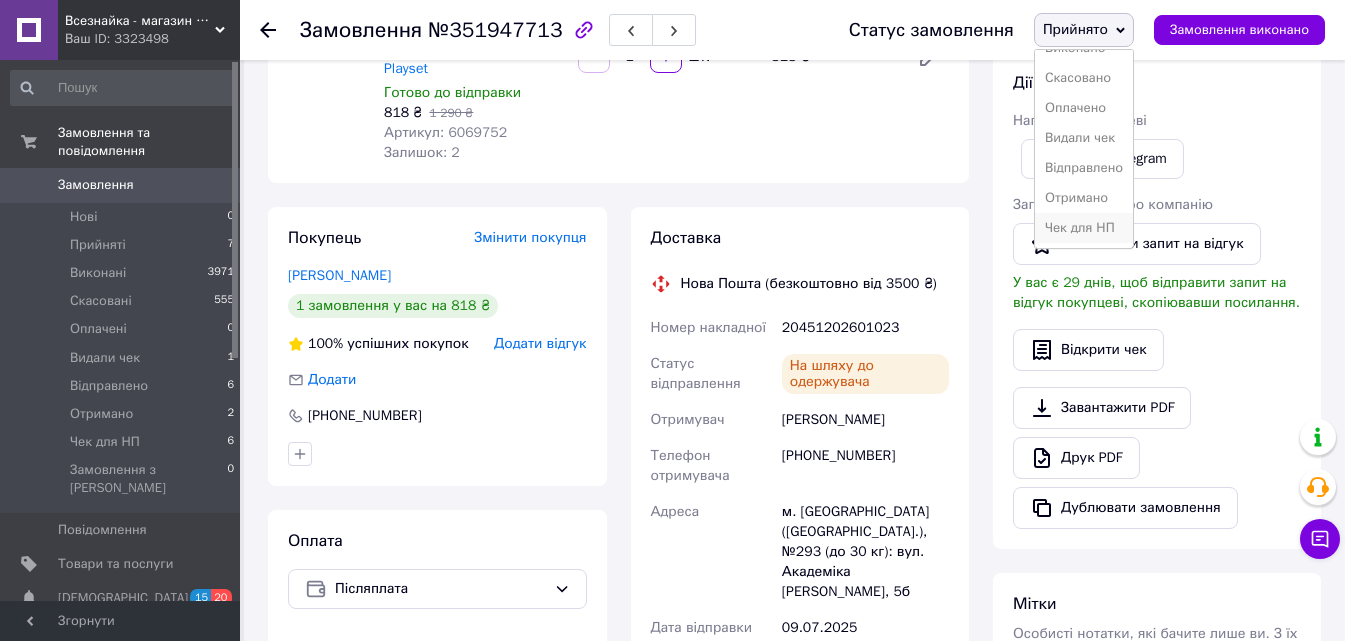 click on "Чек для НП" at bounding box center [1084, 228] 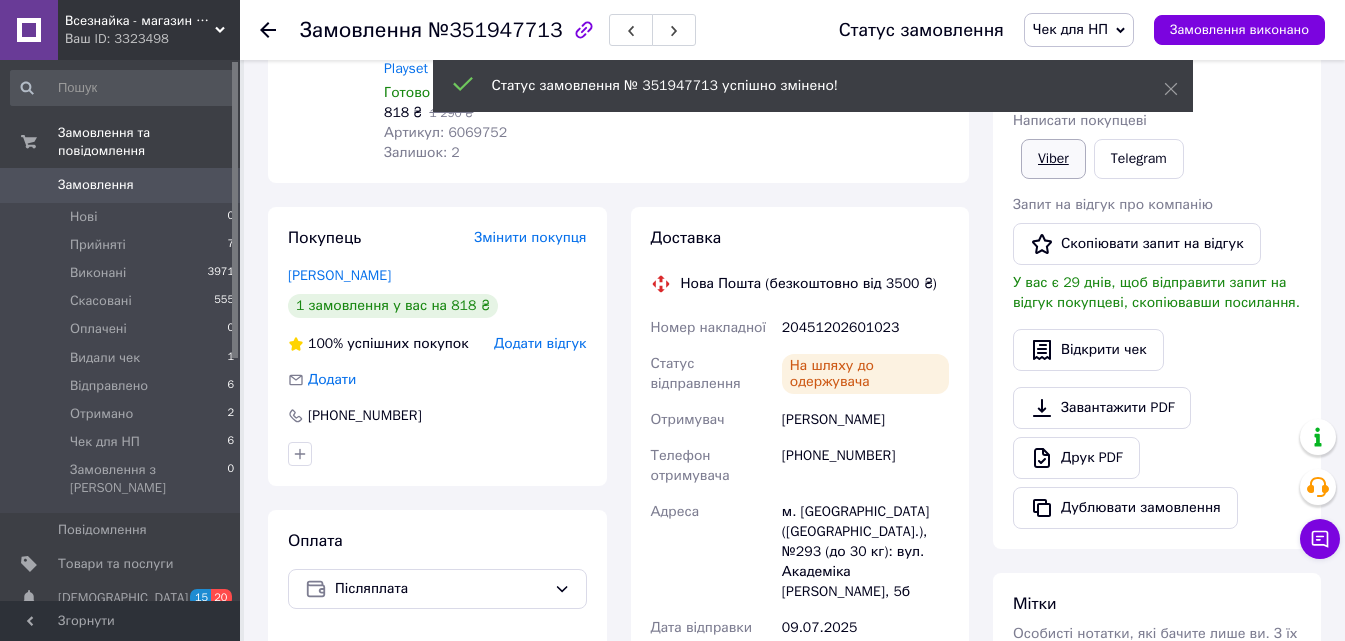 click on "Viber" at bounding box center [1053, 159] 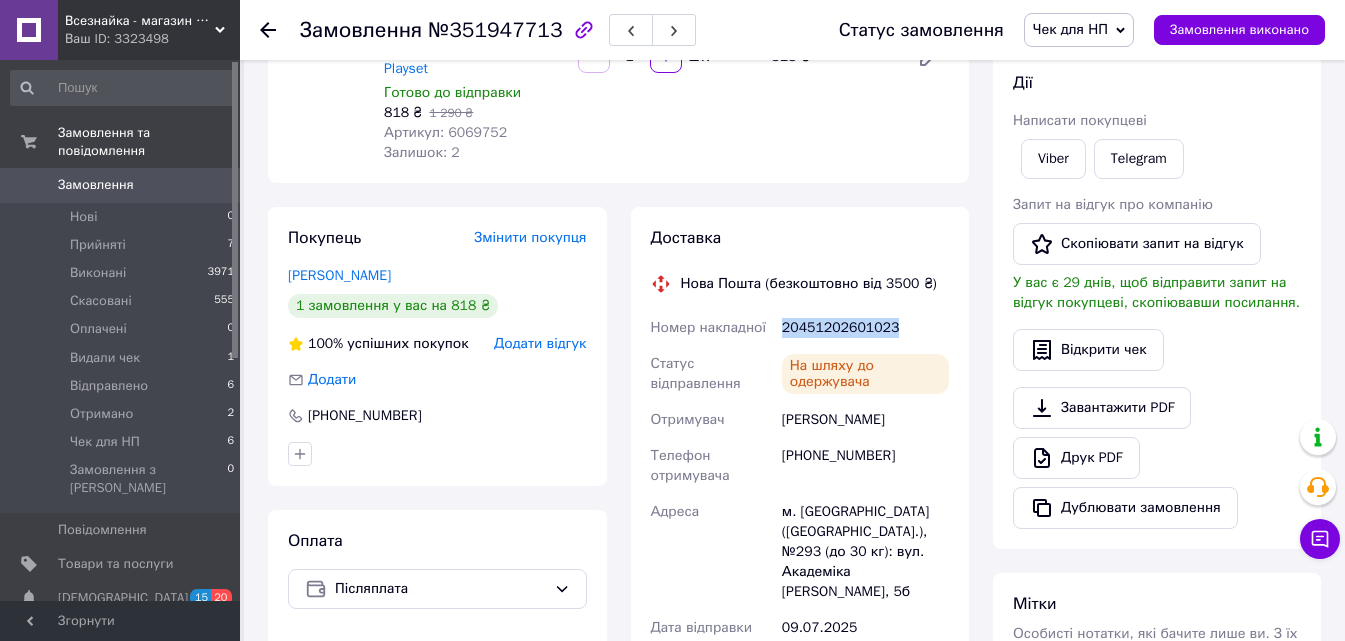 drag, startPoint x: 900, startPoint y: 312, endPoint x: 778, endPoint y: 297, distance: 122.91867 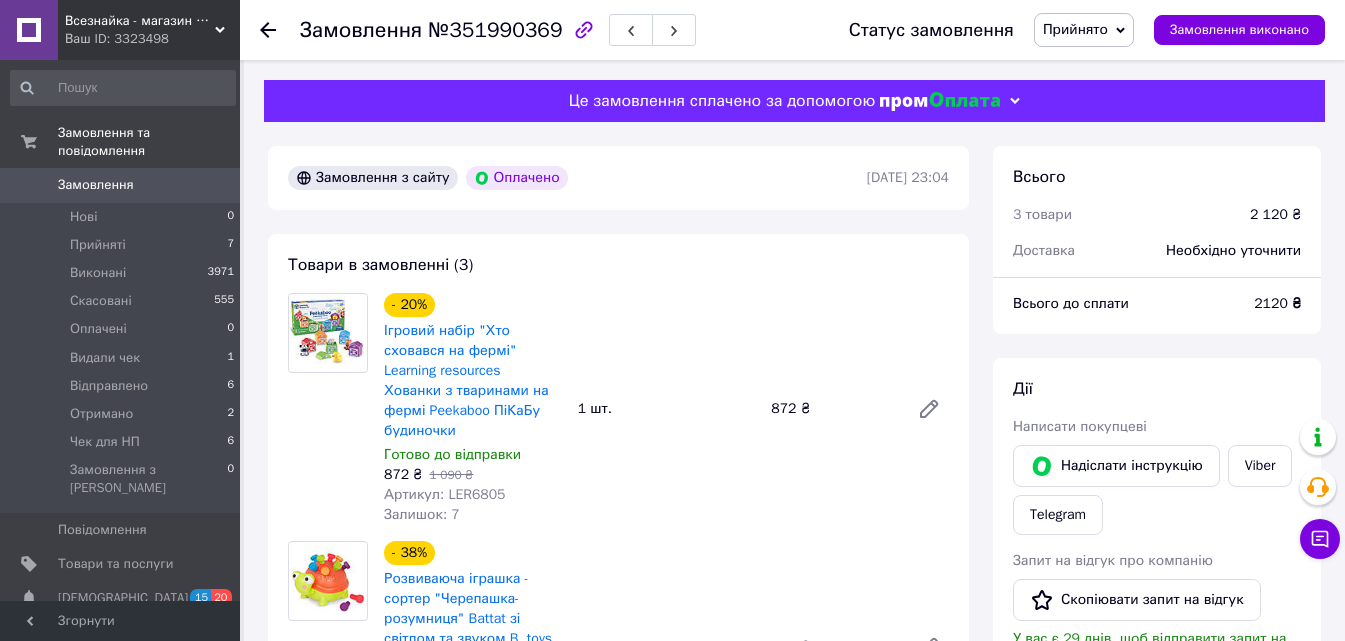 scroll, scrollTop: 0, scrollLeft: 0, axis: both 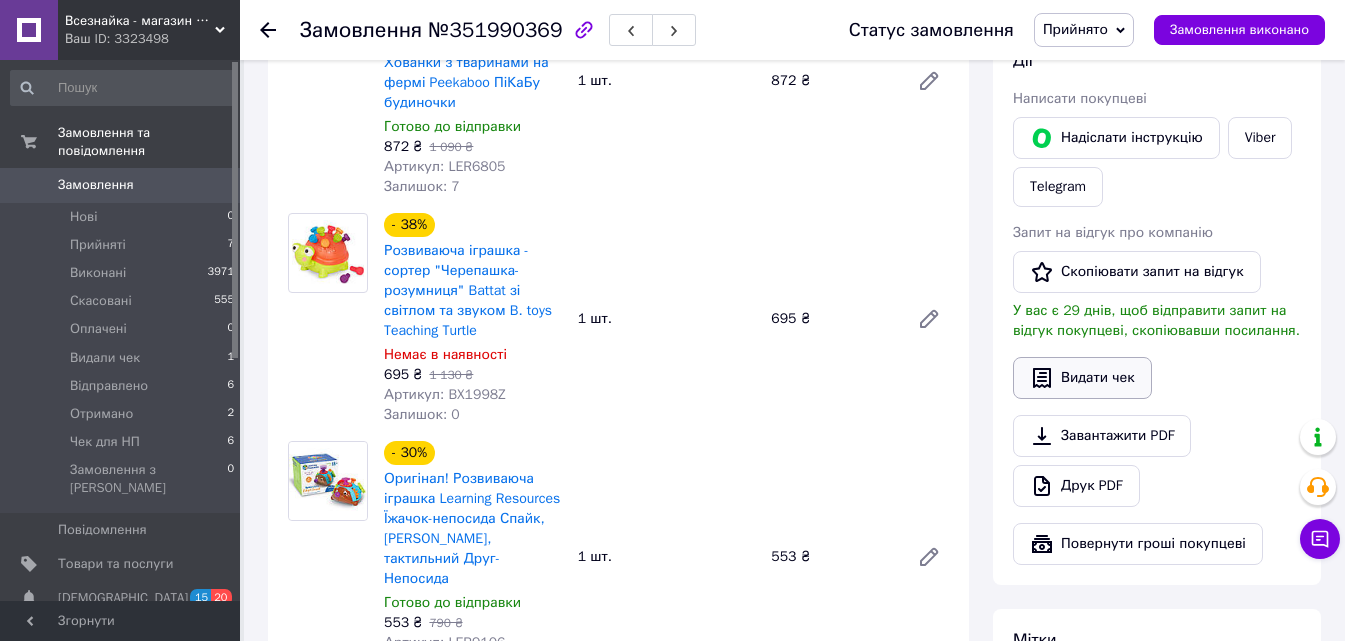 click on "Видати чек" at bounding box center (1082, 378) 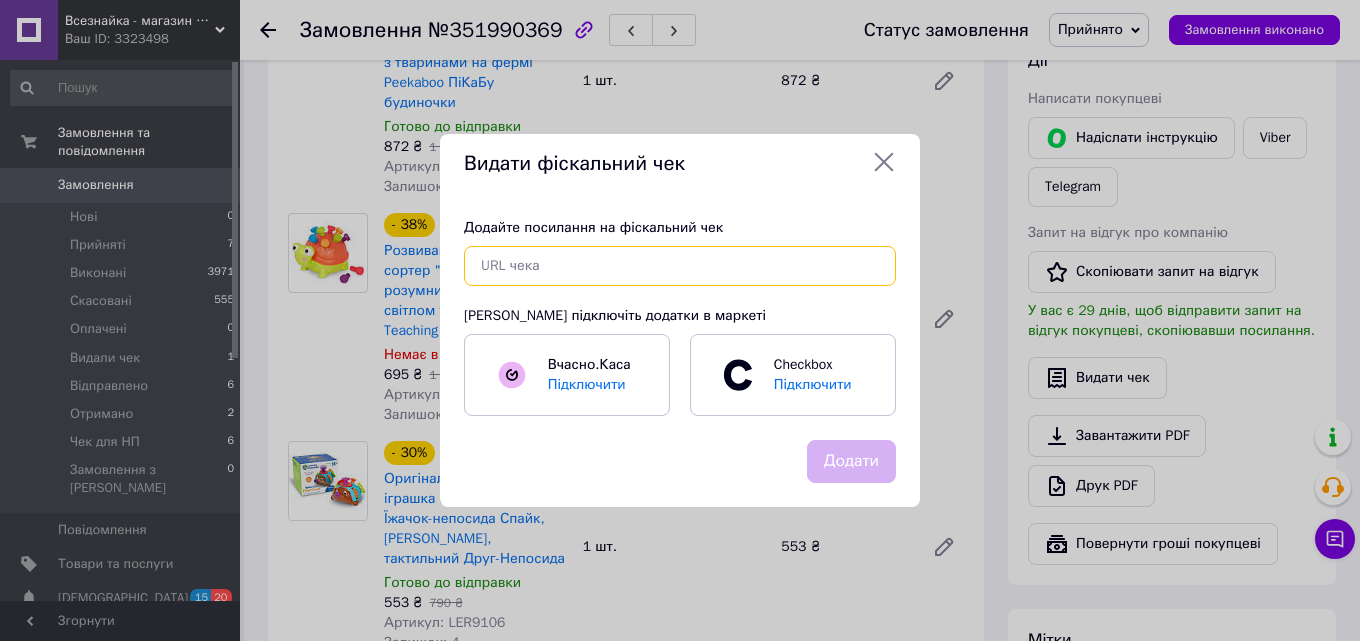 click at bounding box center (680, 266) 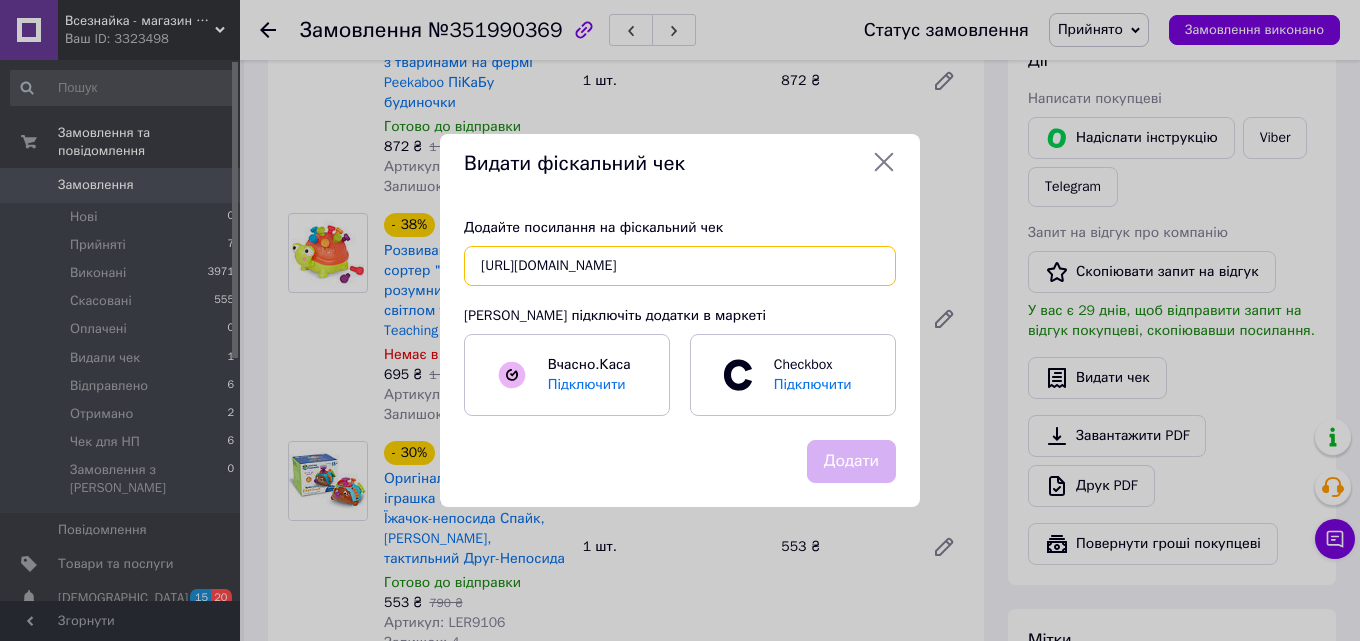 scroll, scrollTop: 0, scrollLeft: 26, axis: horizontal 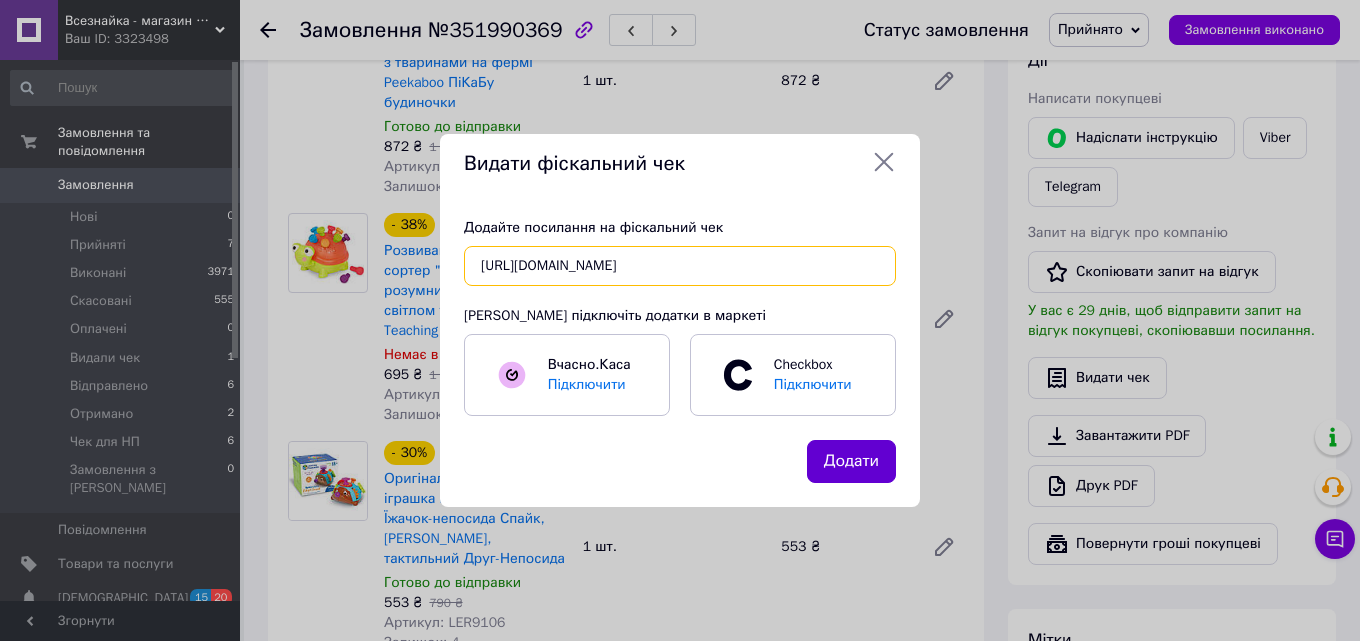 type on "https://check.checkbox.ua/71b466b2-6def-42ed-a116-3b9a40975fcd" 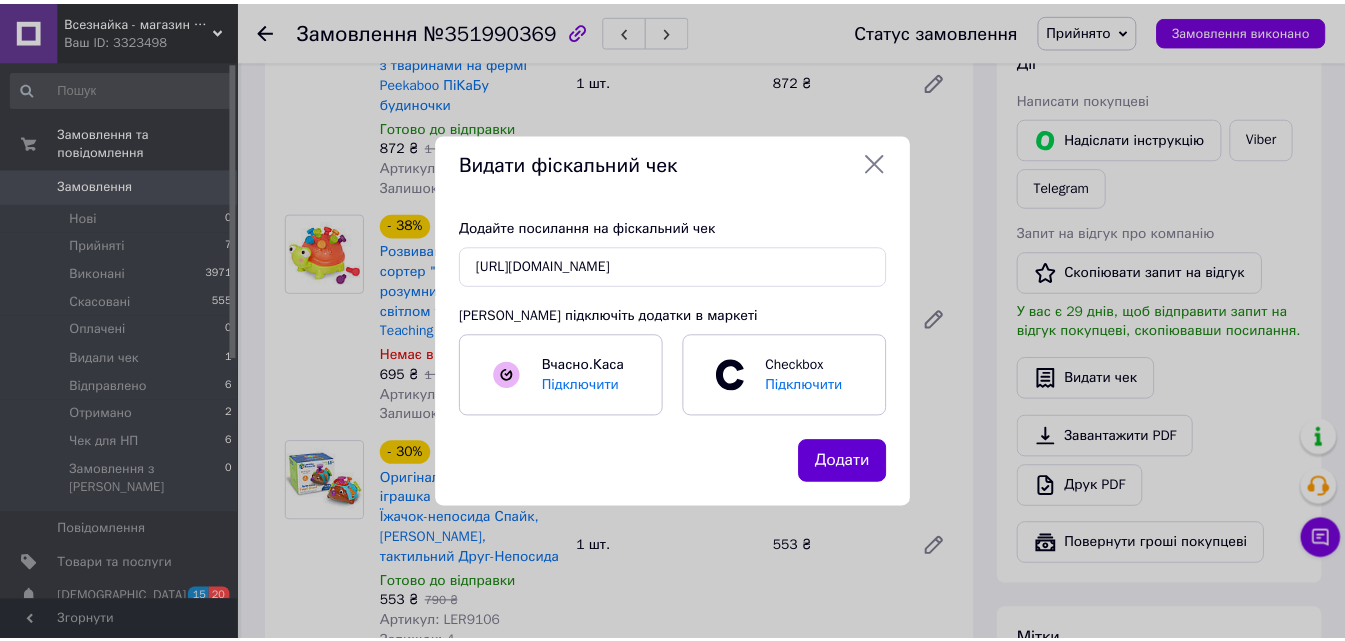 scroll, scrollTop: 0, scrollLeft: 0, axis: both 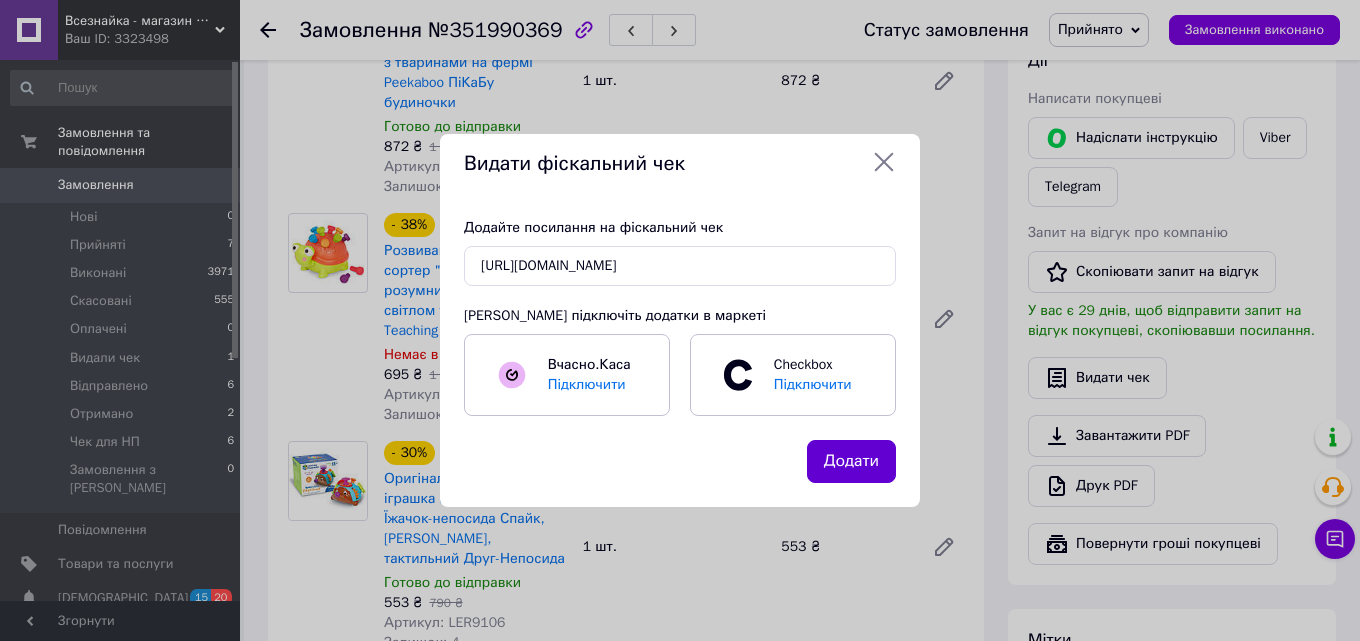 click on "Додати" at bounding box center (851, 461) 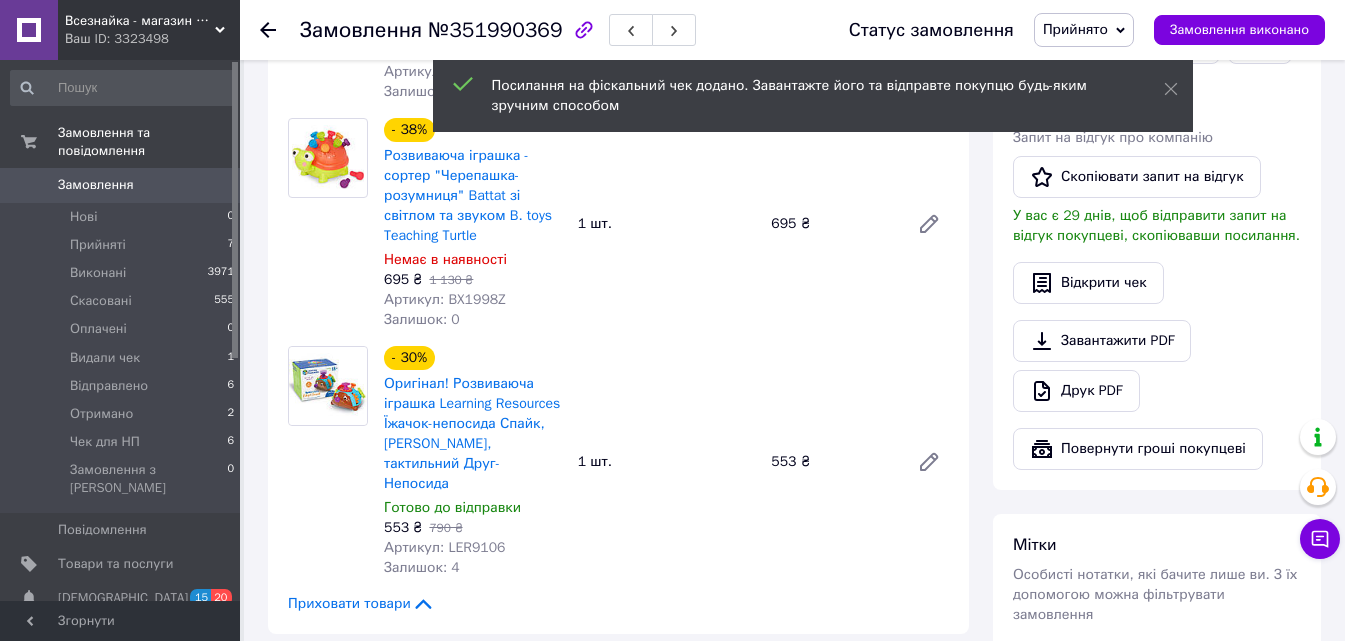 scroll, scrollTop: 426, scrollLeft: 0, axis: vertical 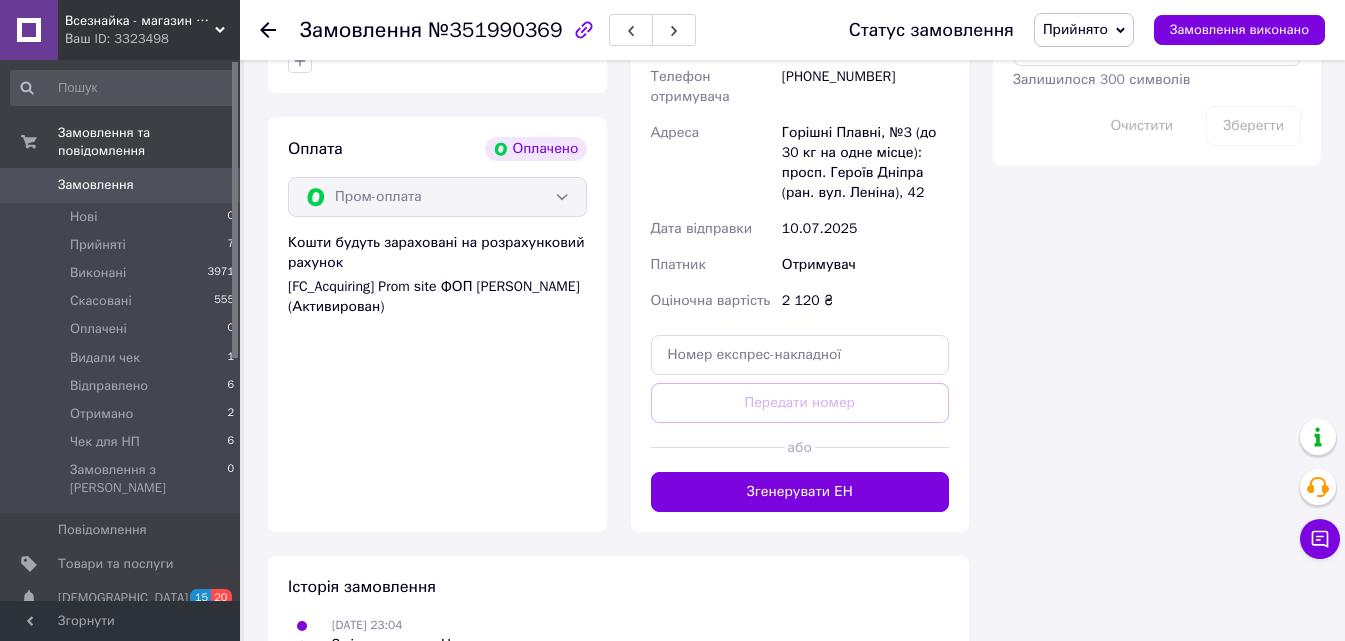 click on "10.07.2025" at bounding box center (865, 229) 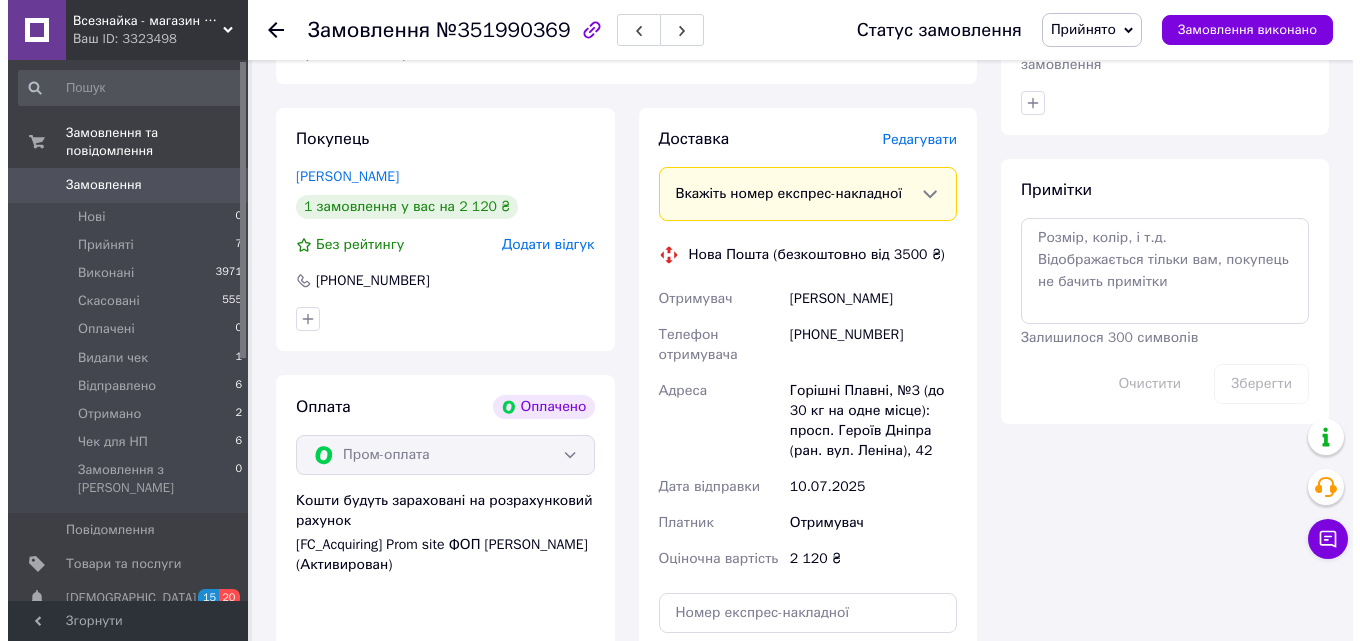 scroll, scrollTop: 911, scrollLeft: 0, axis: vertical 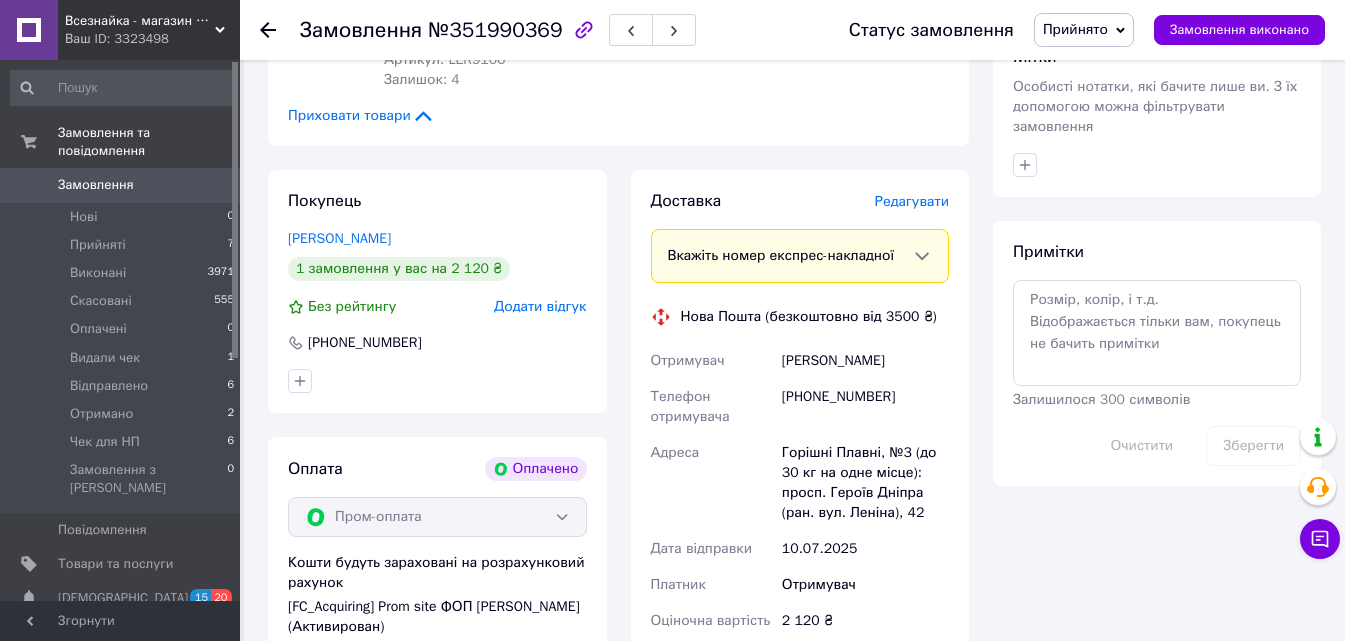 click on "Редагувати" at bounding box center (912, 201) 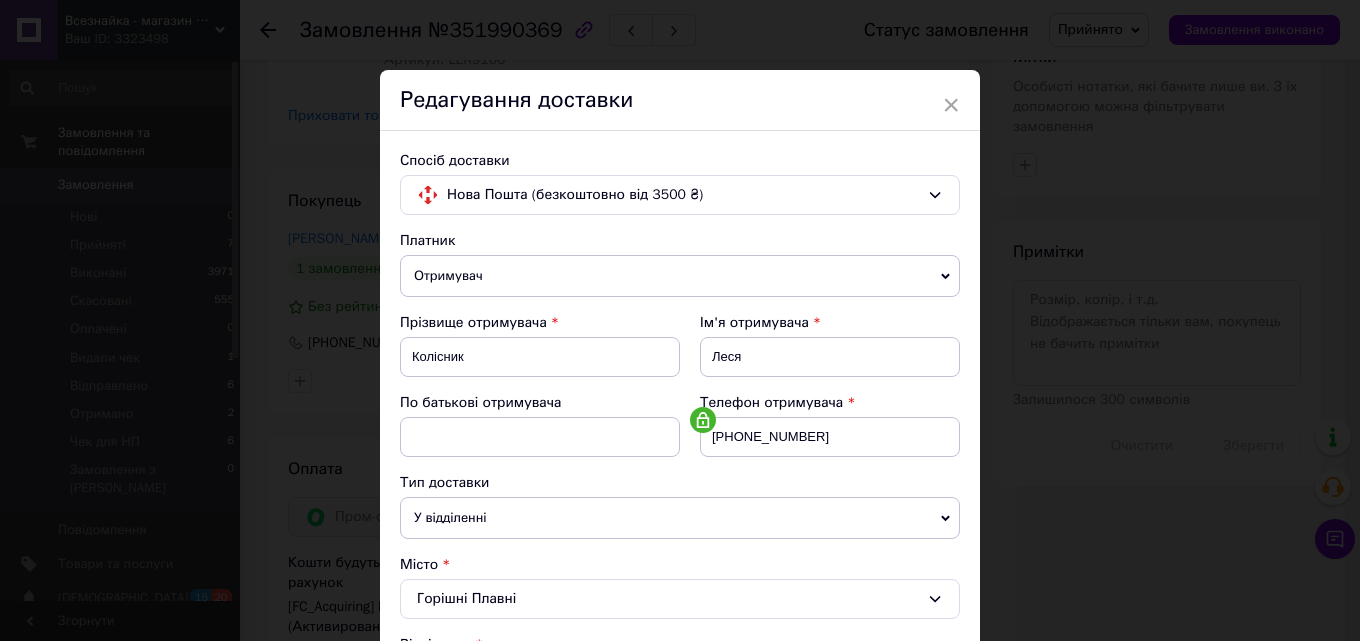 click on "Спосіб доставки Нова Пошта (безкоштовно від 3500 ₴) Платник Отримувач Відправник Прізвище отримувача Колісник Ім'я отримувача Леся По батькові отримувача Телефон отримувача +380687228661 Тип доставки У відділенні Кур'єром В поштоматі Місто Горішні Плавні Відділення №3 (до 30 кг на одне місце): просп. Героїв Дніпра (ран. вул. Леніна), 42 Місце відправки м. Миколаїв (Миколаївська обл.): №1: просп. Героїв України (ран. просп. Героїв Сталінграду), буд. 13 Немає збігів. Спробуйте змінити умови пошуку Додати ще місце відправки Тип посилки Вантаж Документи Оціночна вартість 2120" at bounding box center (680, 796) 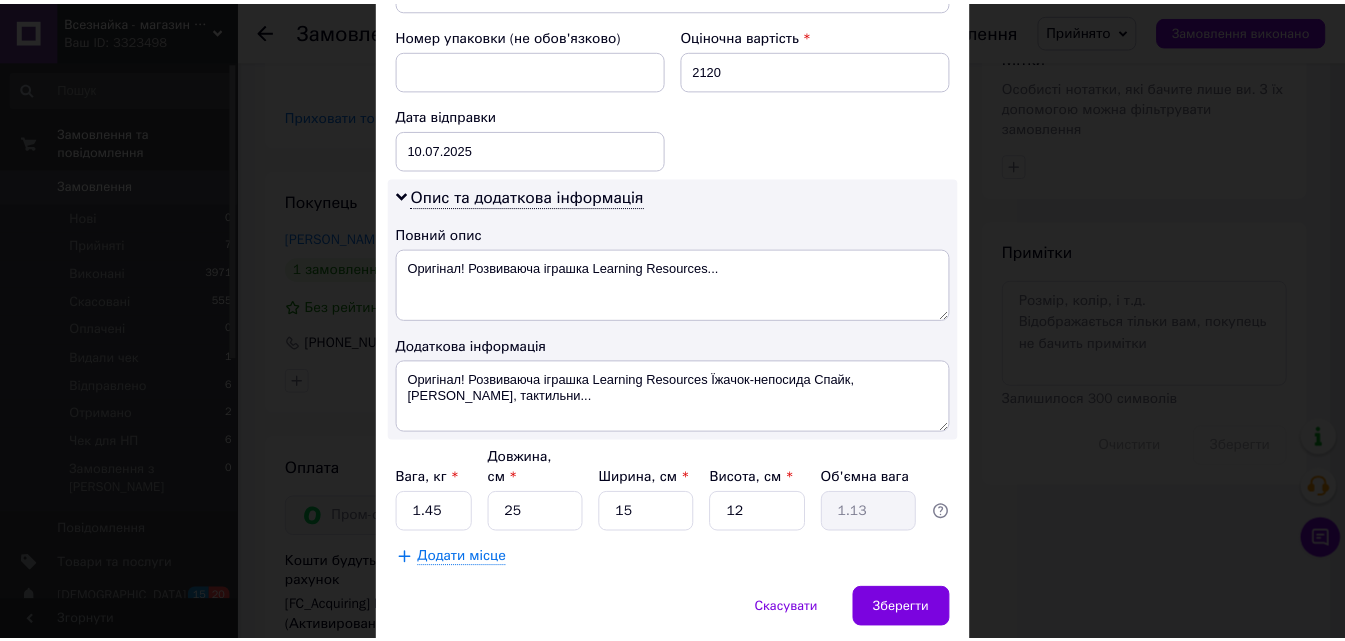 scroll, scrollTop: 880, scrollLeft: 0, axis: vertical 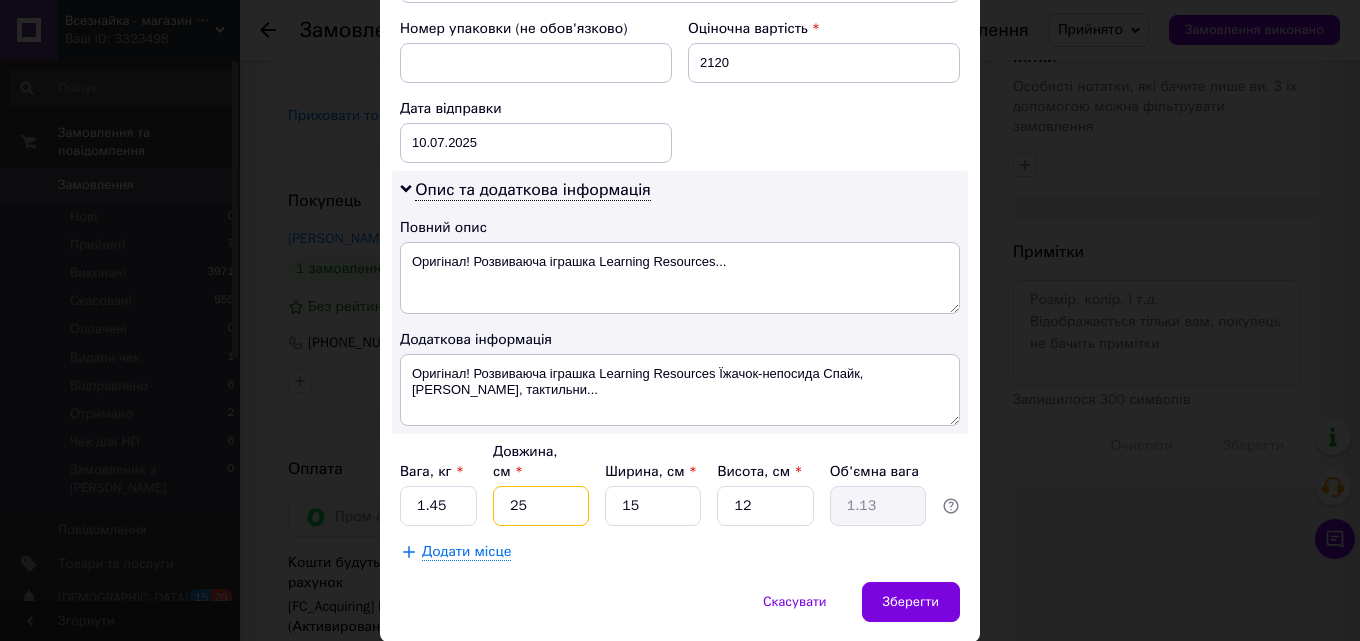 click on "25" at bounding box center [541, 506] 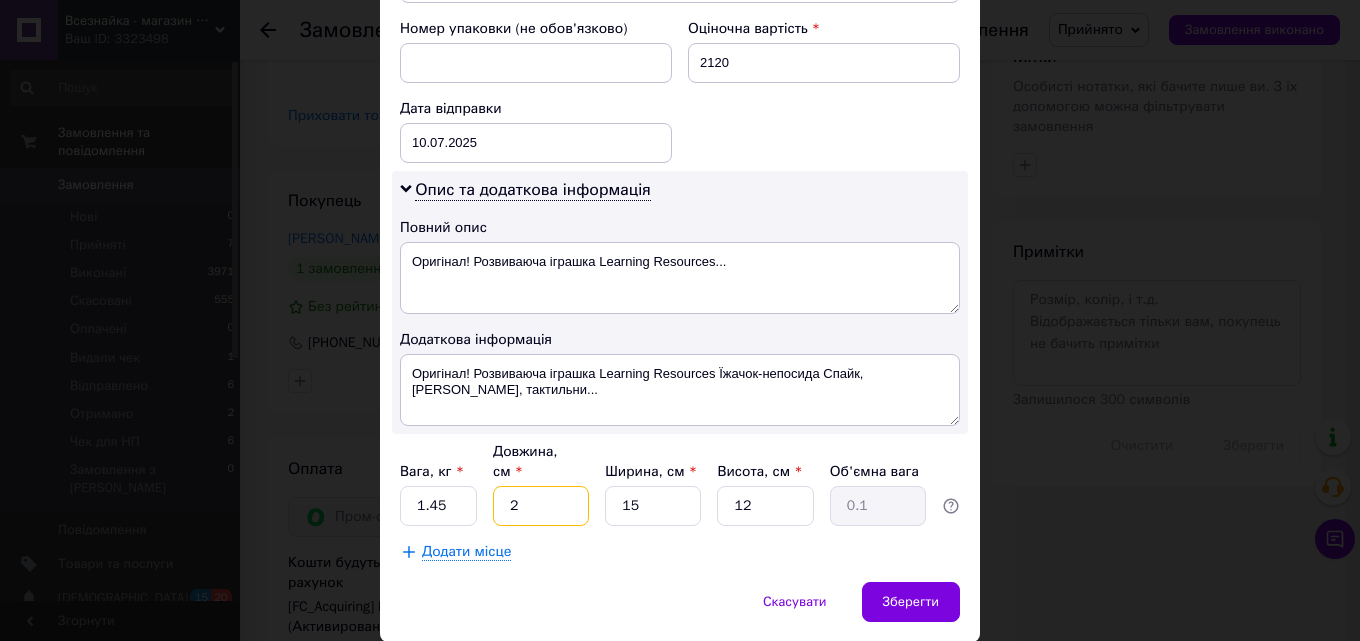 type 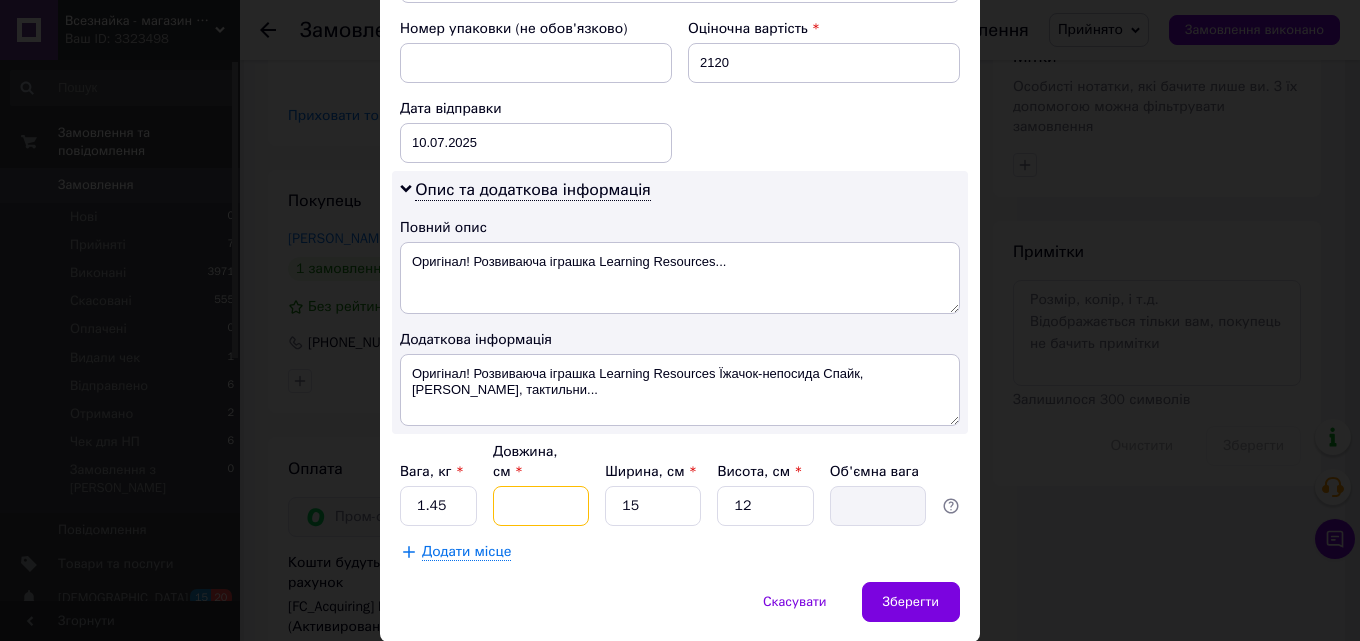 type on "3" 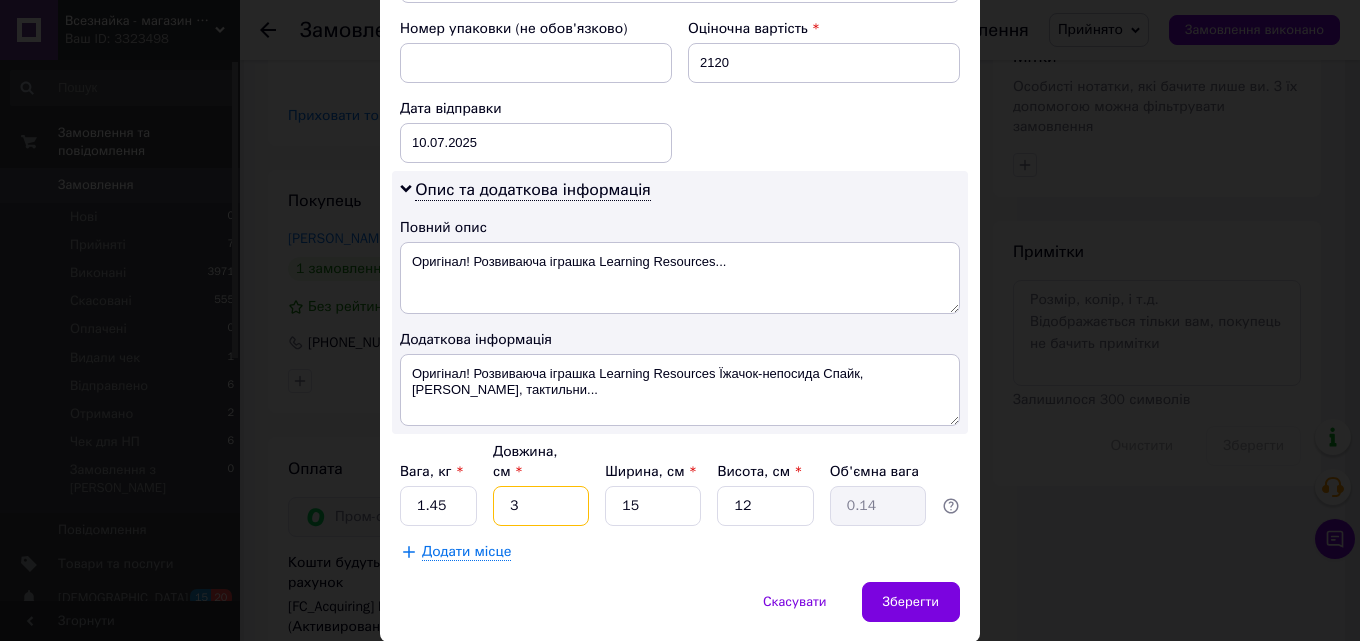 type on "31" 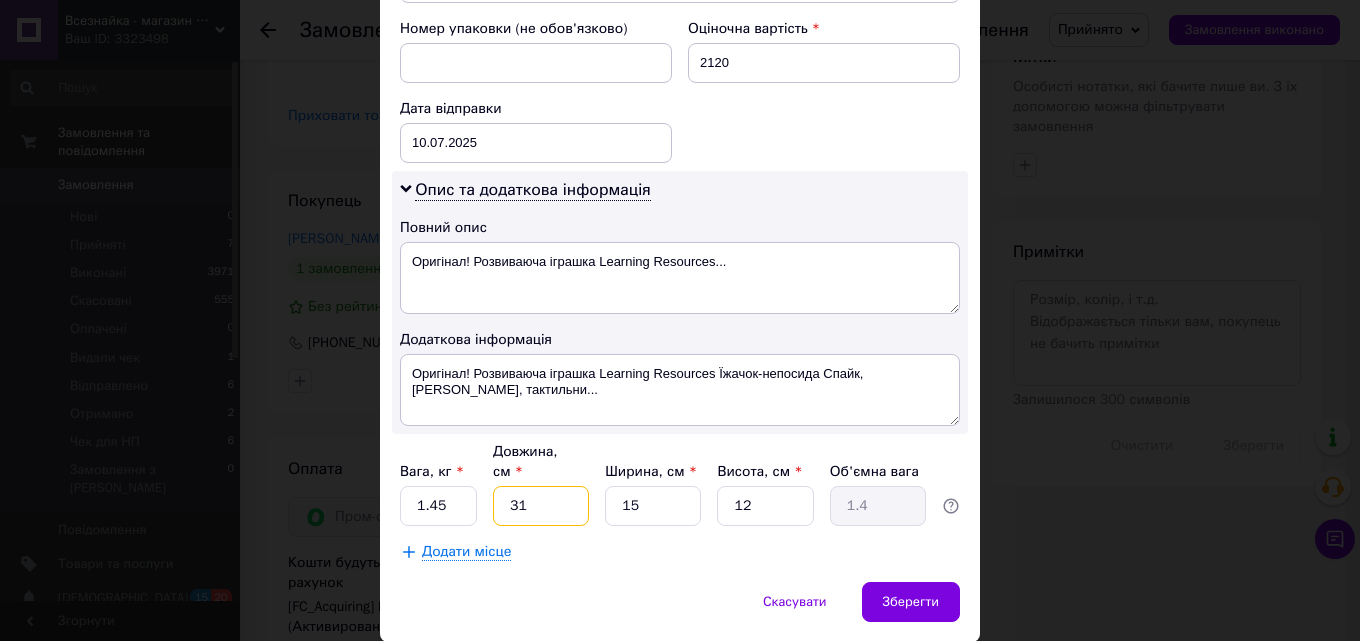 type on "31" 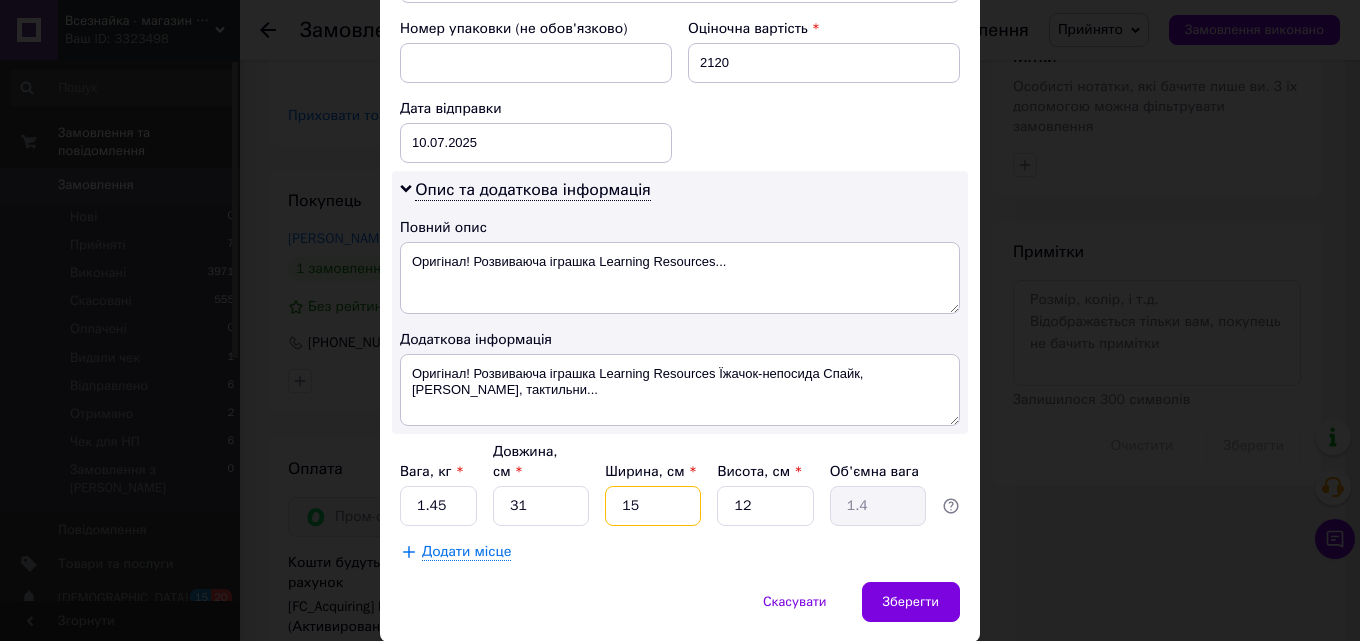 click on "15" at bounding box center (653, 506) 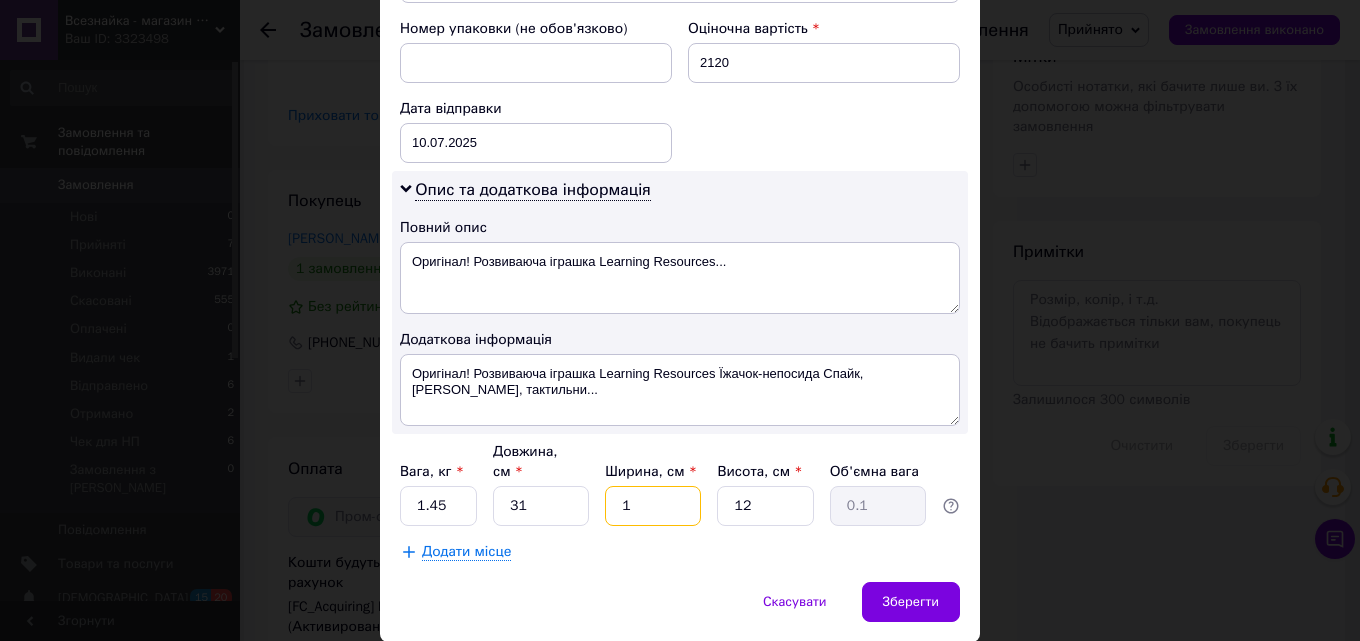 type 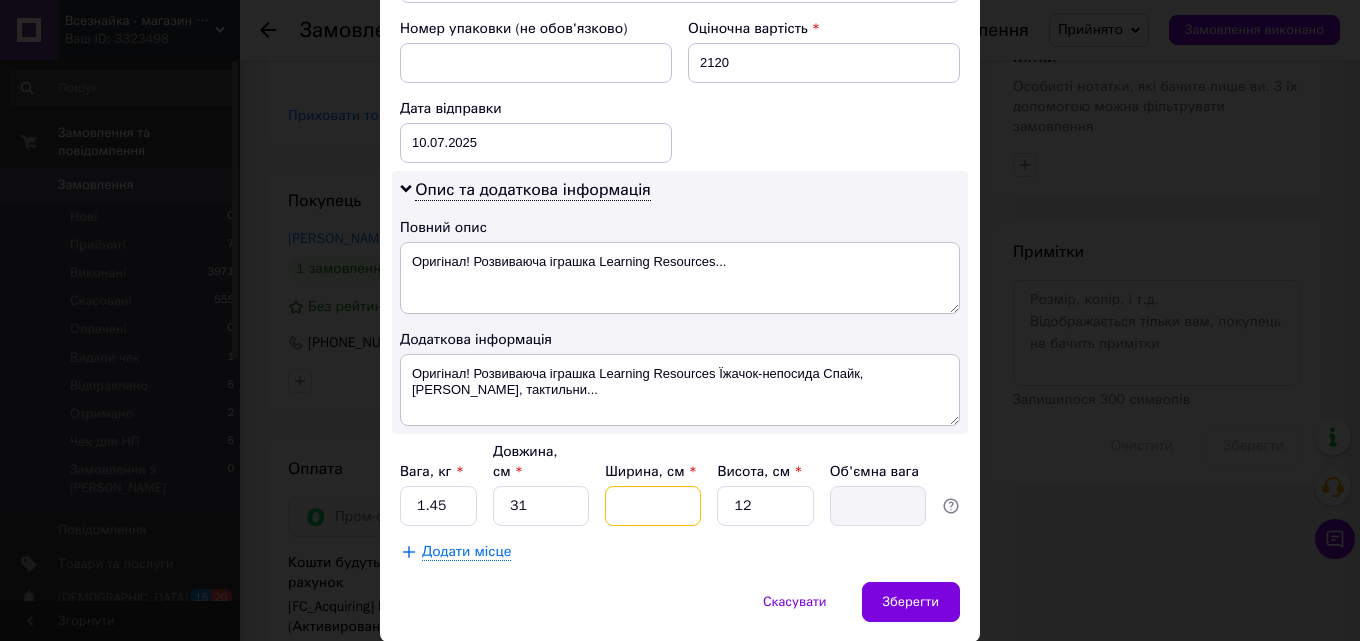 type on "2" 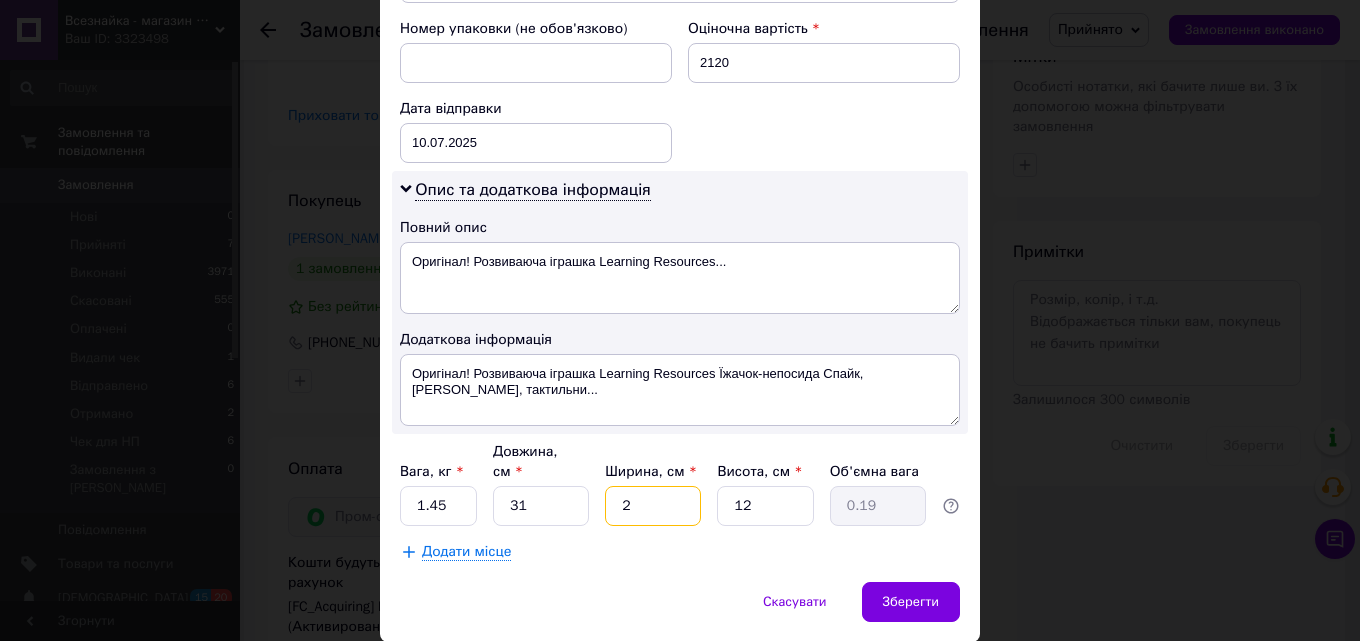 type on "20" 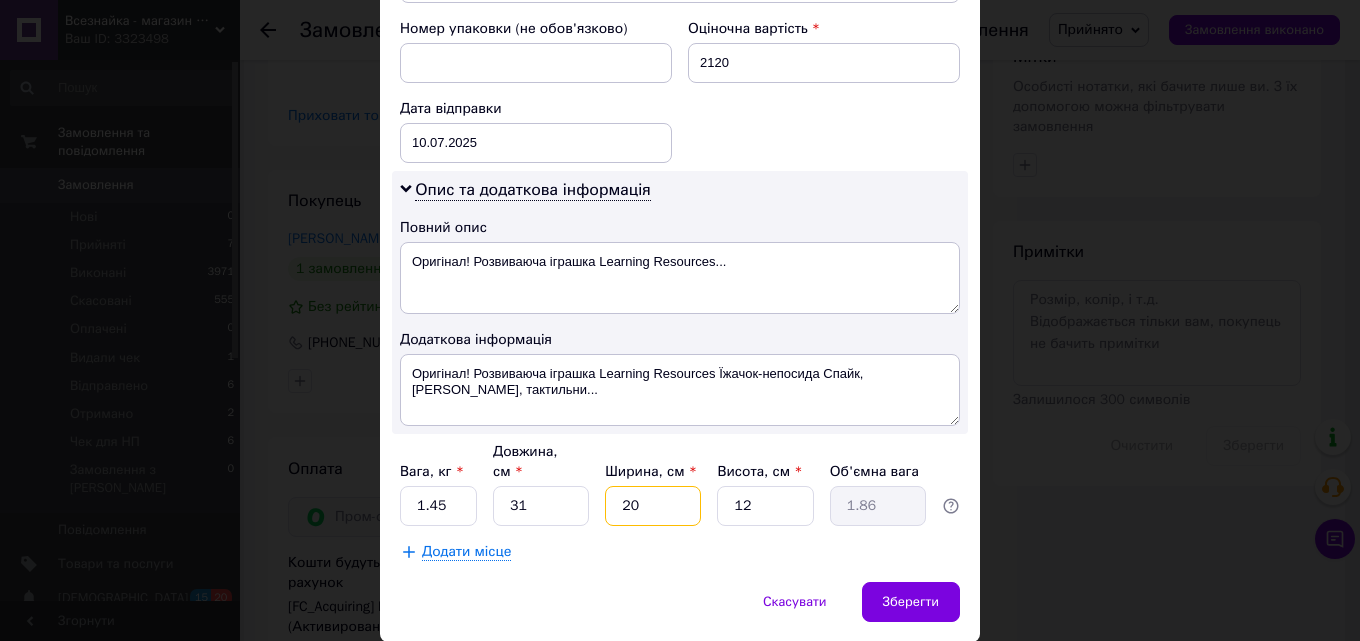 type on "20" 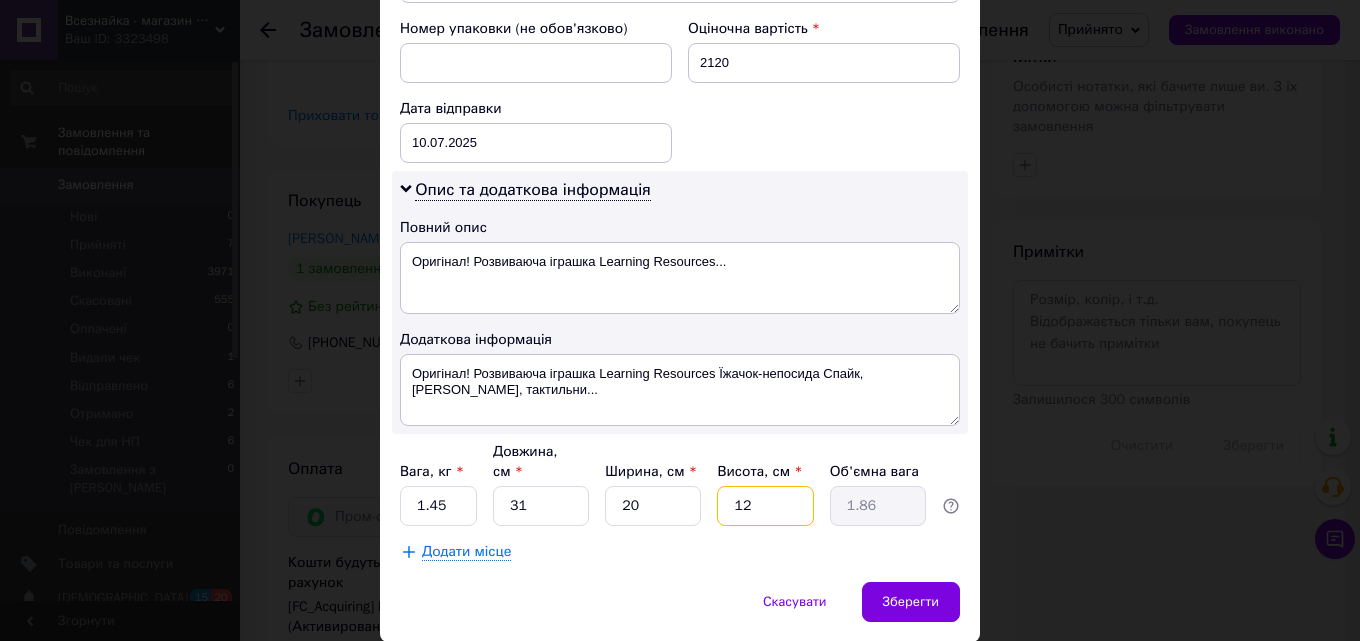 click on "12" at bounding box center (765, 506) 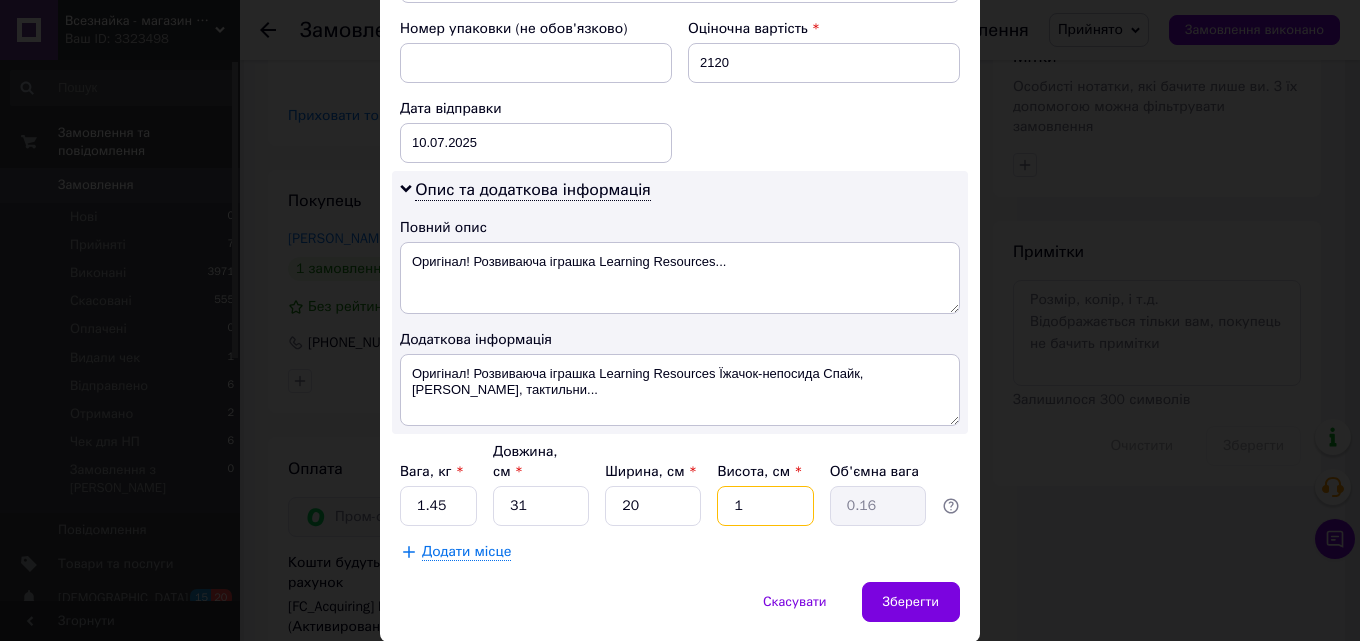 type 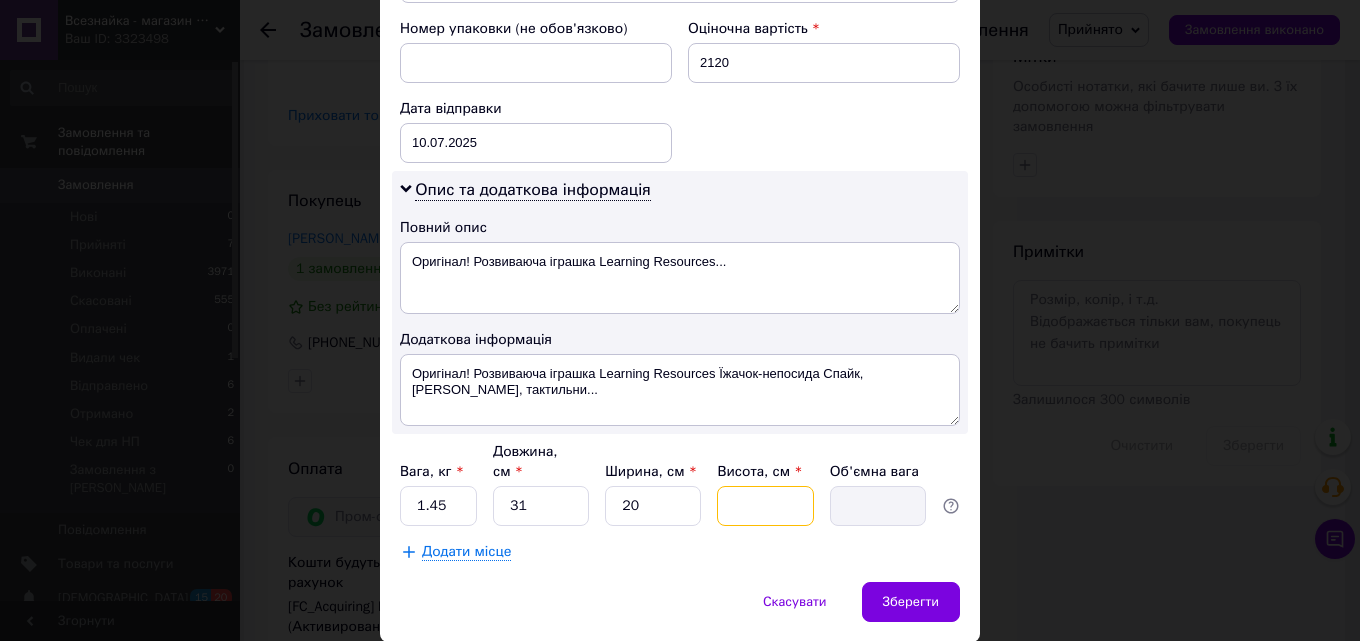 type on "2" 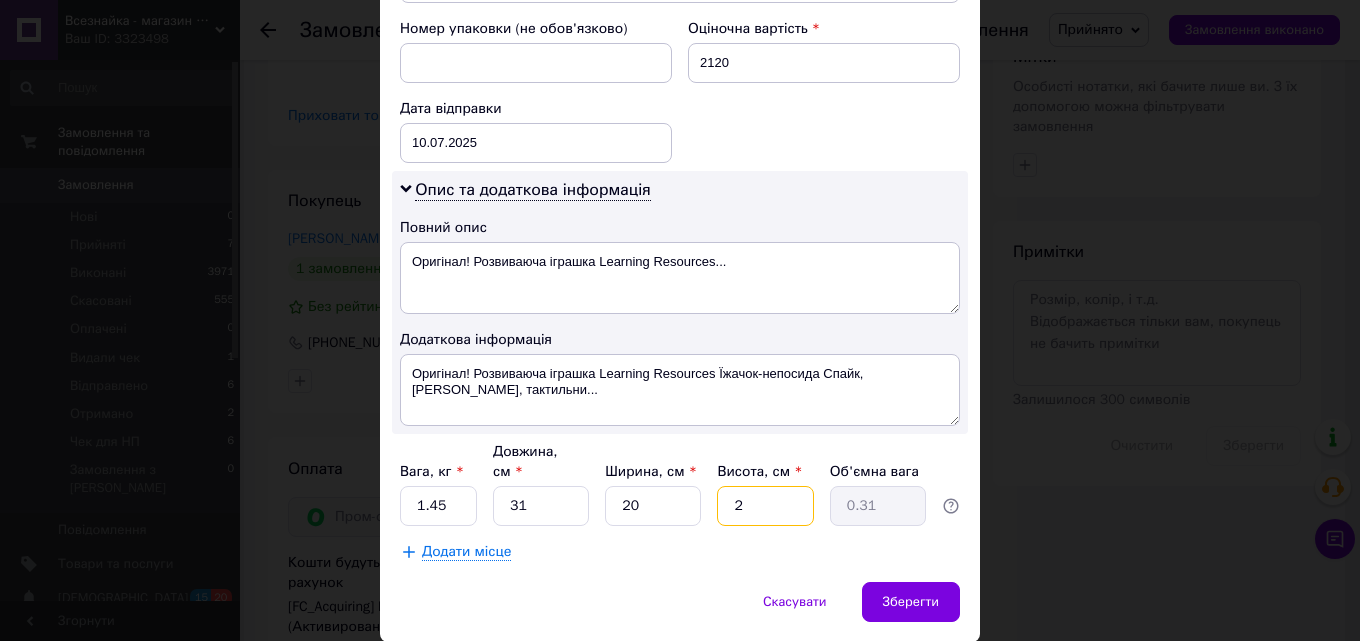 type on "26" 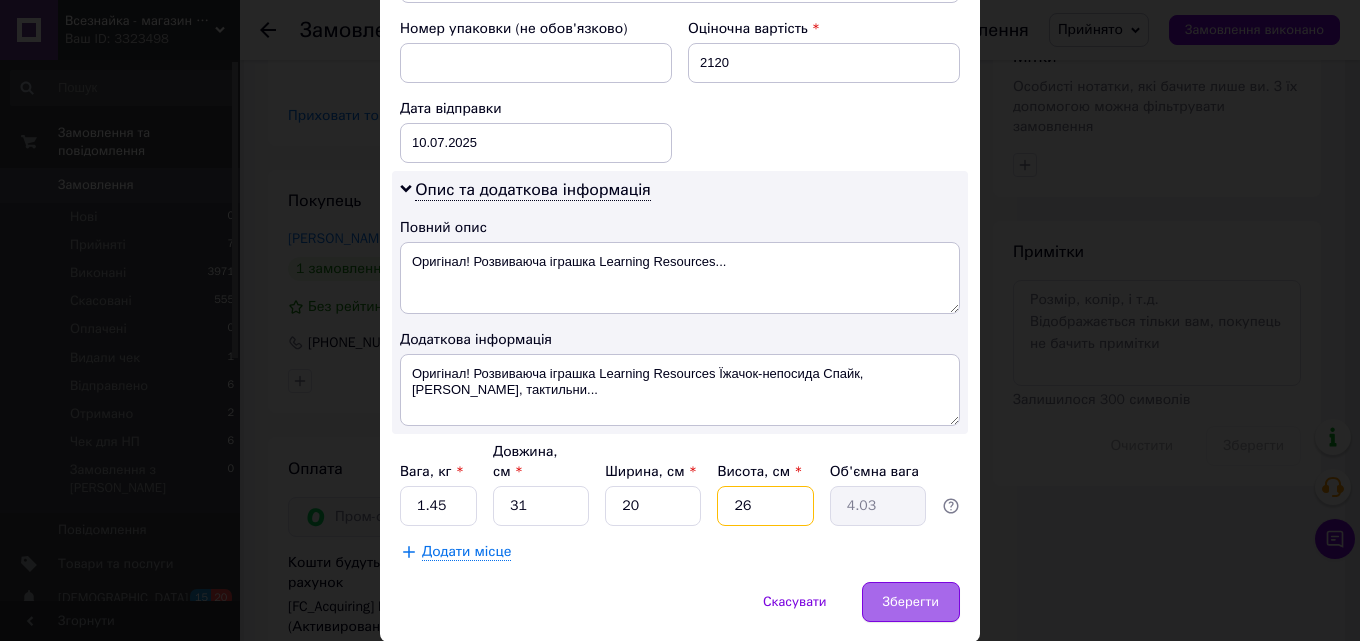 type on "26" 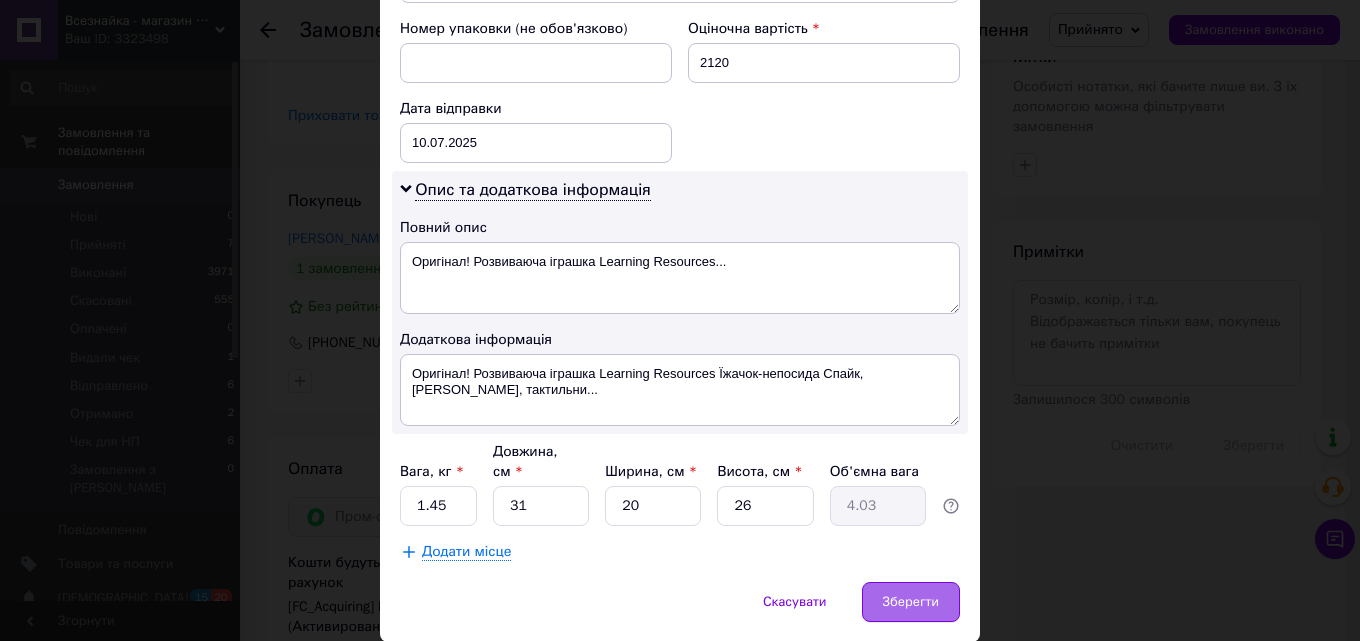 click on "Зберегти" at bounding box center (911, 602) 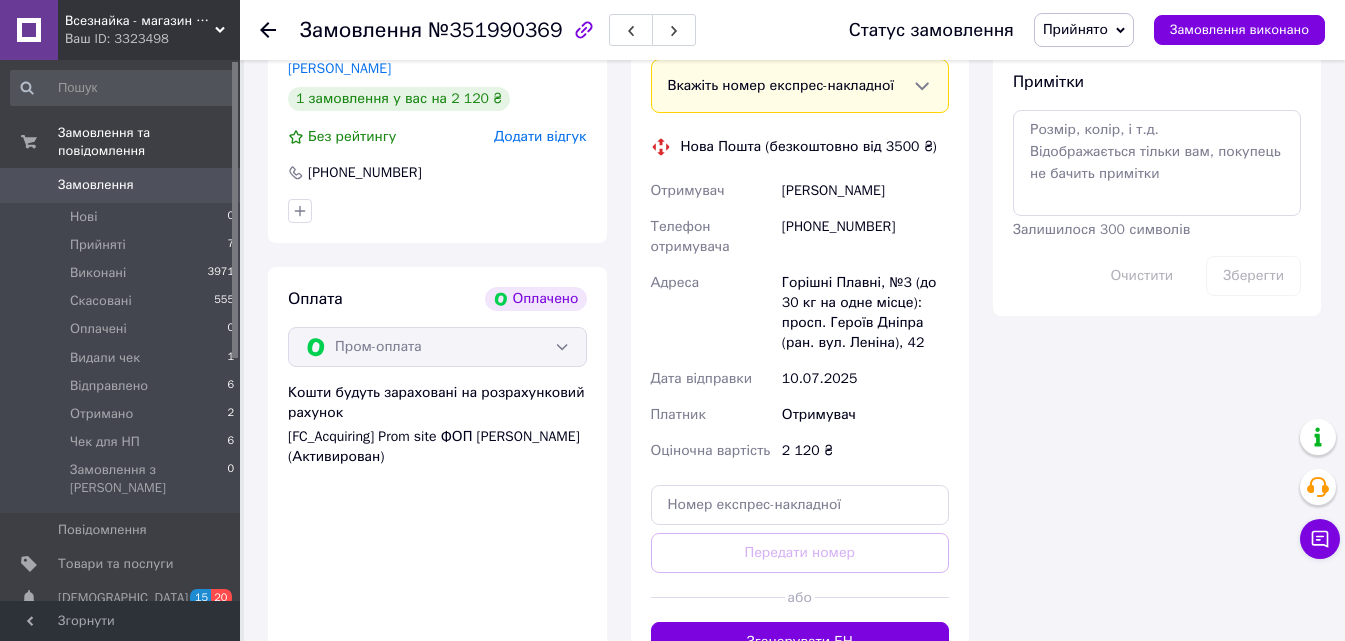 scroll, scrollTop: 1103, scrollLeft: 0, axis: vertical 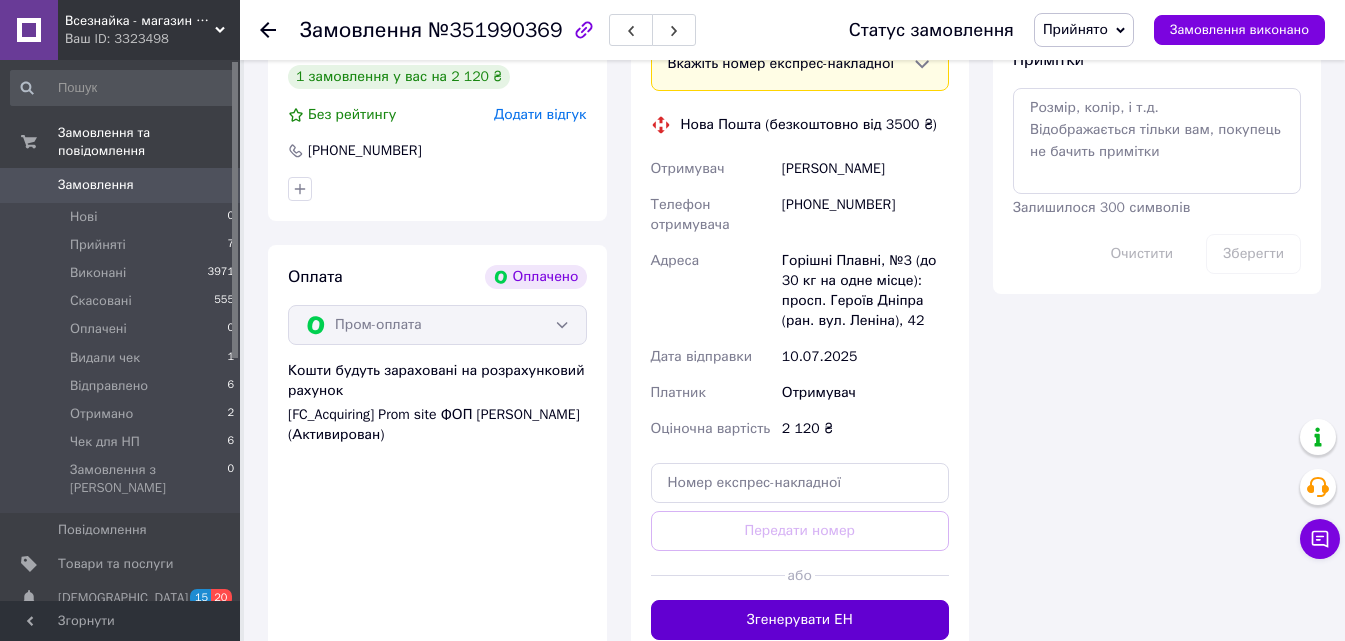 click on "Згенерувати ЕН" at bounding box center [800, 620] 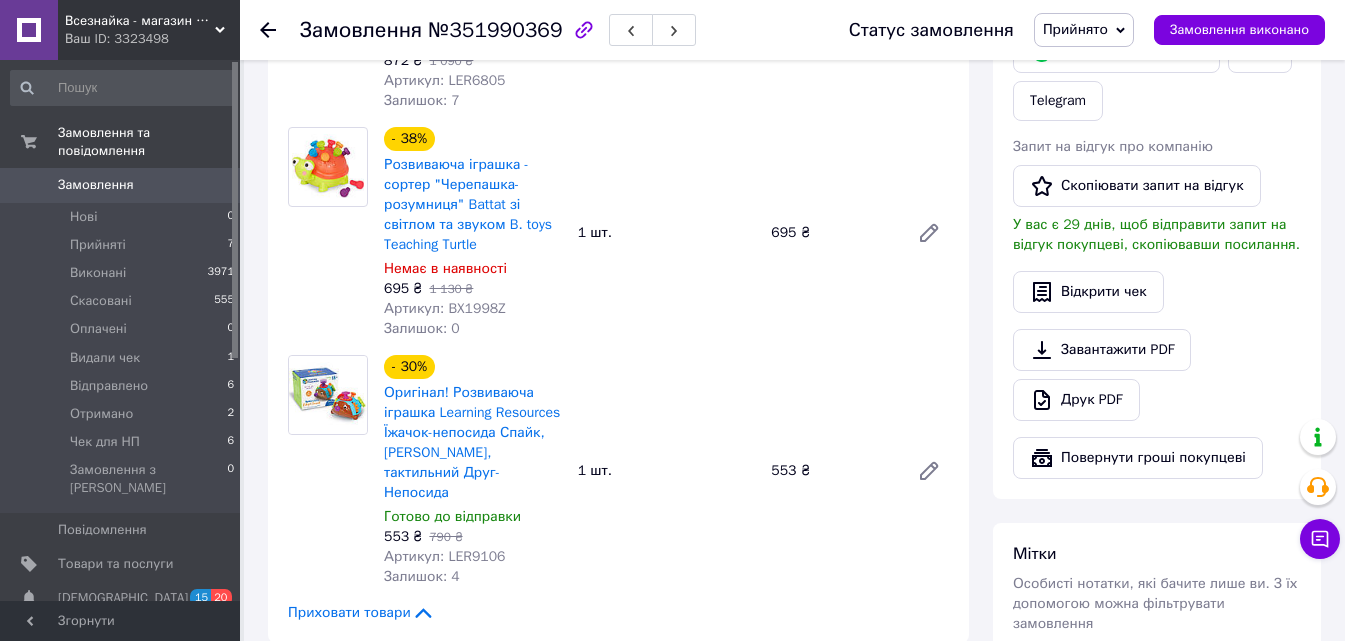 scroll, scrollTop: 404, scrollLeft: 0, axis: vertical 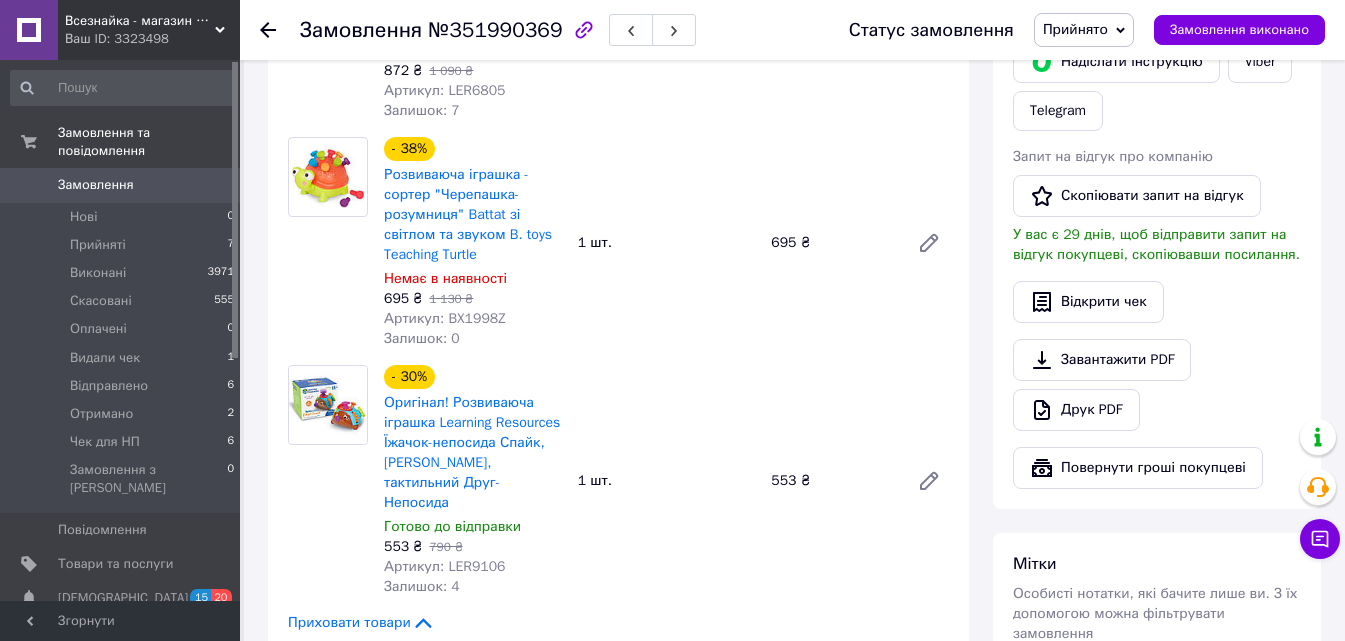click on "Прийнято" at bounding box center [1075, 29] 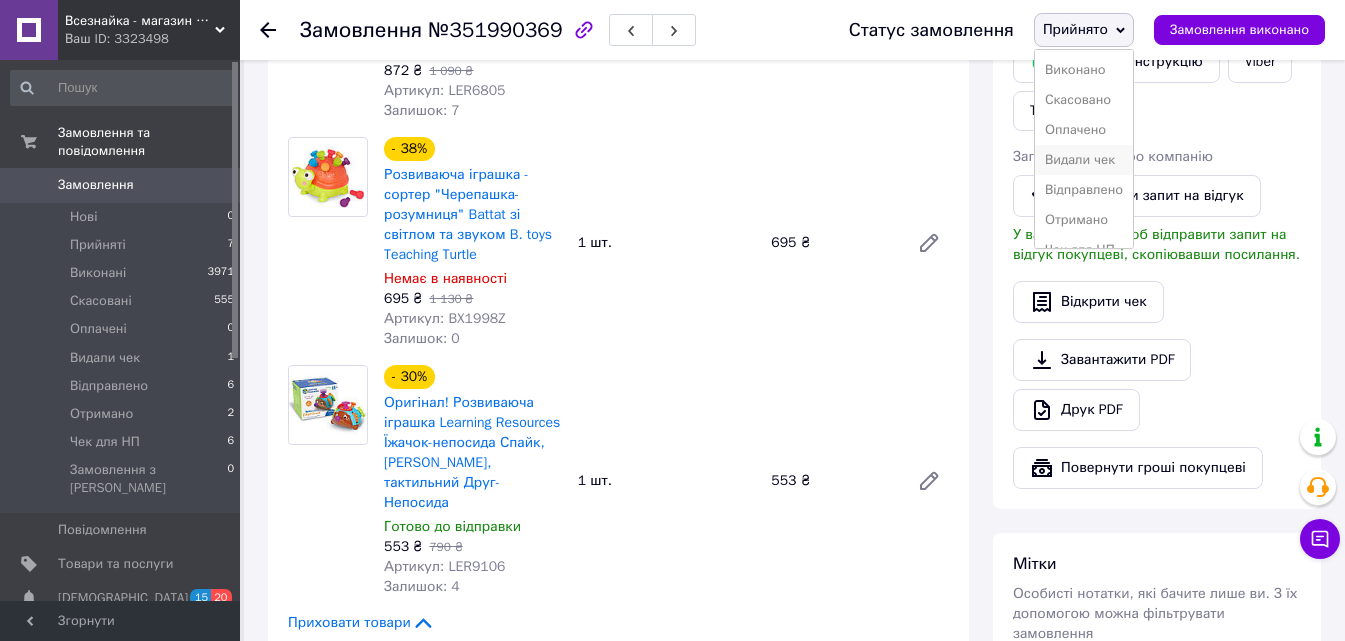 click on "Видали чек" at bounding box center (1084, 160) 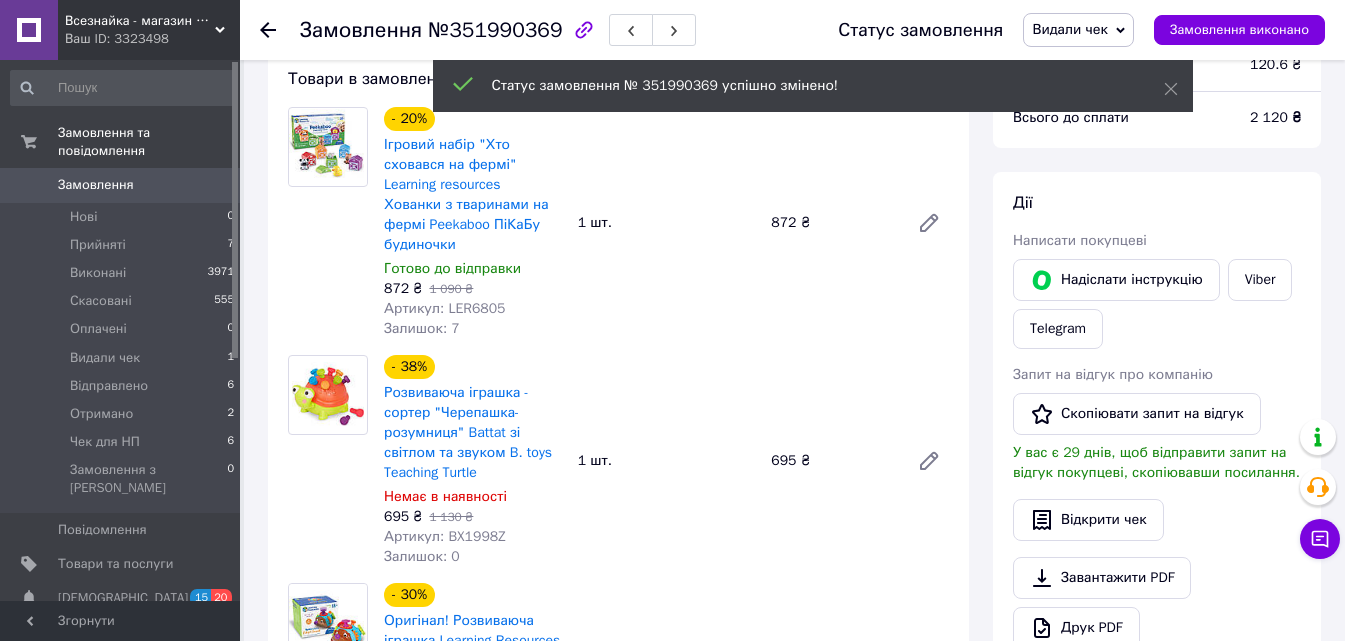 scroll, scrollTop: 0, scrollLeft: 0, axis: both 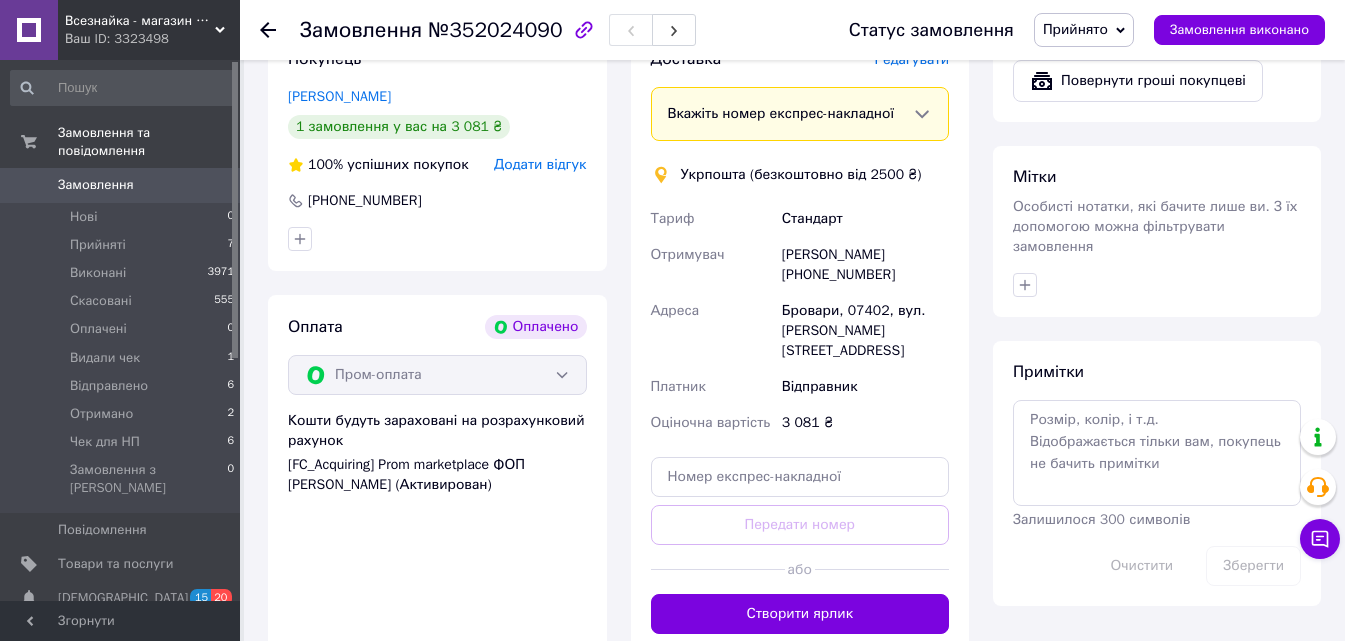 click on "Редагувати" at bounding box center [912, 59] 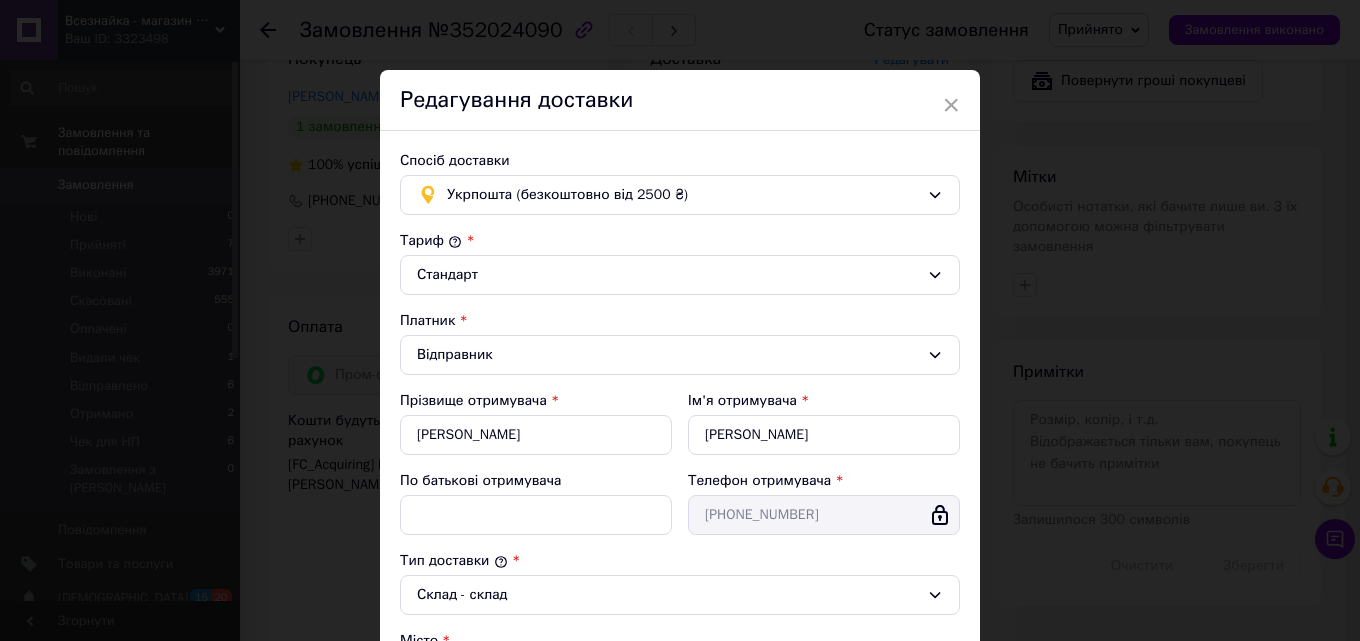 click on "Тариф     * Стандарт Платник   * Відправник Прізвище отримувача   * Дяденко Ім'я отримувача   * Ольга По батькові отримувача Телефон отримувача   * +380506913743 Тип доставки     * Склад - склад Місто Бровари Відділення 07402, вул. Симоненка Василя, 2Б Місце відправки   * м. Миколаїв (Миколаївська обл.); 54002, вул. Архітектора Старова, 6 Оціночна вартість     * 3081 Вага, грам   * 1650 Довжина, см   * 30 Ширина, см   * 21 Висота, см   * 9 Об'єм, см³ 5670 Додати місце SMS повідомлення відправнику (3 ₴)" at bounding box center (680, 676) 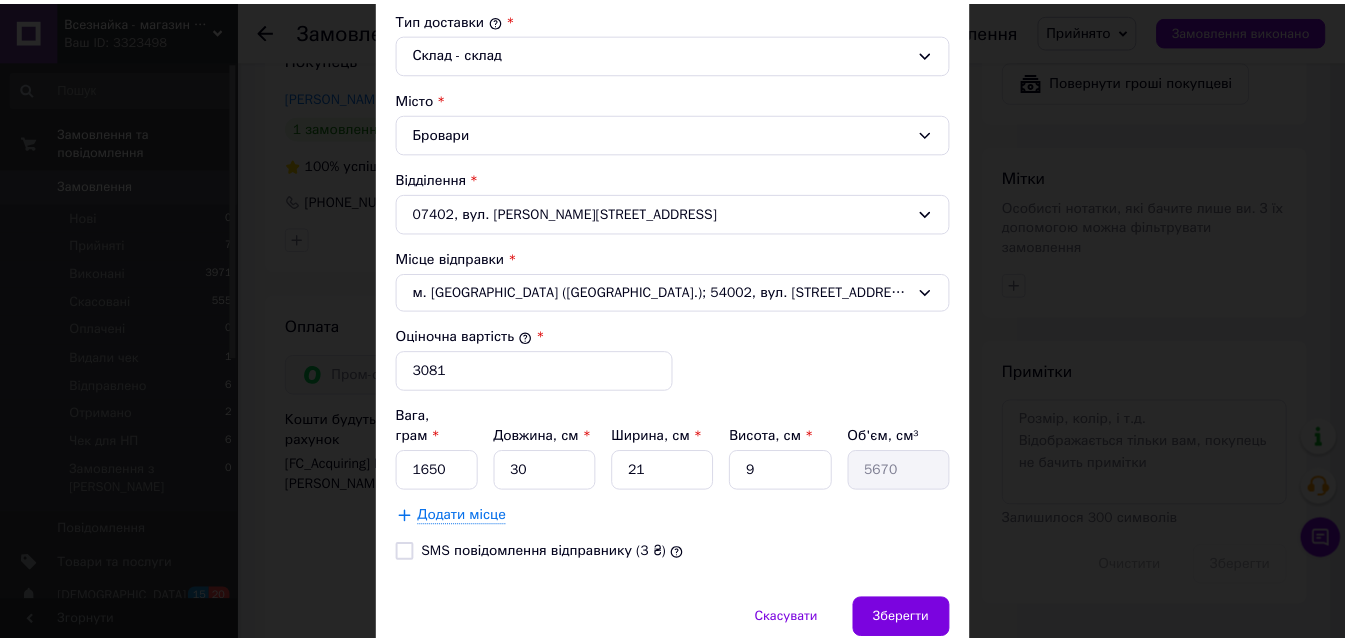 scroll, scrollTop: 610, scrollLeft: 0, axis: vertical 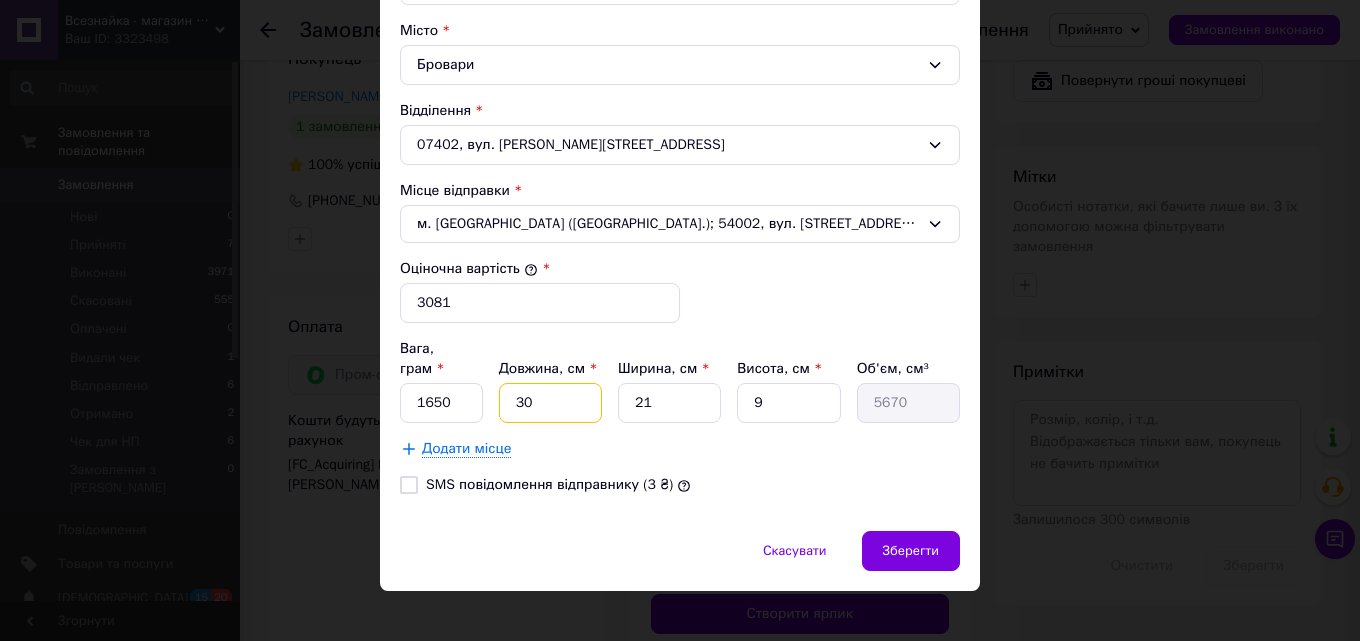 click on "30" at bounding box center (550, 403) 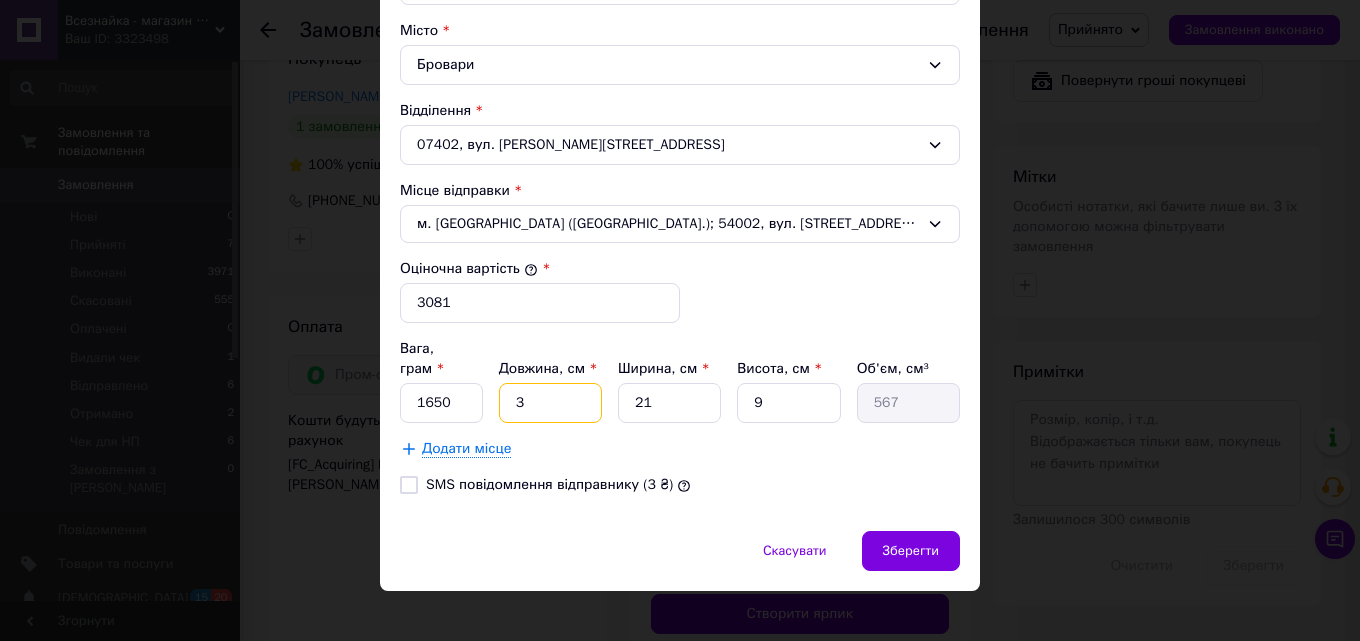 type on "33" 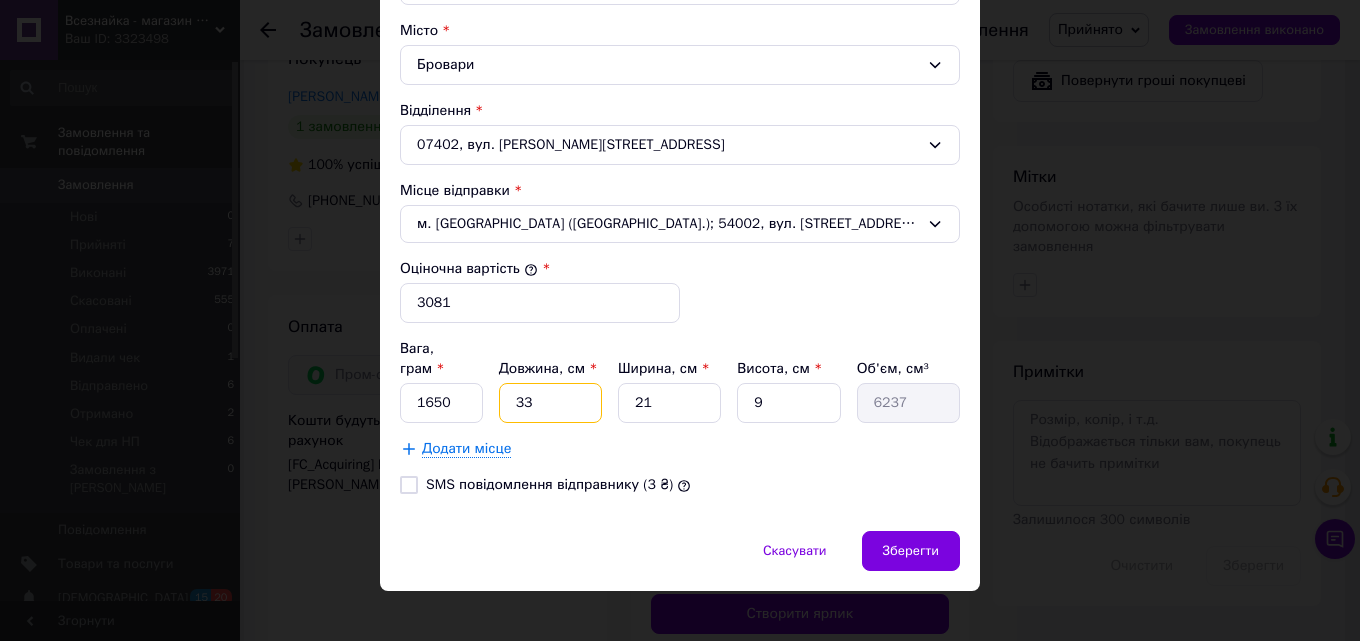 type on "33" 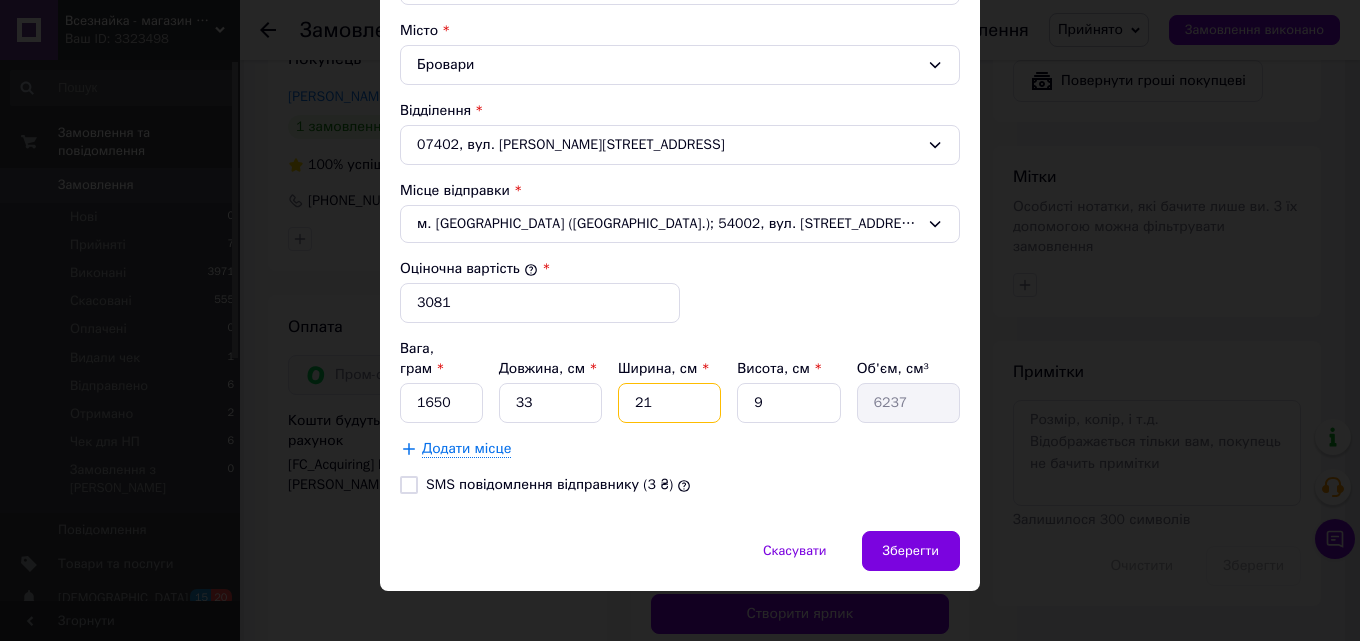click on "21" at bounding box center [669, 403] 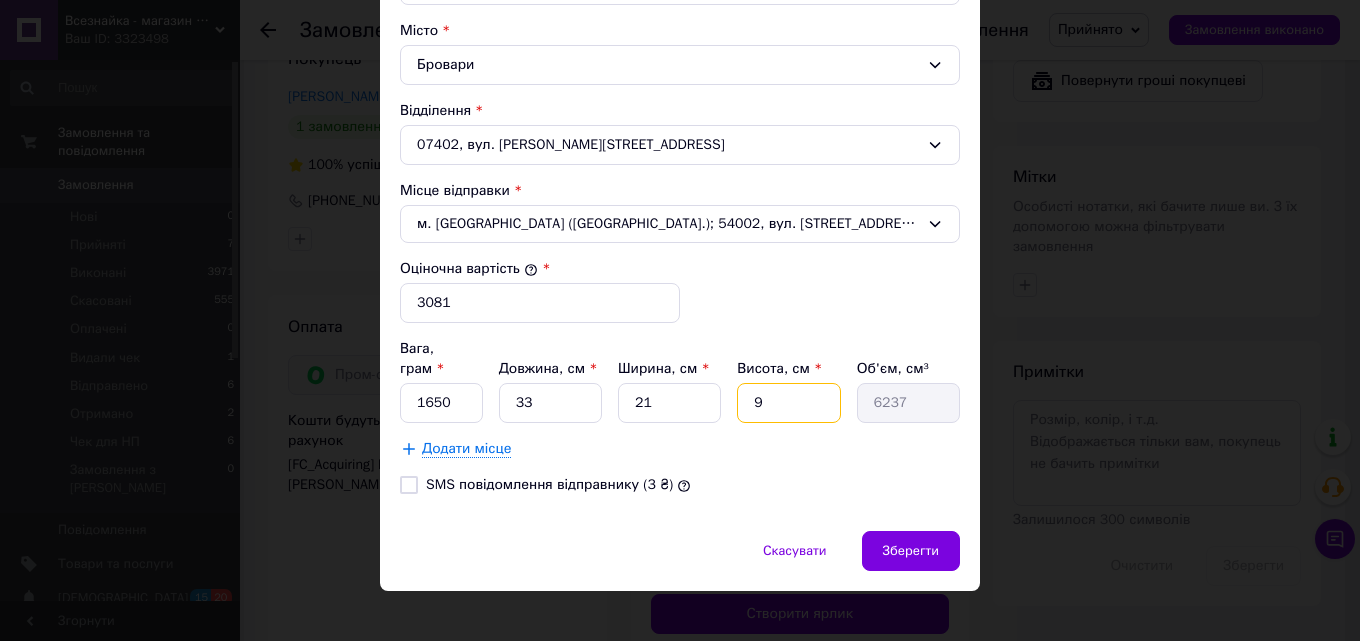click on "9" at bounding box center [788, 403] 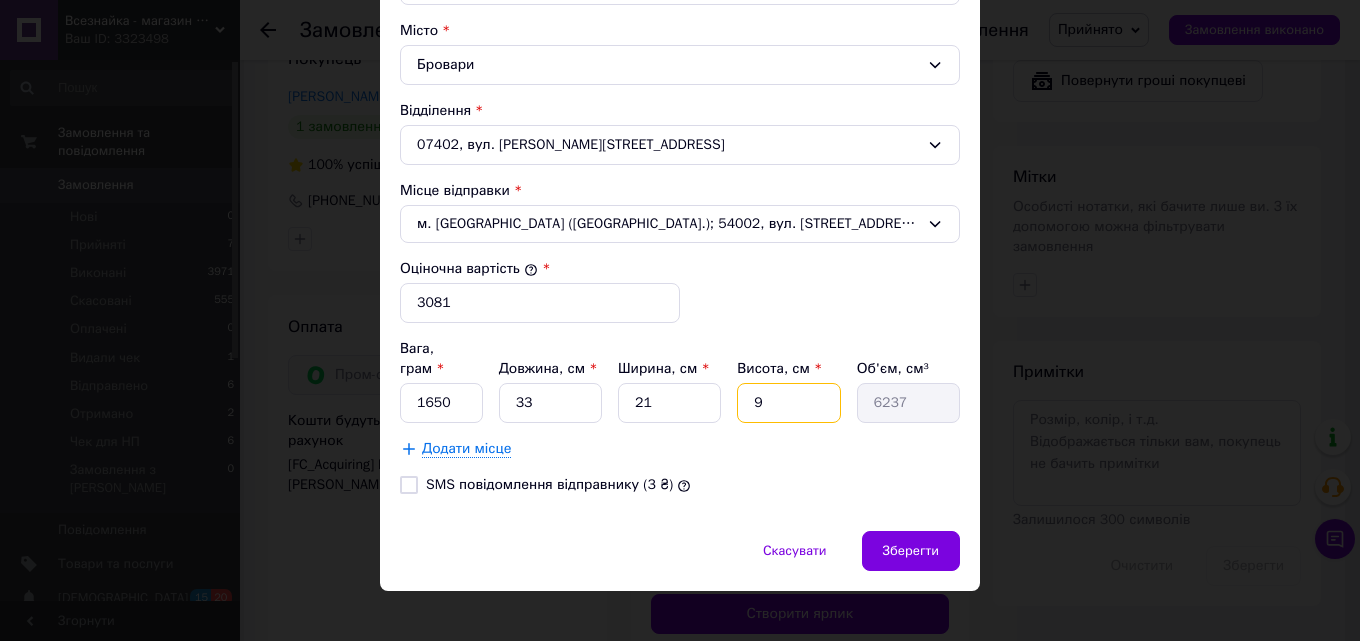 type 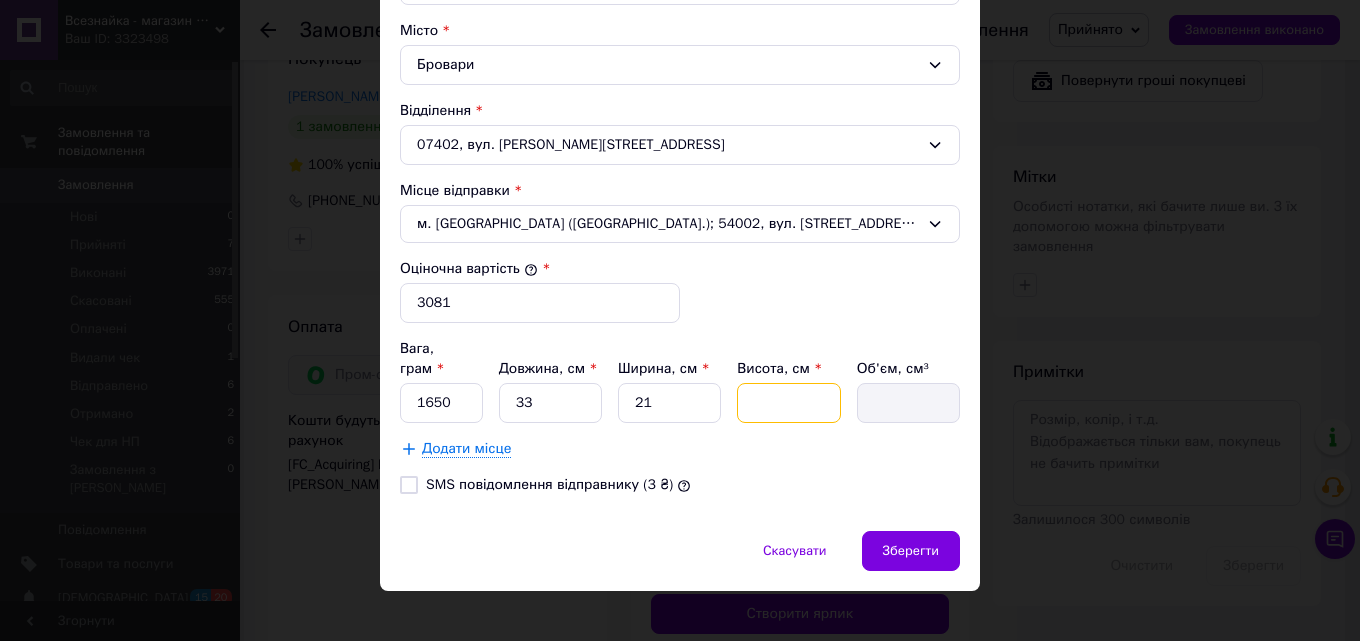 type on "2" 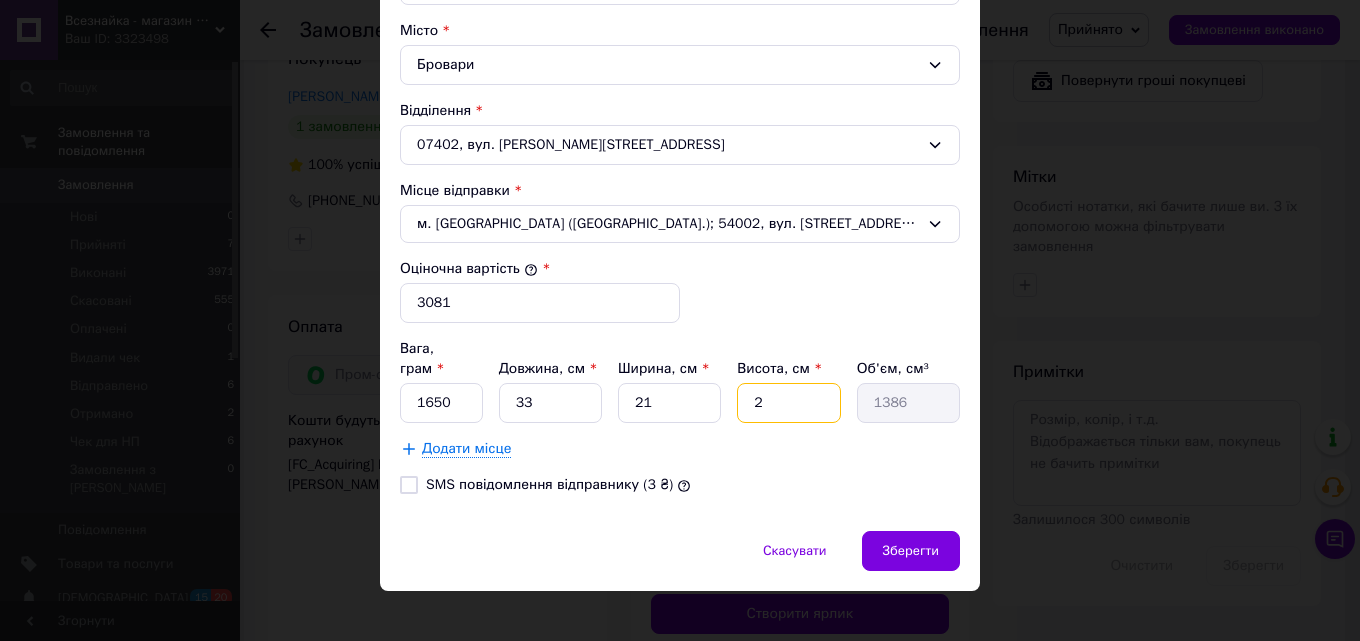 type on "26" 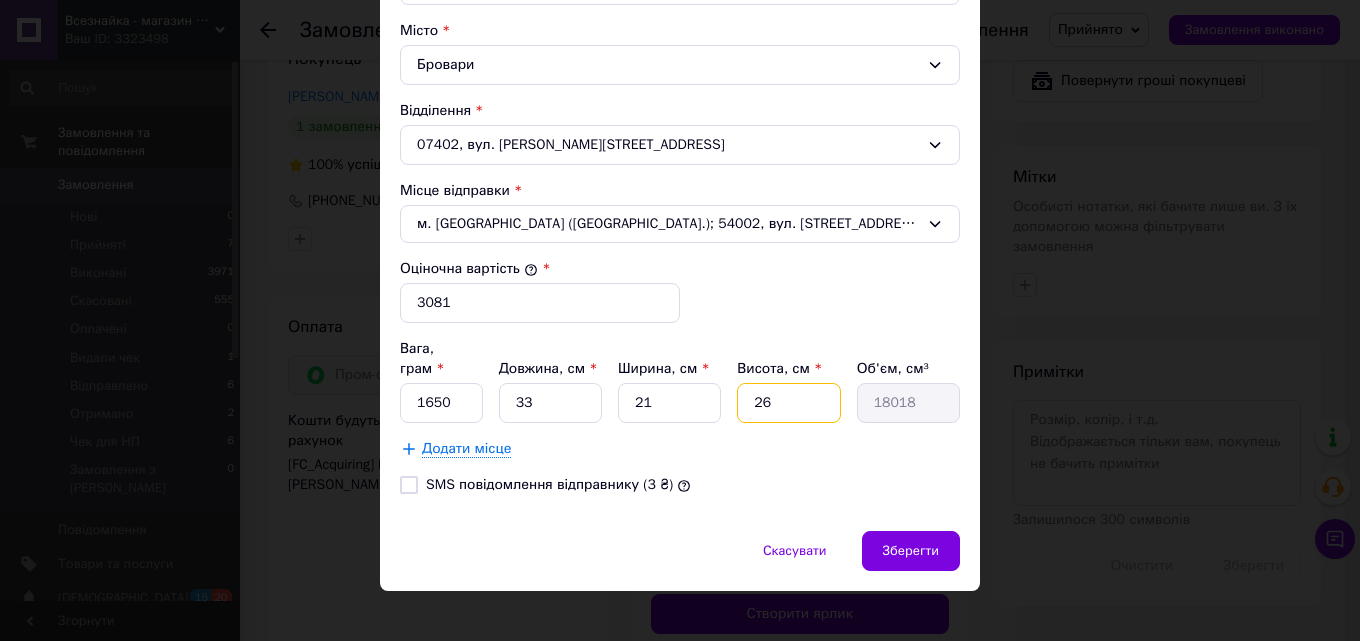 type on "26" 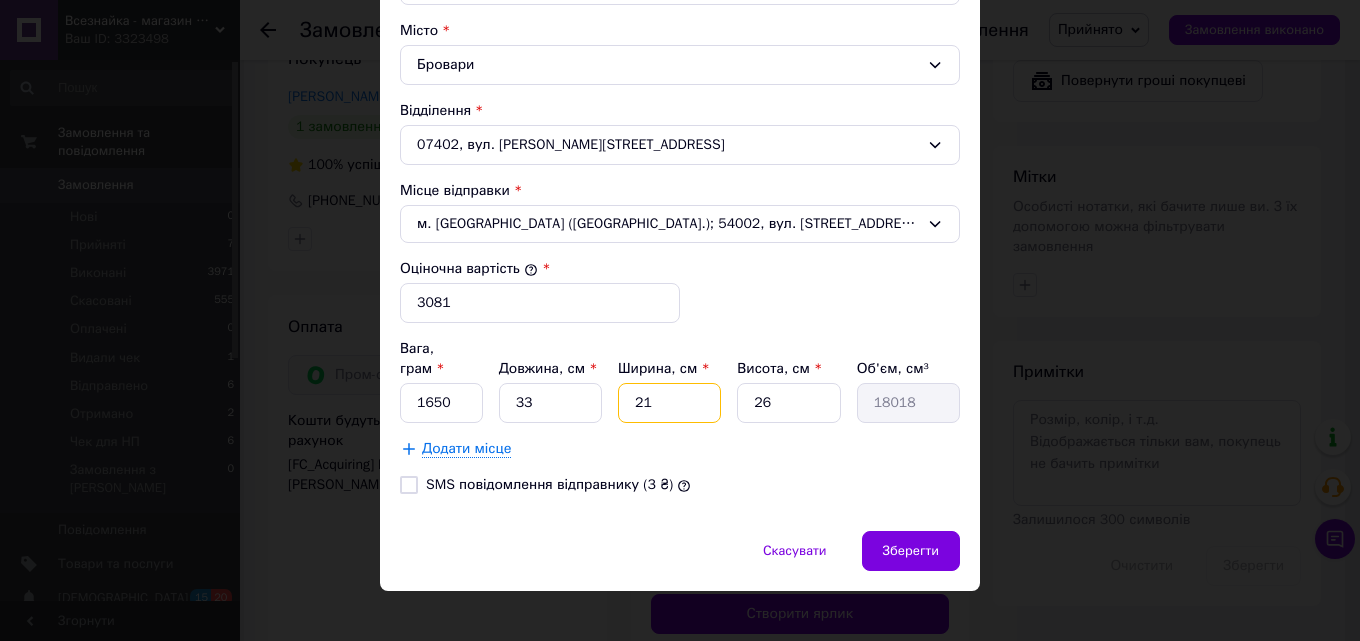 click on "21" at bounding box center [669, 403] 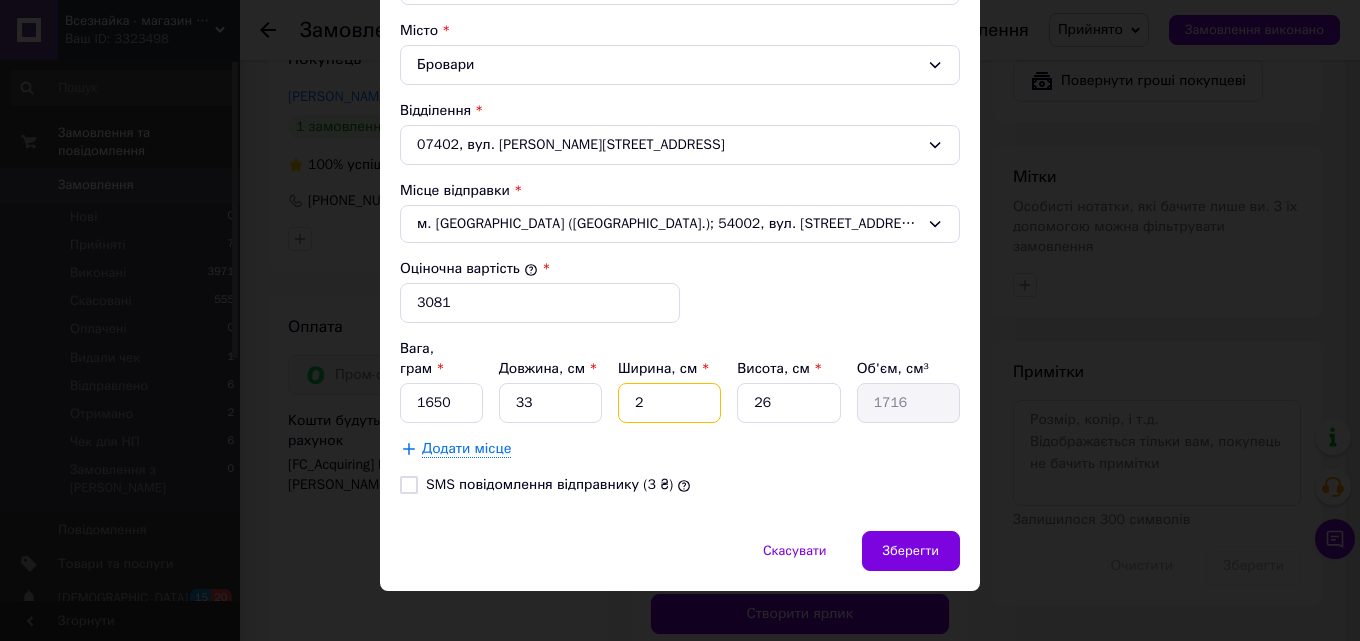 type on "20" 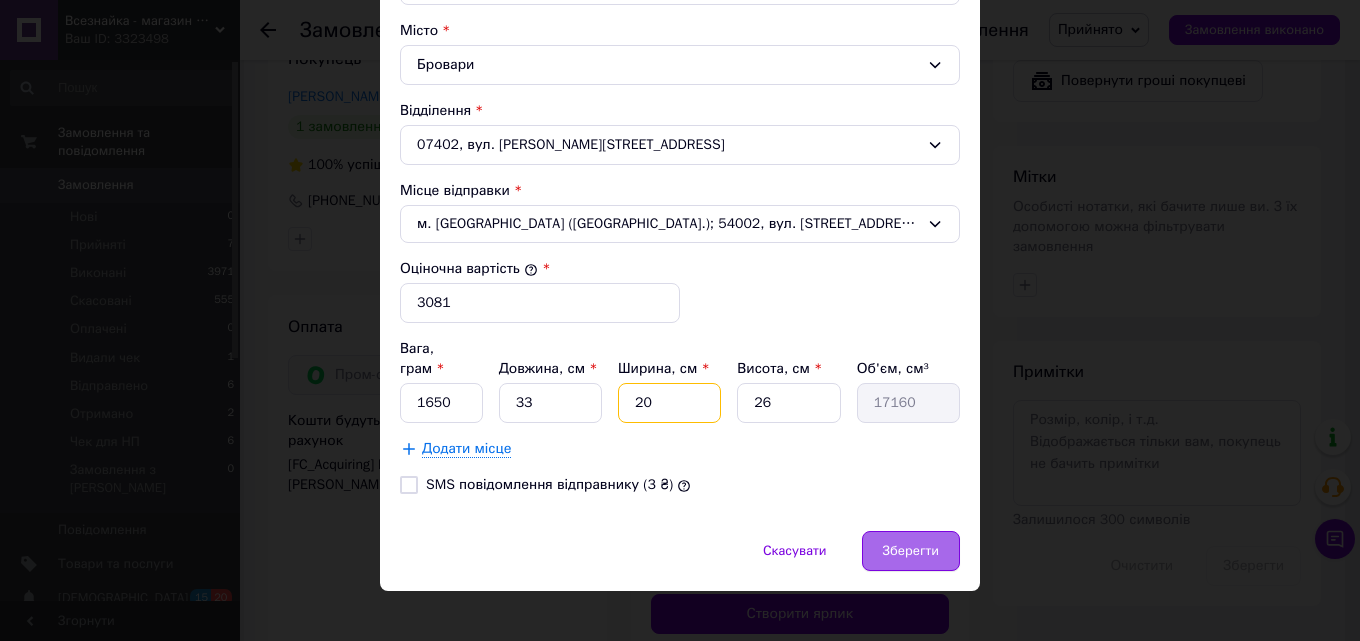 type on "20" 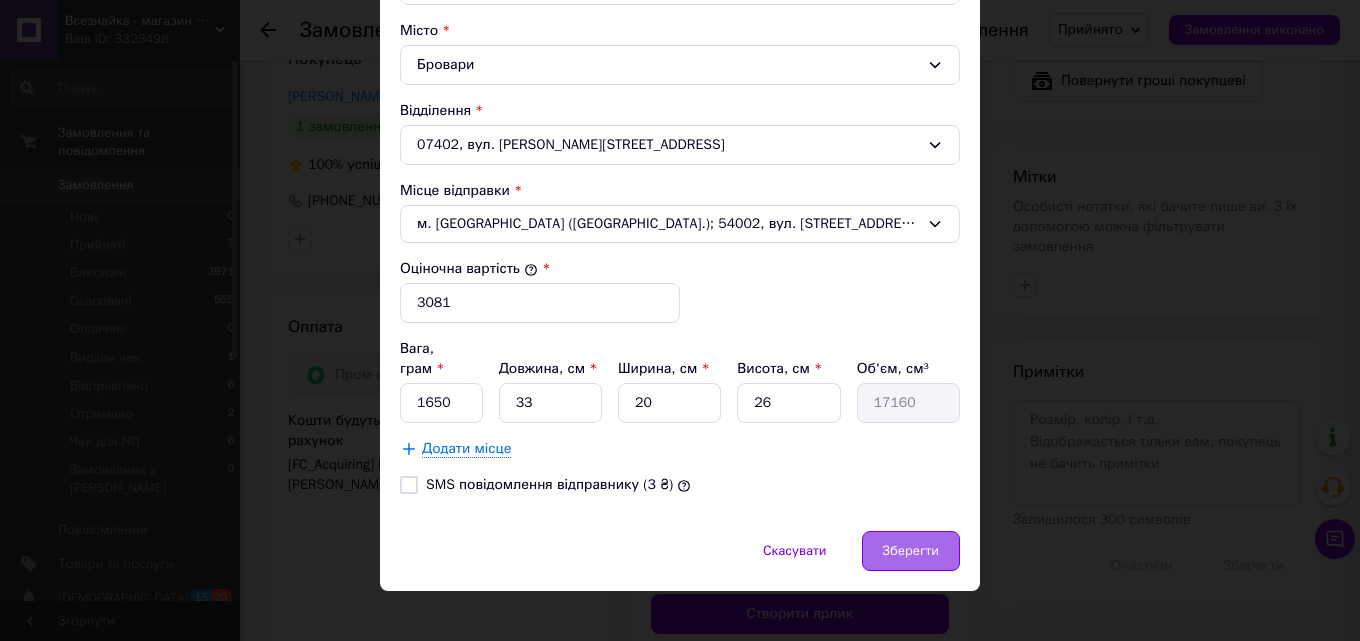 click on "Зберегти" at bounding box center (911, 551) 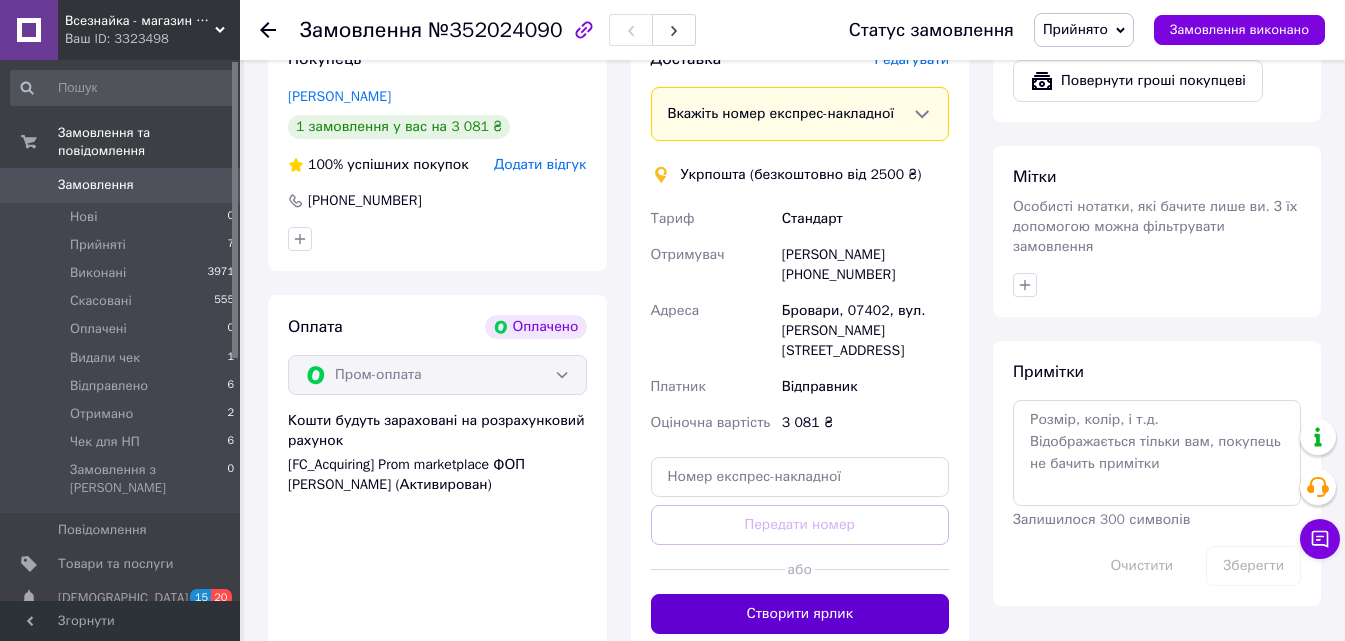 click on "Створити ярлик" at bounding box center [800, 614] 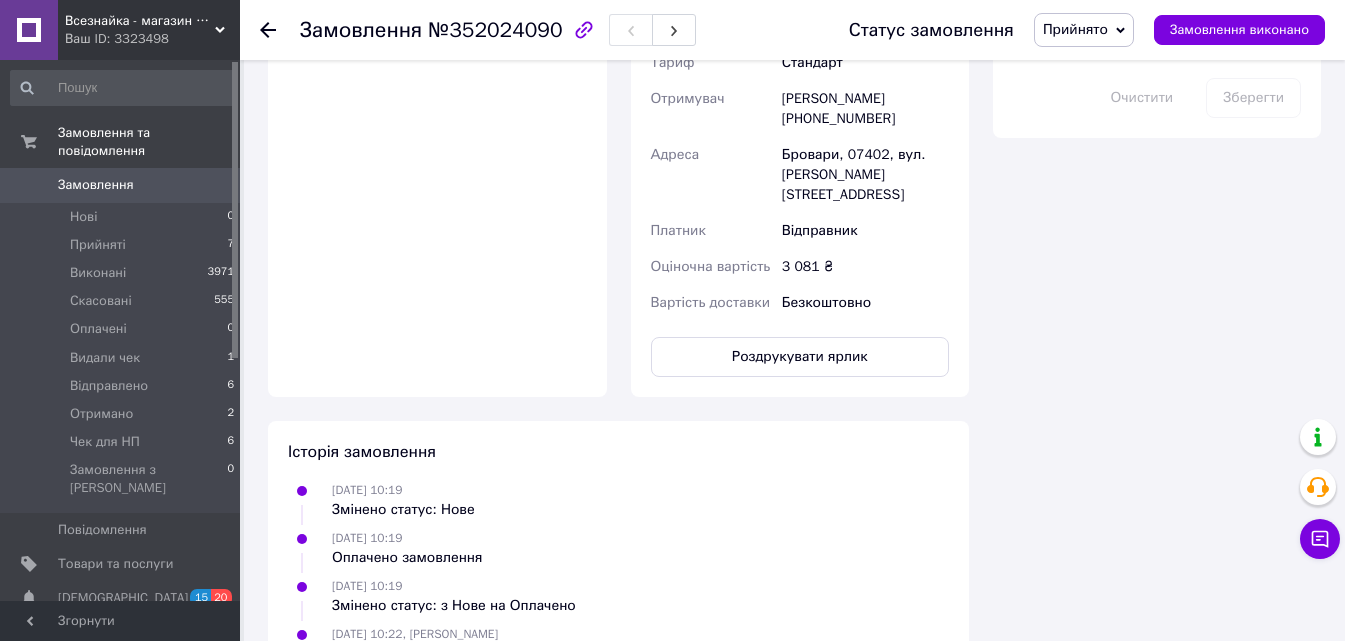scroll, scrollTop: 1296, scrollLeft: 0, axis: vertical 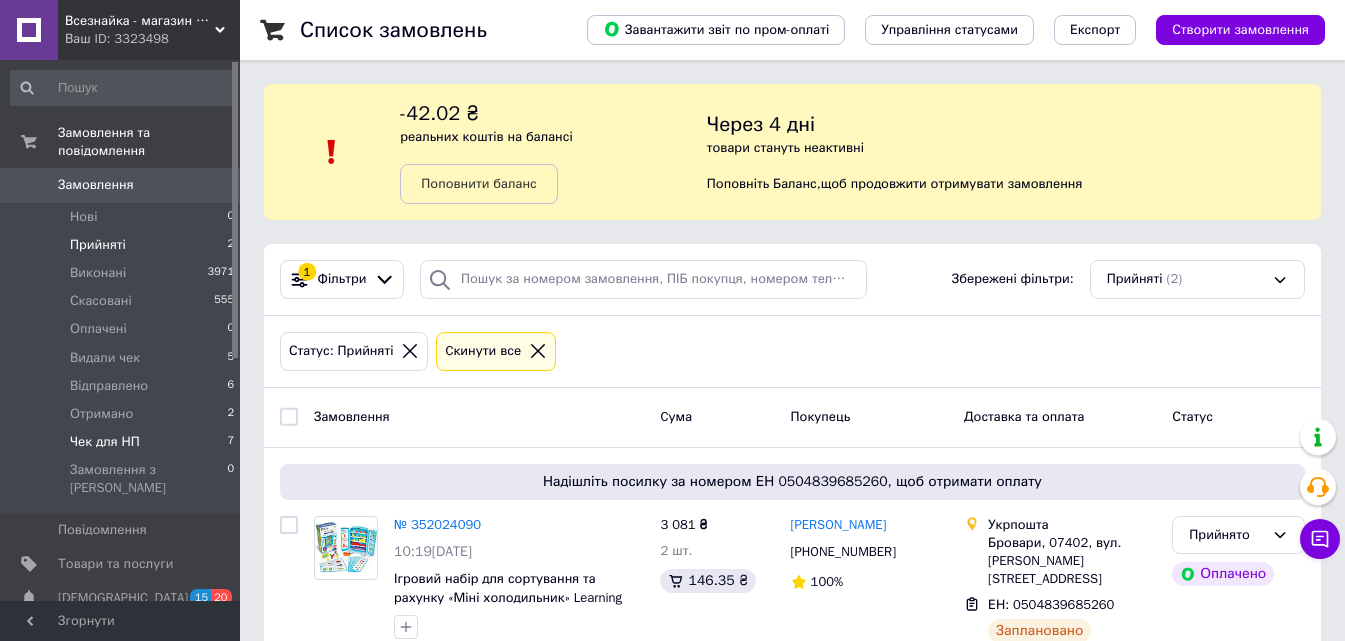 click on "Чек для НП 7" at bounding box center (123, 442) 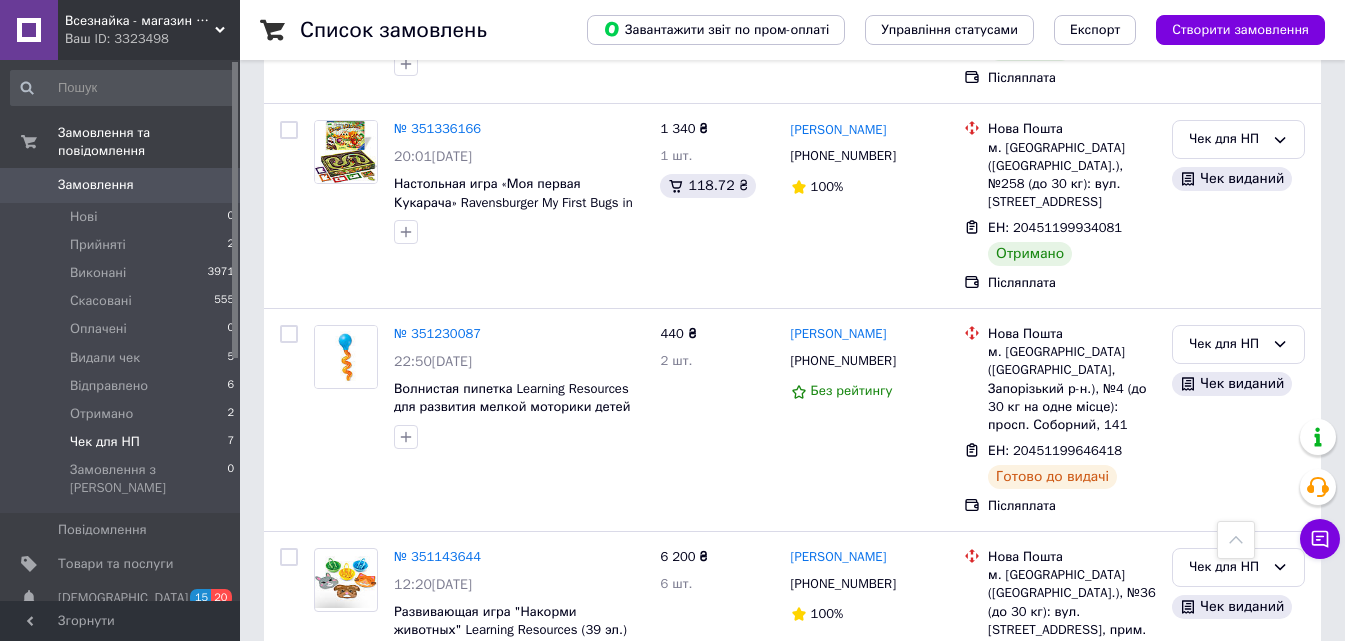 scroll, scrollTop: 1192, scrollLeft: 0, axis: vertical 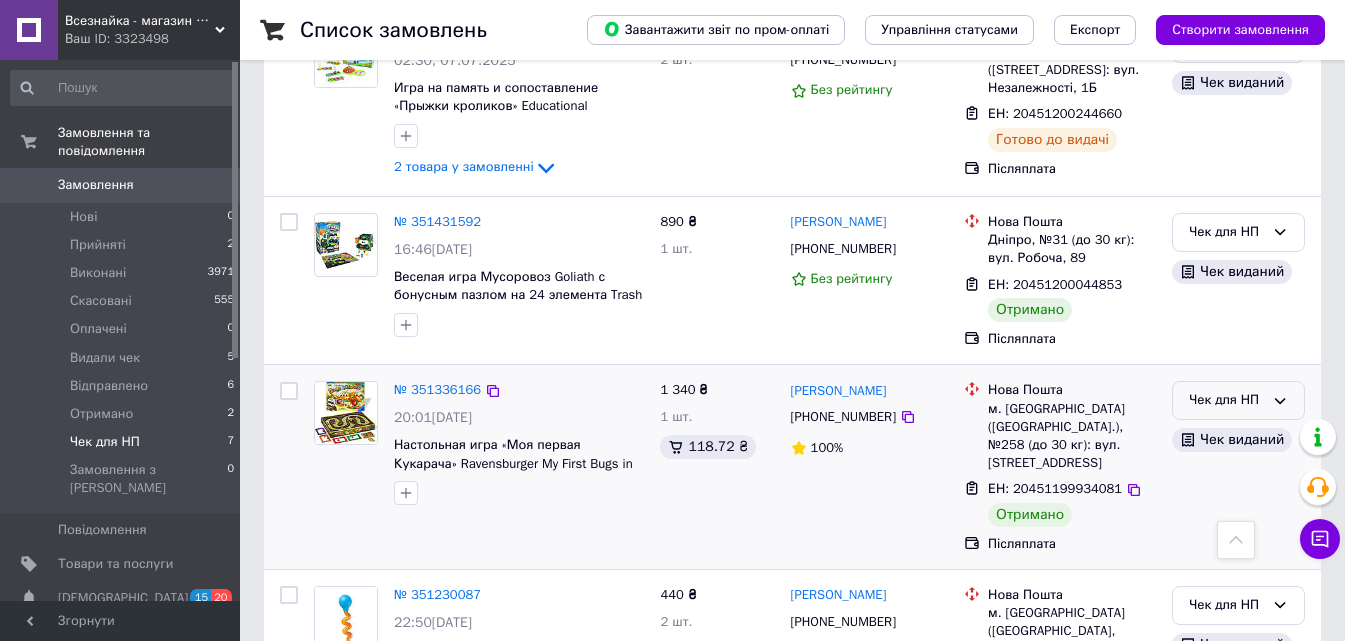 click 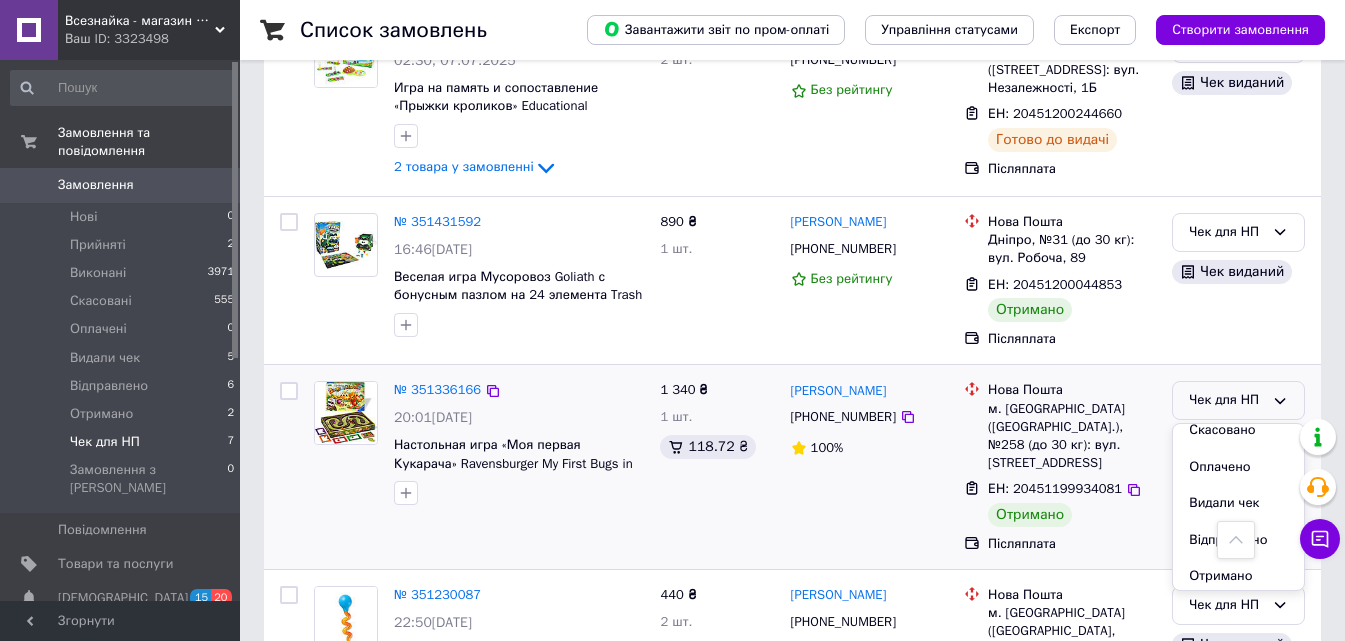 scroll, scrollTop: 90, scrollLeft: 0, axis: vertical 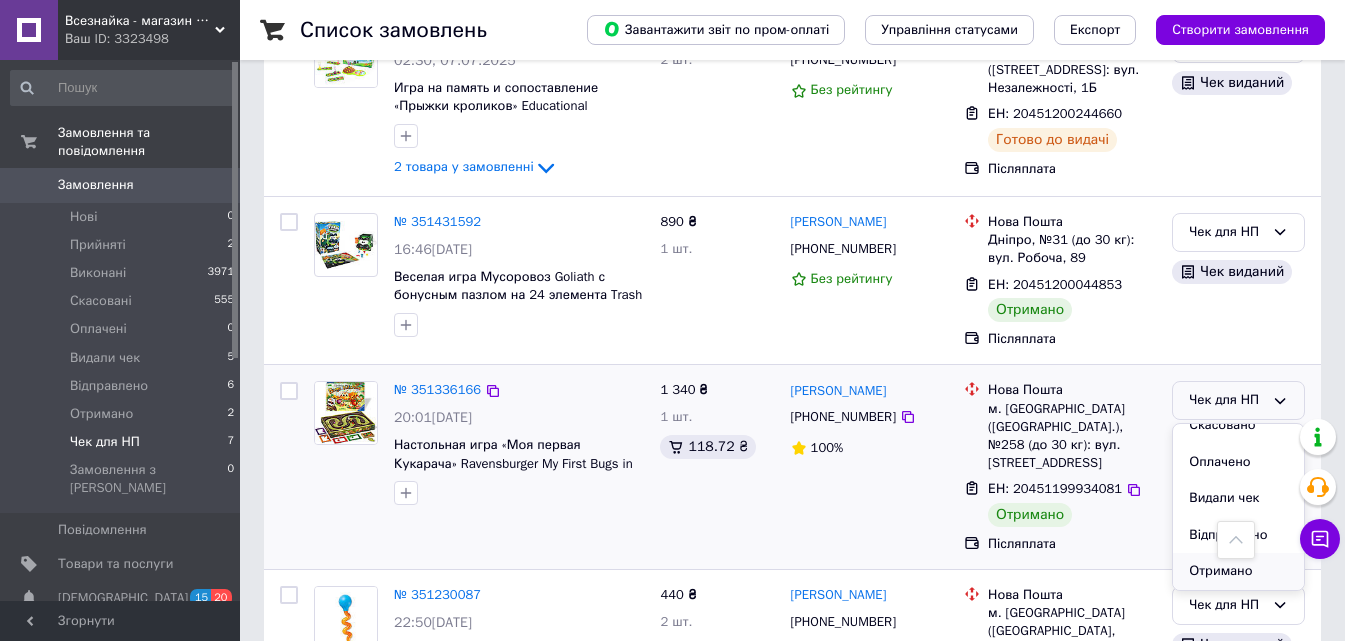 click on "Отримано" at bounding box center (1238, 571) 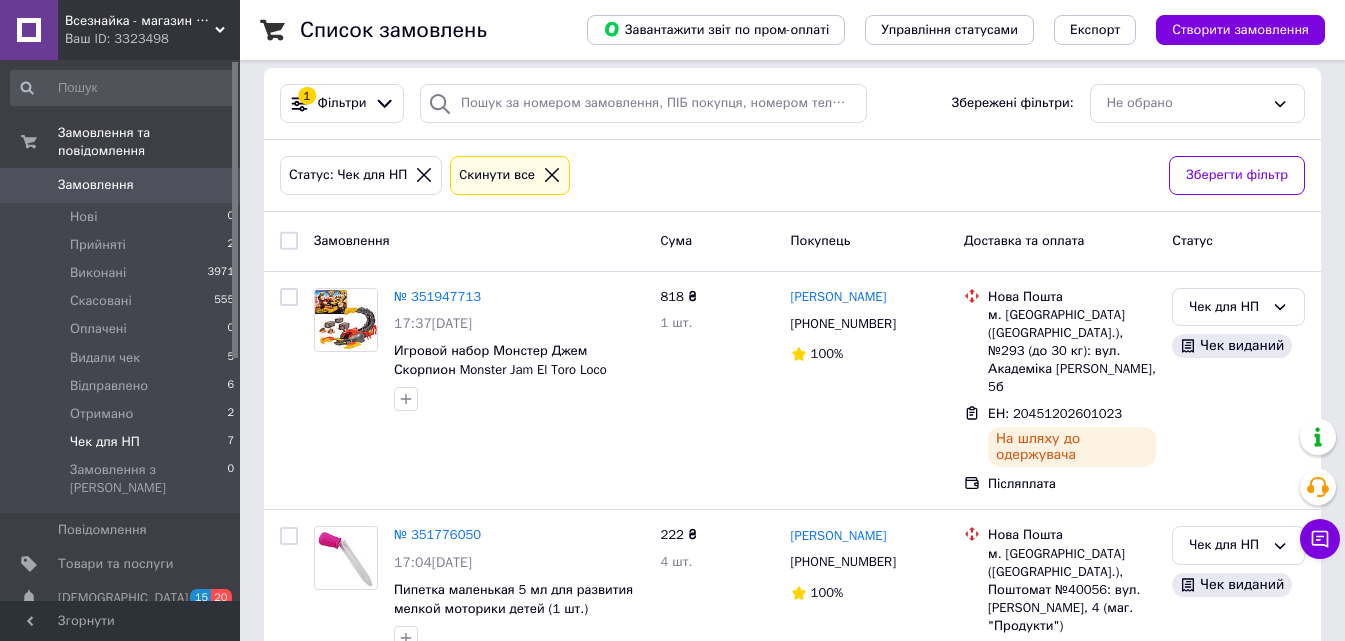 scroll, scrollTop: 173, scrollLeft: 0, axis: vertical 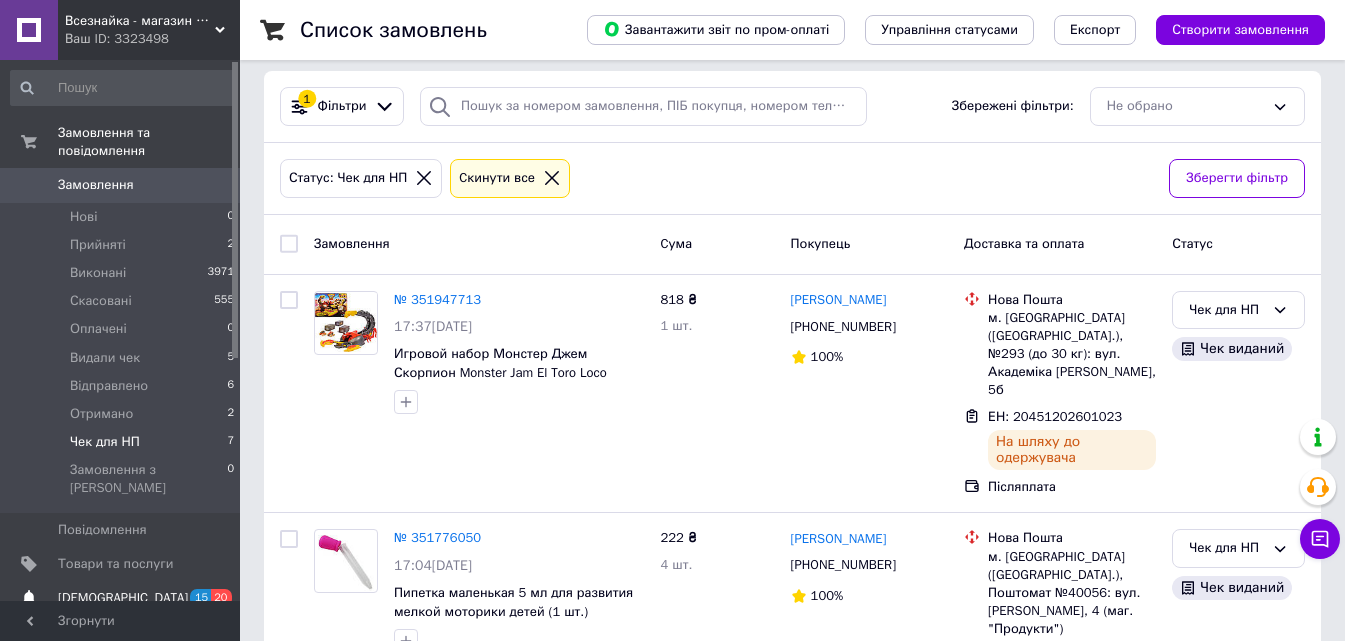 click on "Товари та послуги" at bounding box center [115, 564] 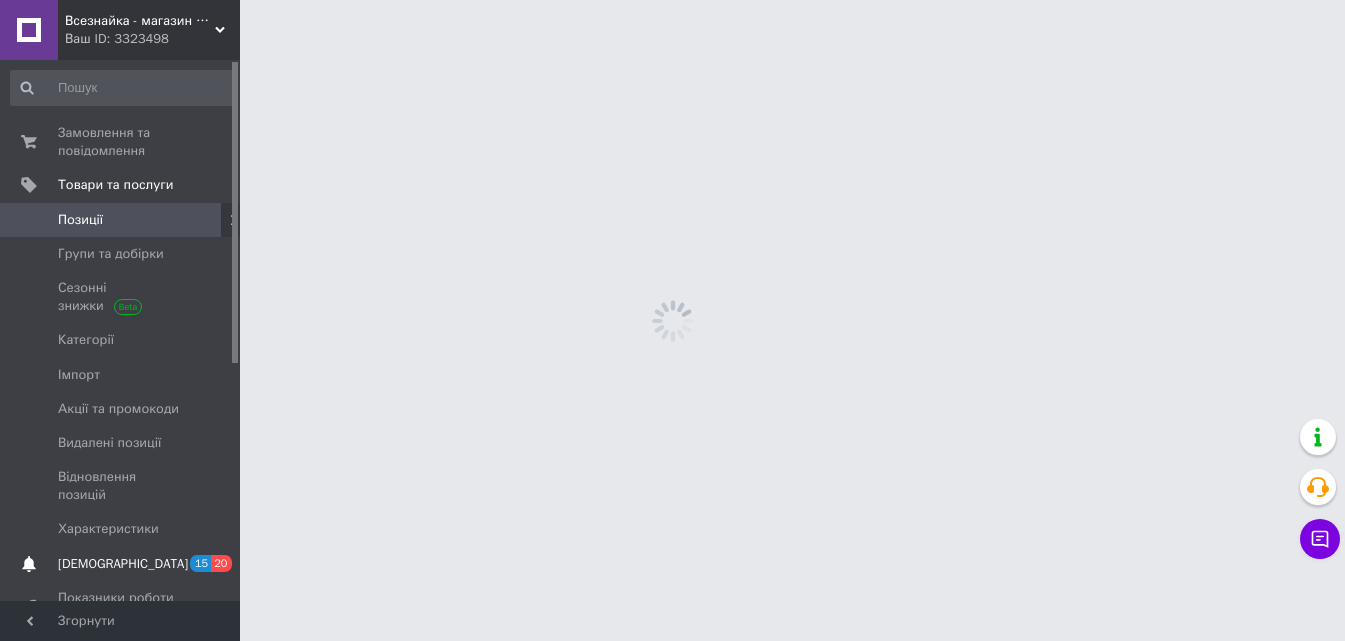 scroll, scrollTop: 0, scrollLeft: 0, axis: both 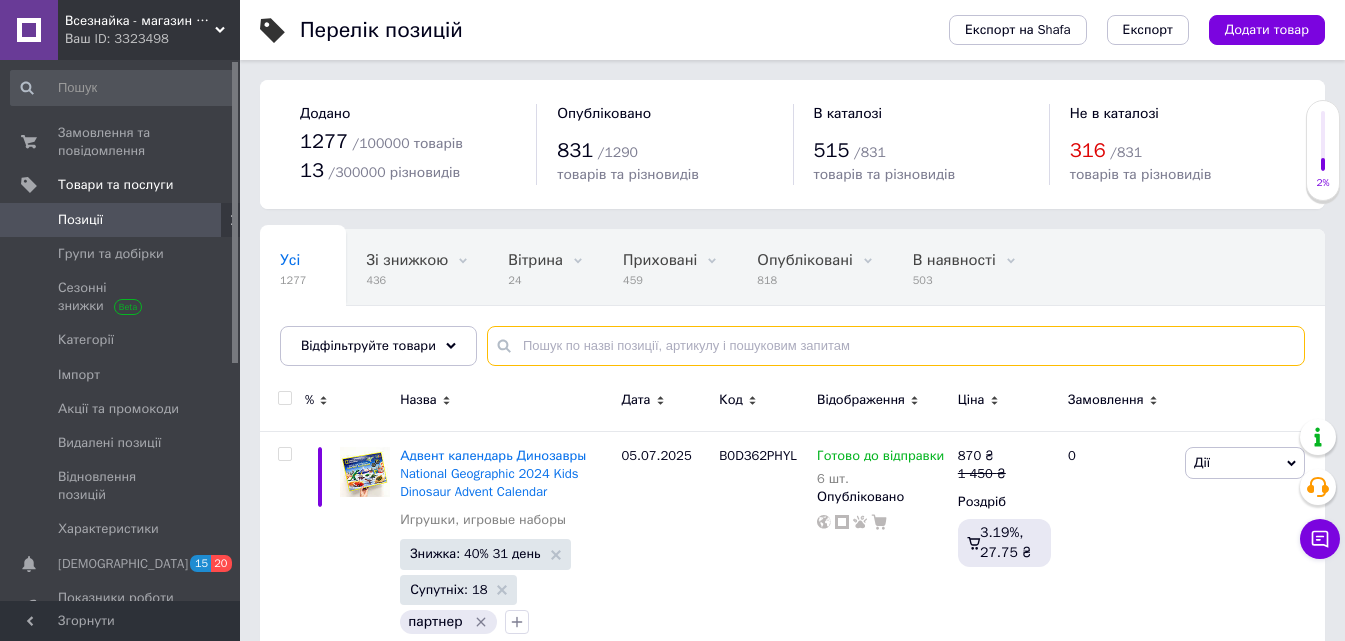 click at bounding box center [896, 346] 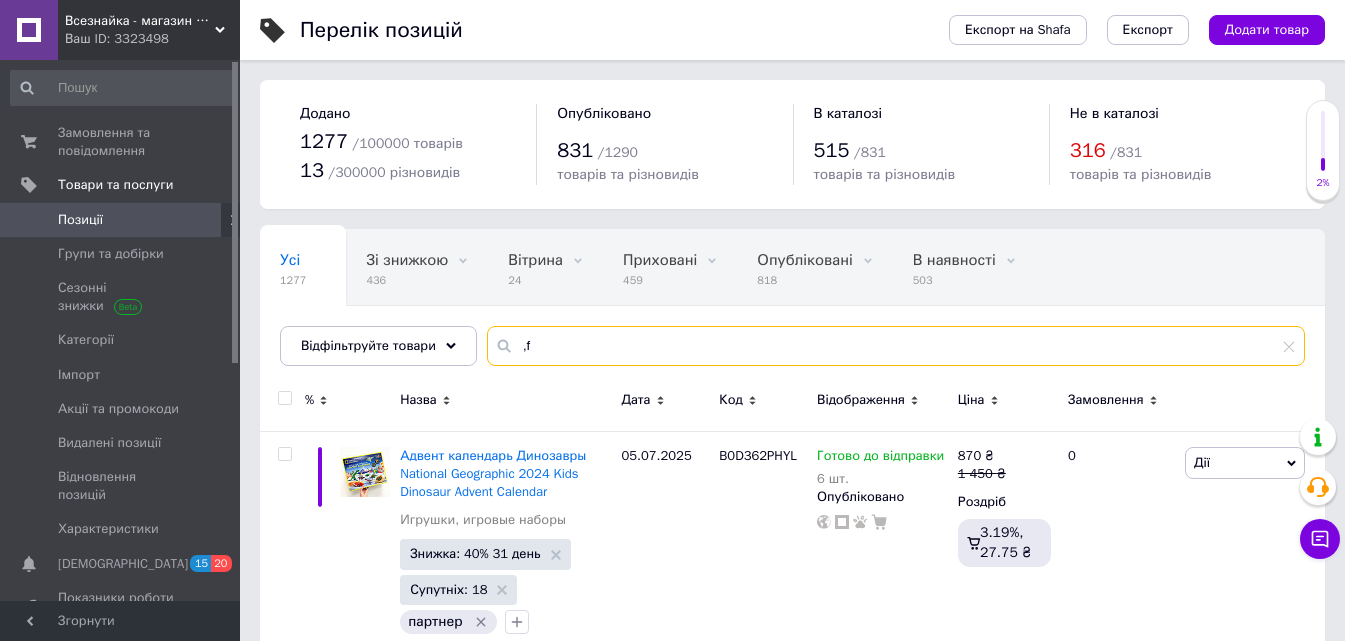 type on "," 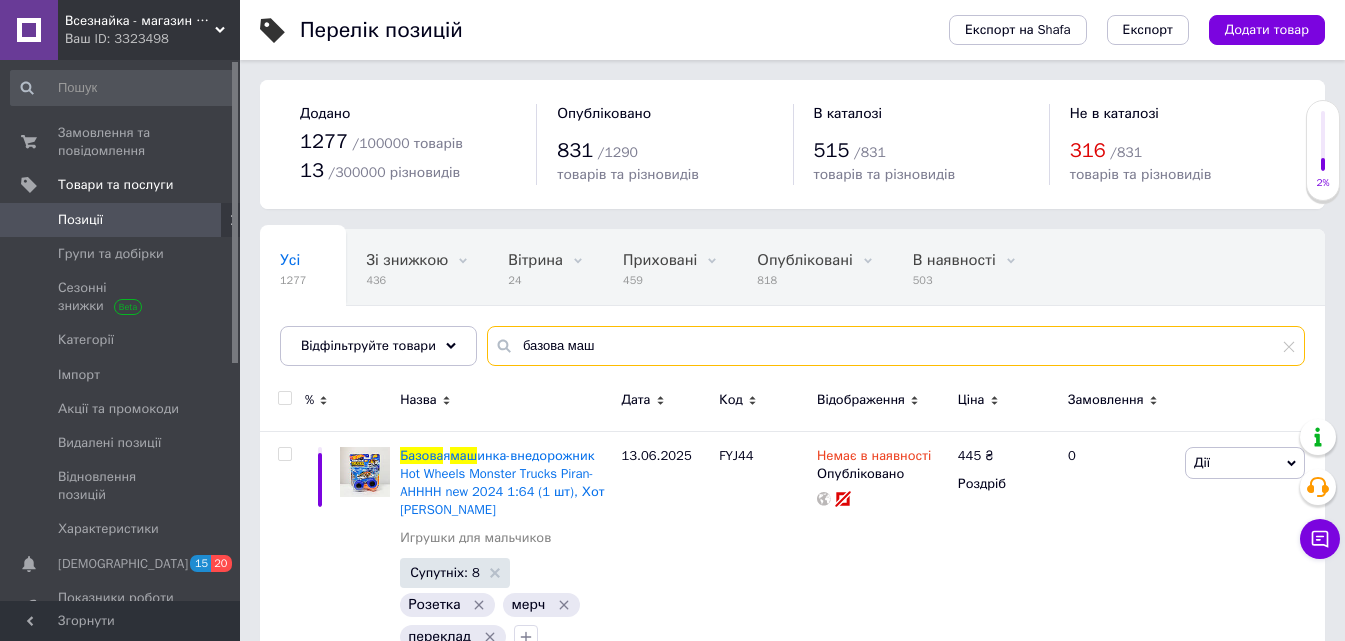 type on "базова маш" 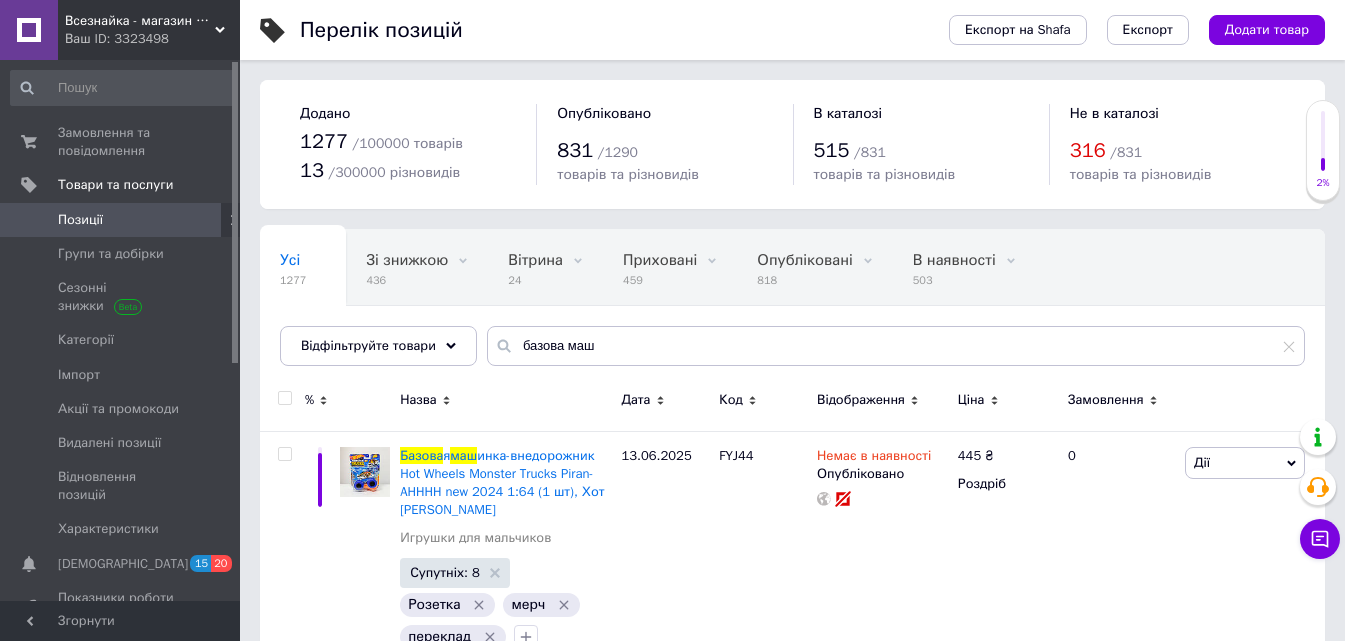 click on "Назва" at bounding box center (505, 403) 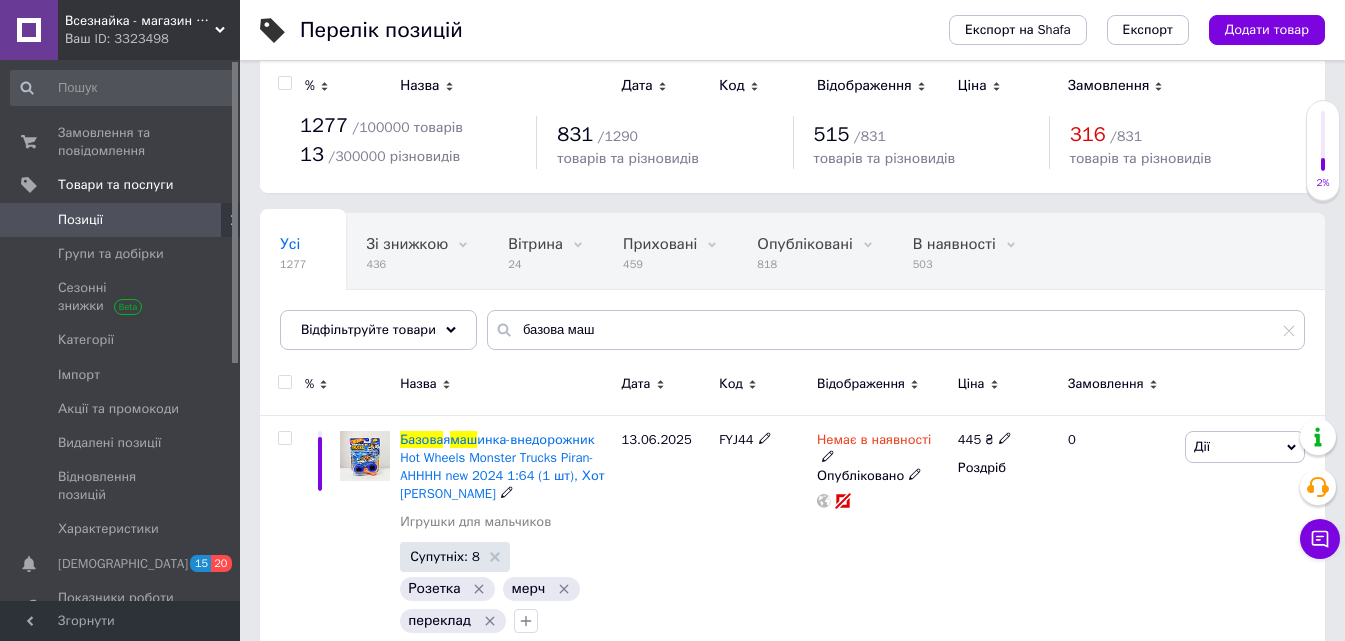 scroll, scrollTop: 0, scrollLeft: 0, axis: both 